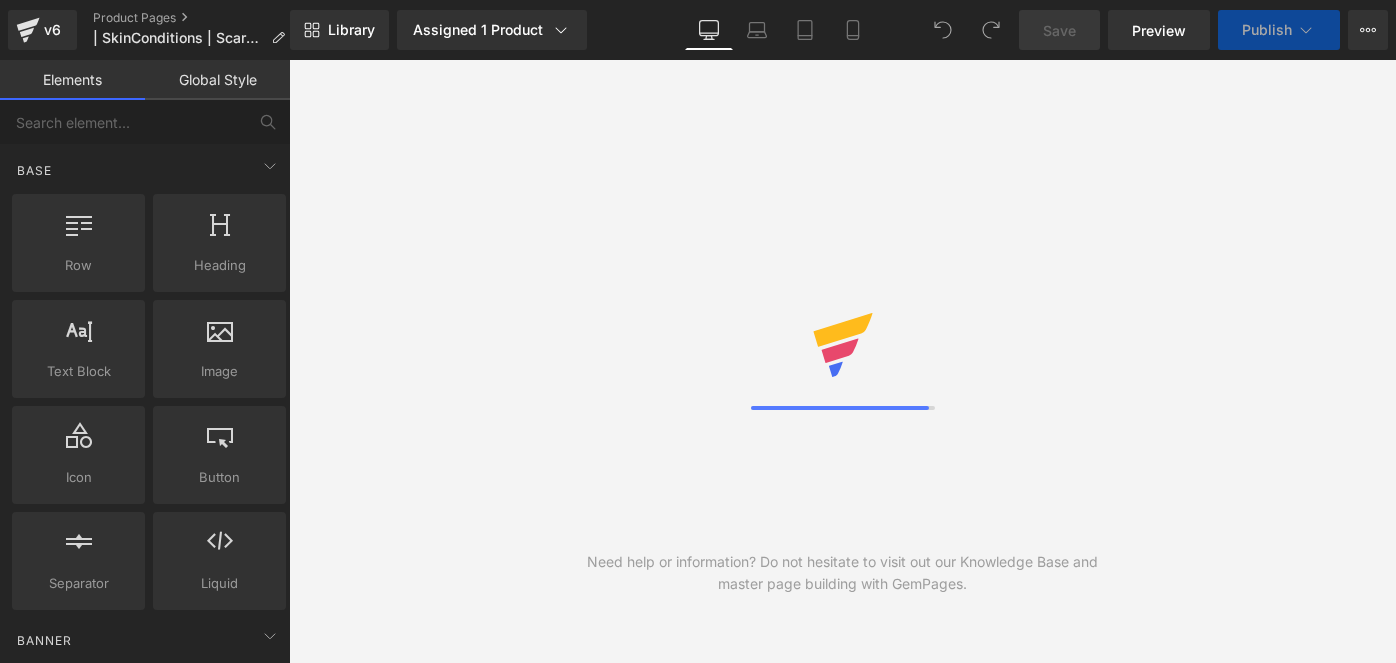 click 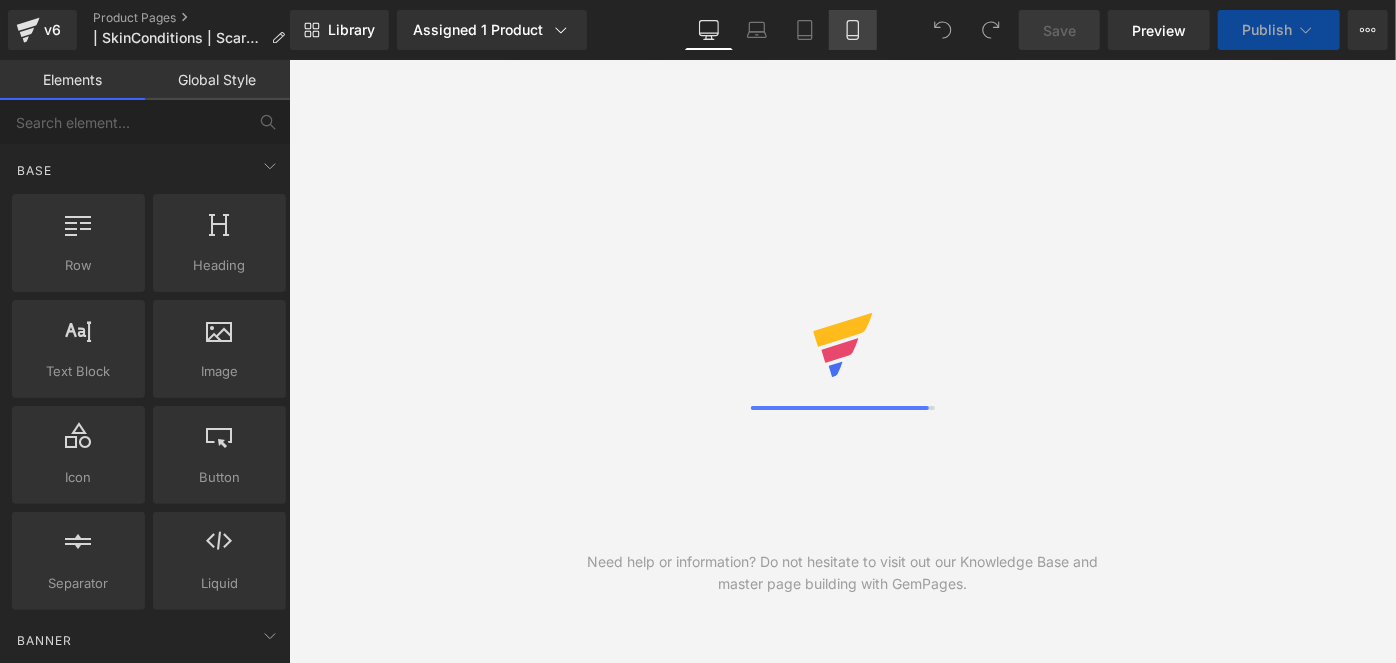 scroll, scrollTop: 0, scrollLeft: 0, axis: both 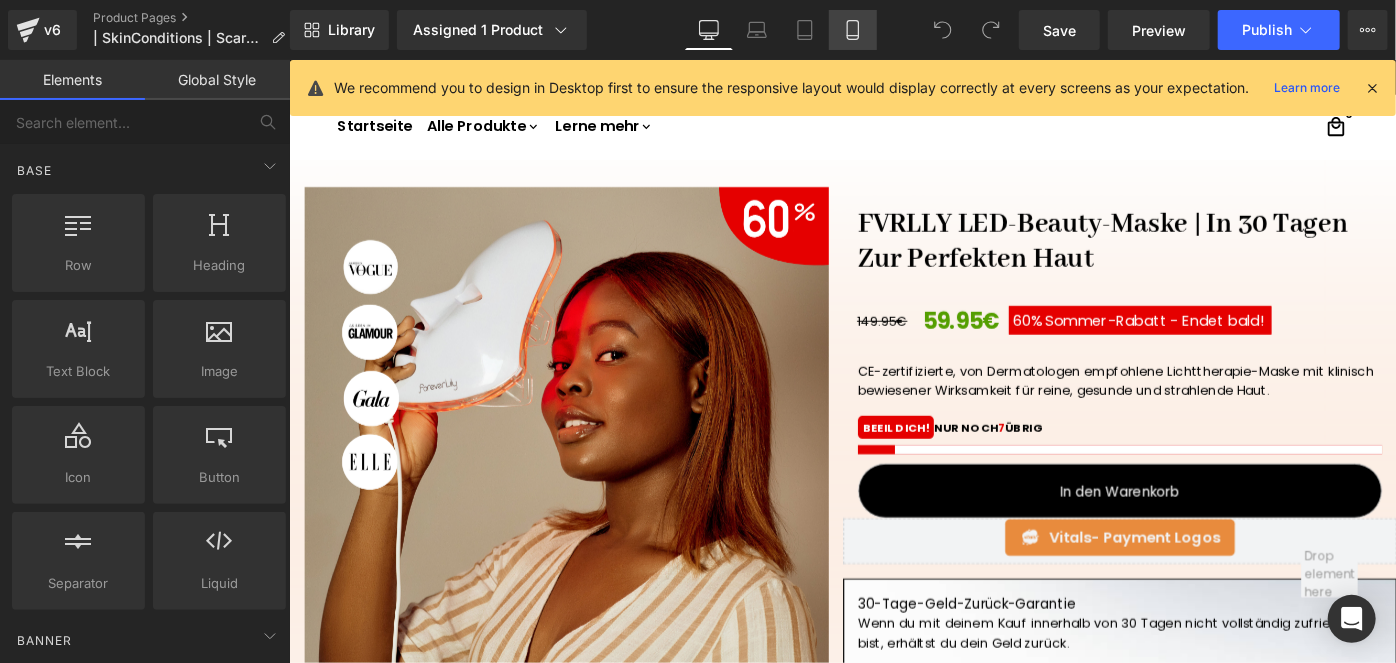 click 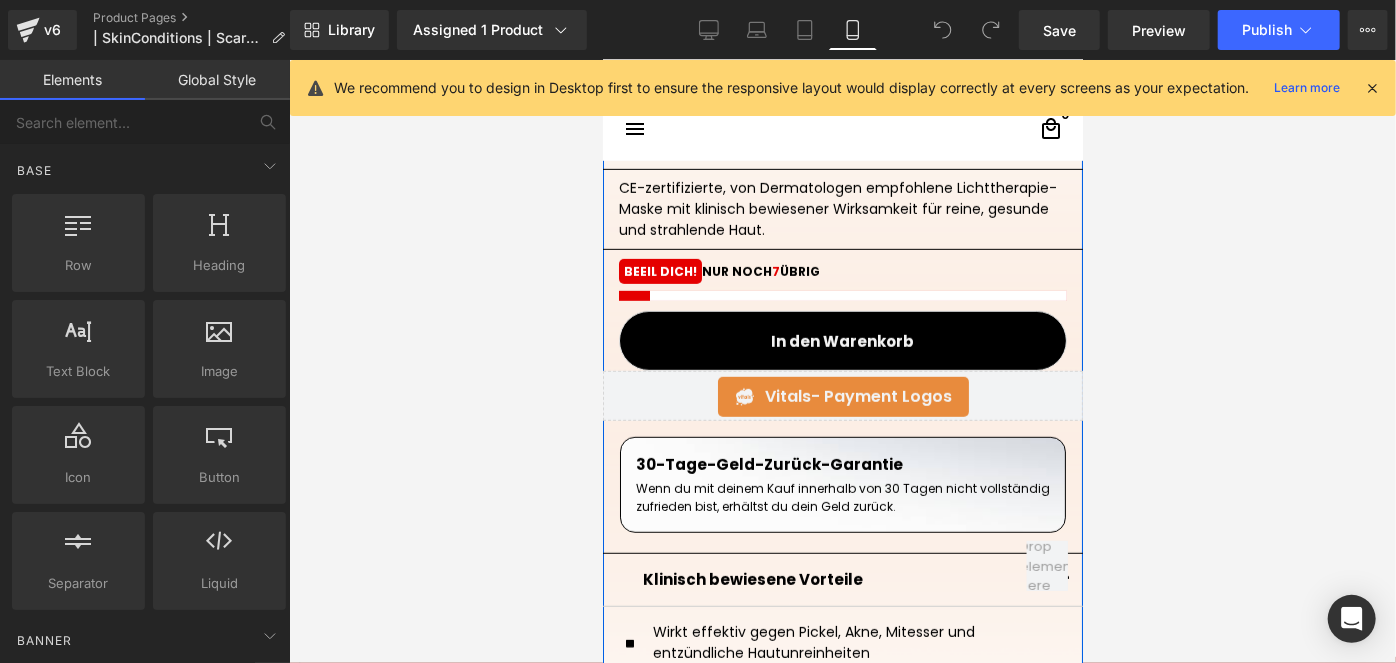 scroll, scrollTop: 1017, scrollLeft: 0, axis: vertical 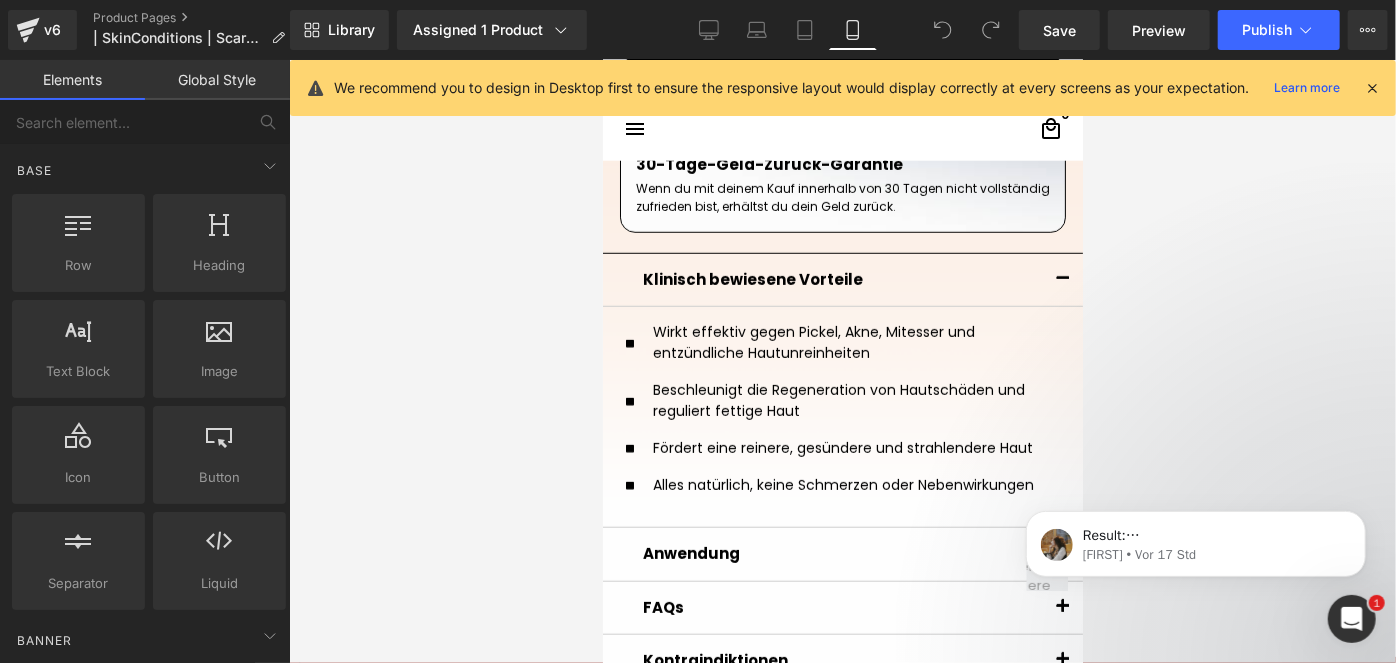 click 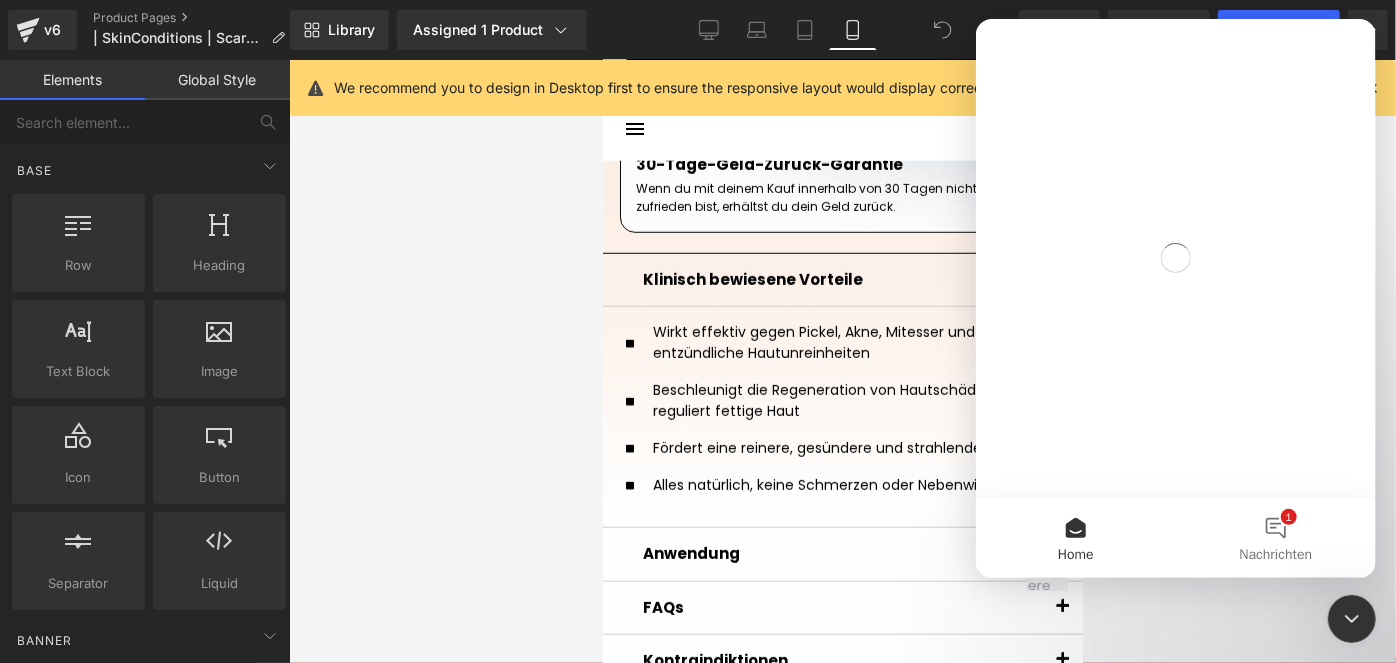 scroll, scrollTop: 0, scrollLeft: 0, axis: both 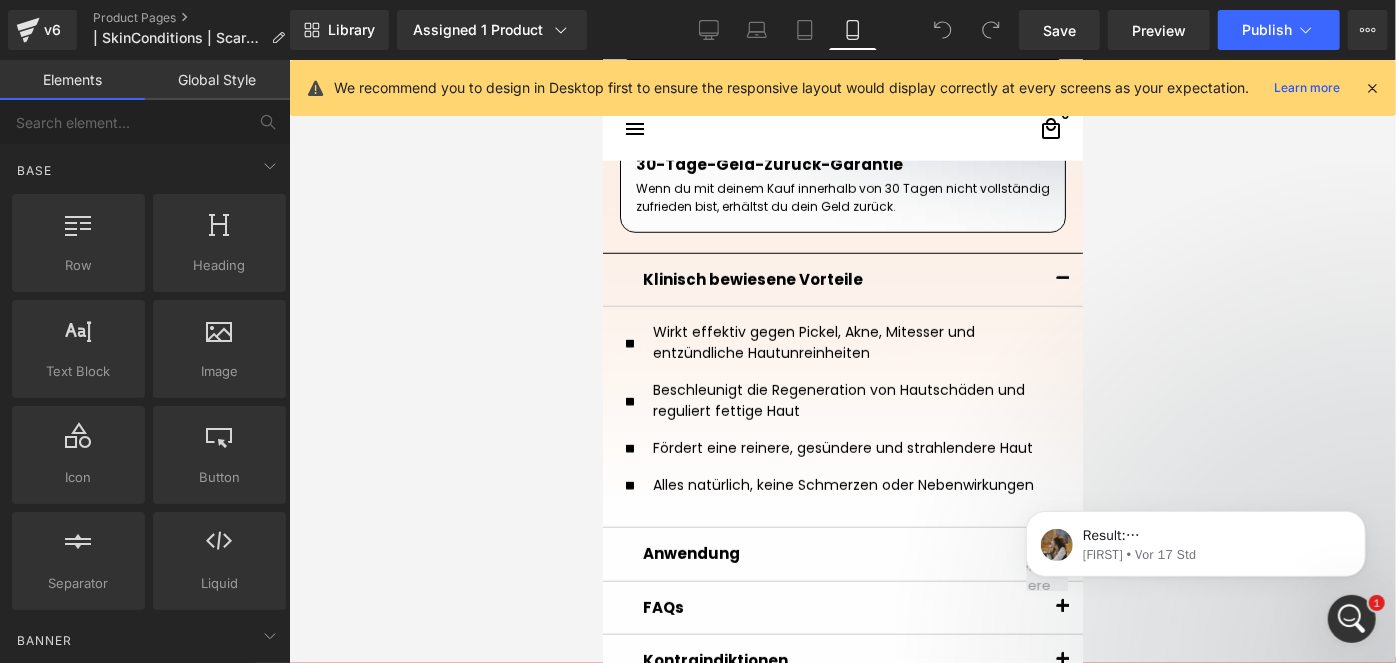 click at bounding box center [842, 361] 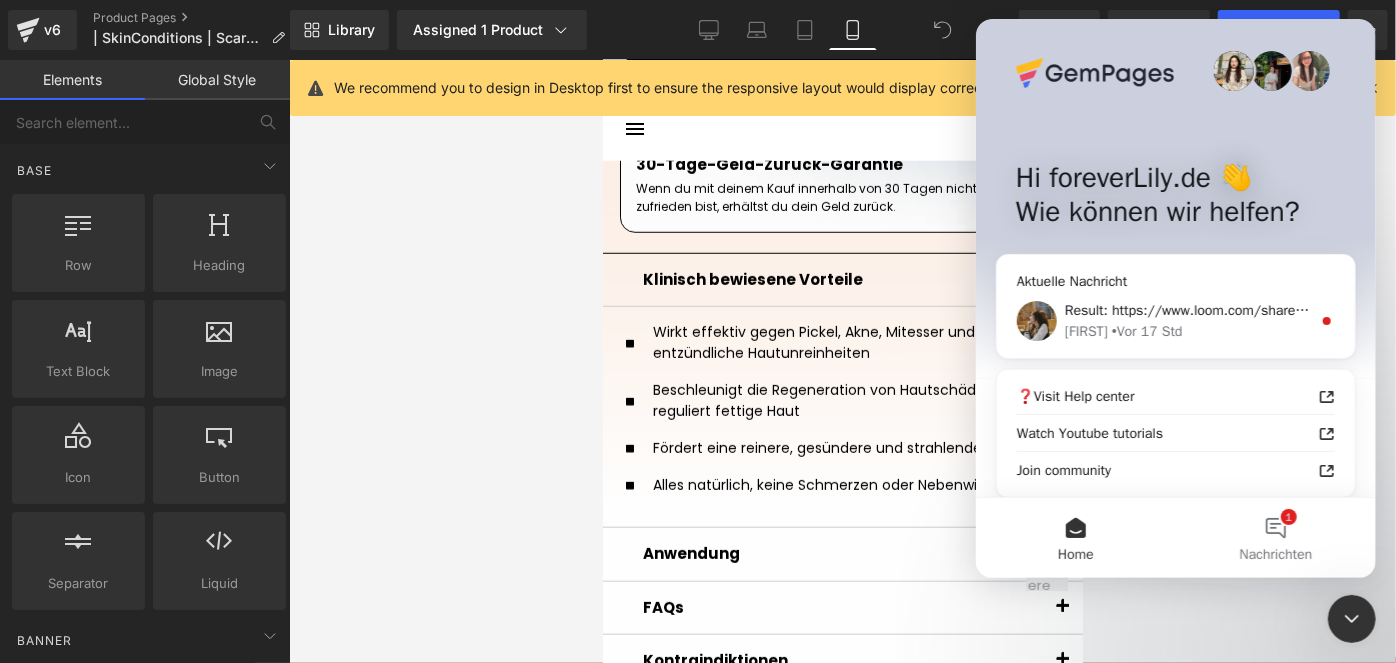 click at bounding box center [698, 301] 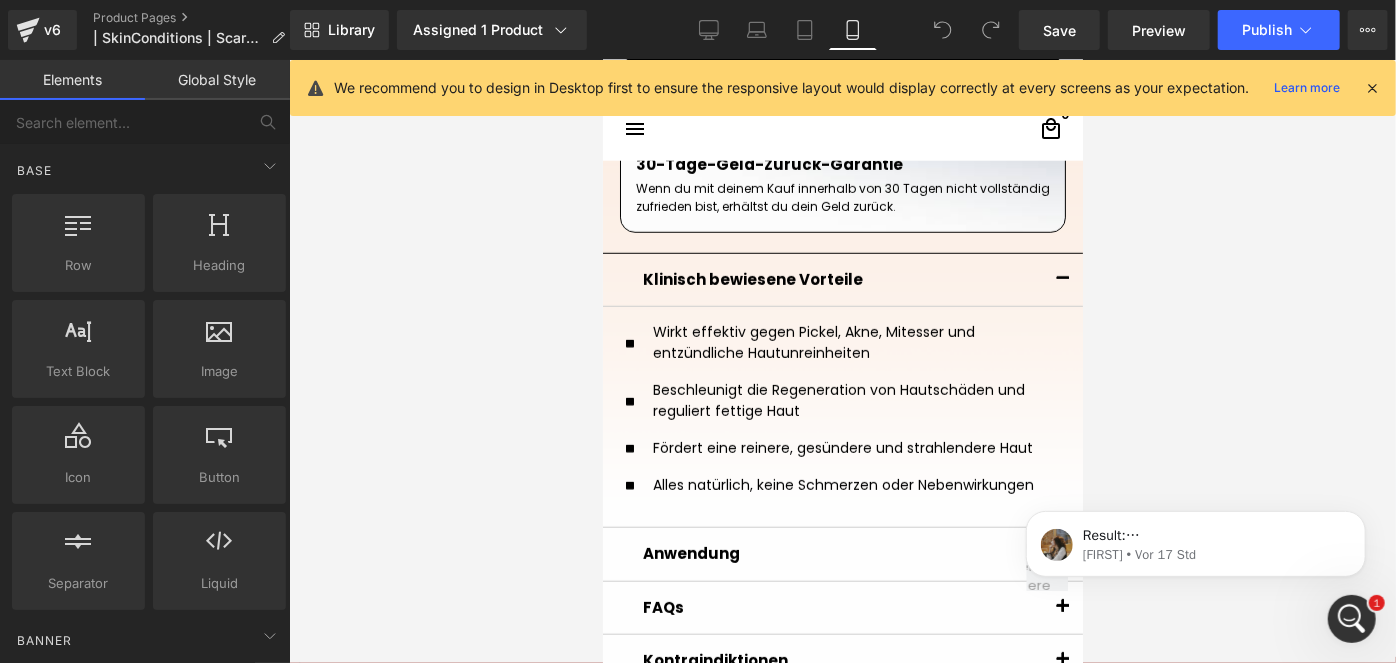 scroll, scrollTop: 0, scrollLeft: 0, axis: both 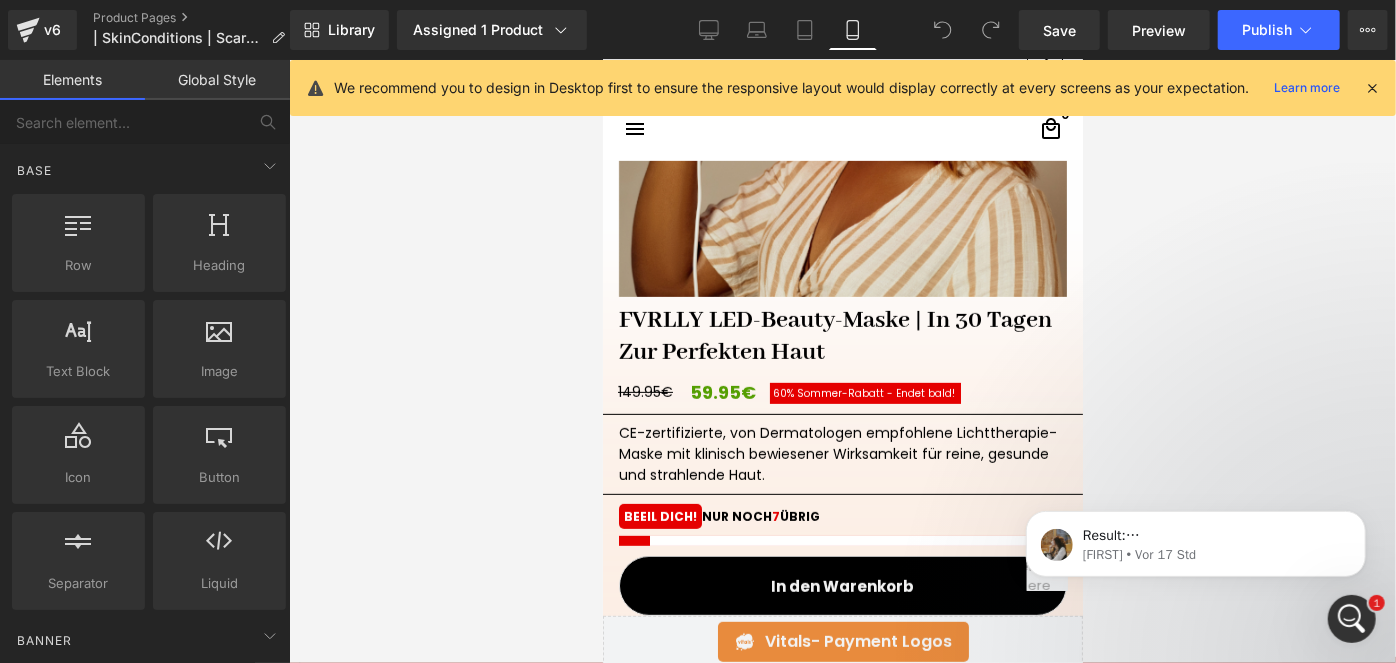 click at bounding box center (842, 72) 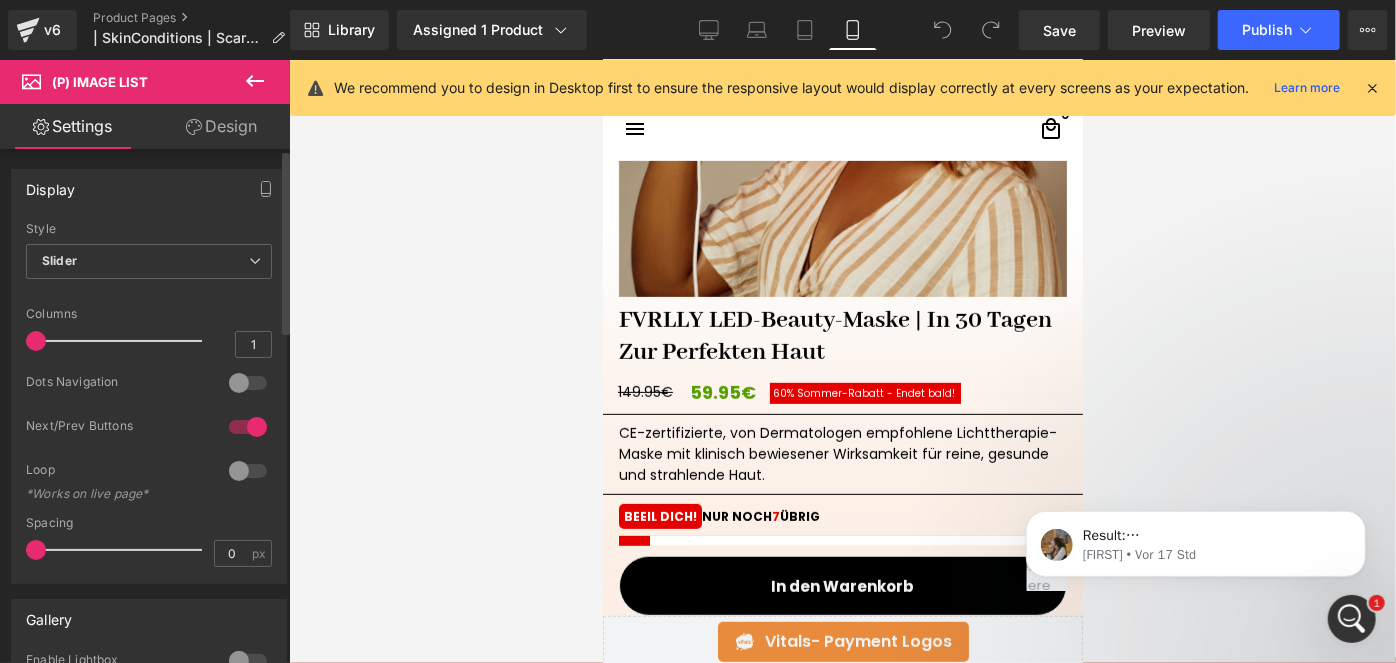 click at bounding box center [248, 383] 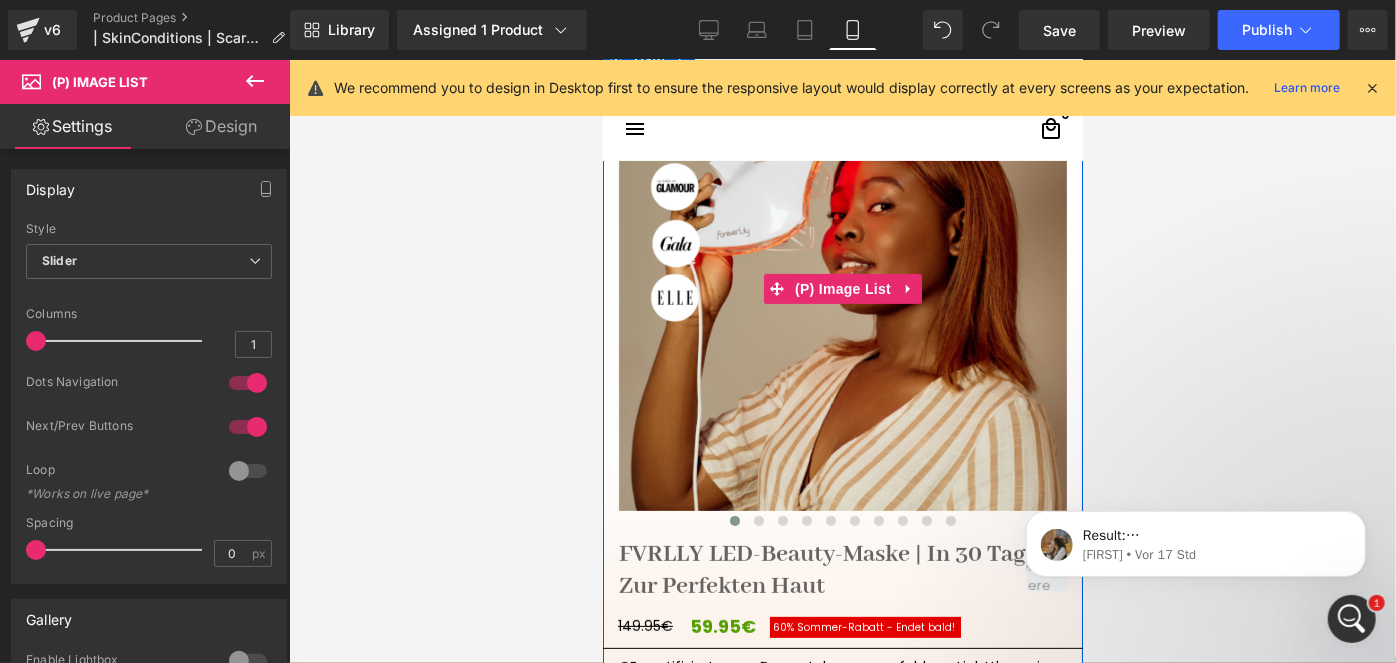 scroll, scrollTop: 290, scrollLeft: 0, axis: vertical 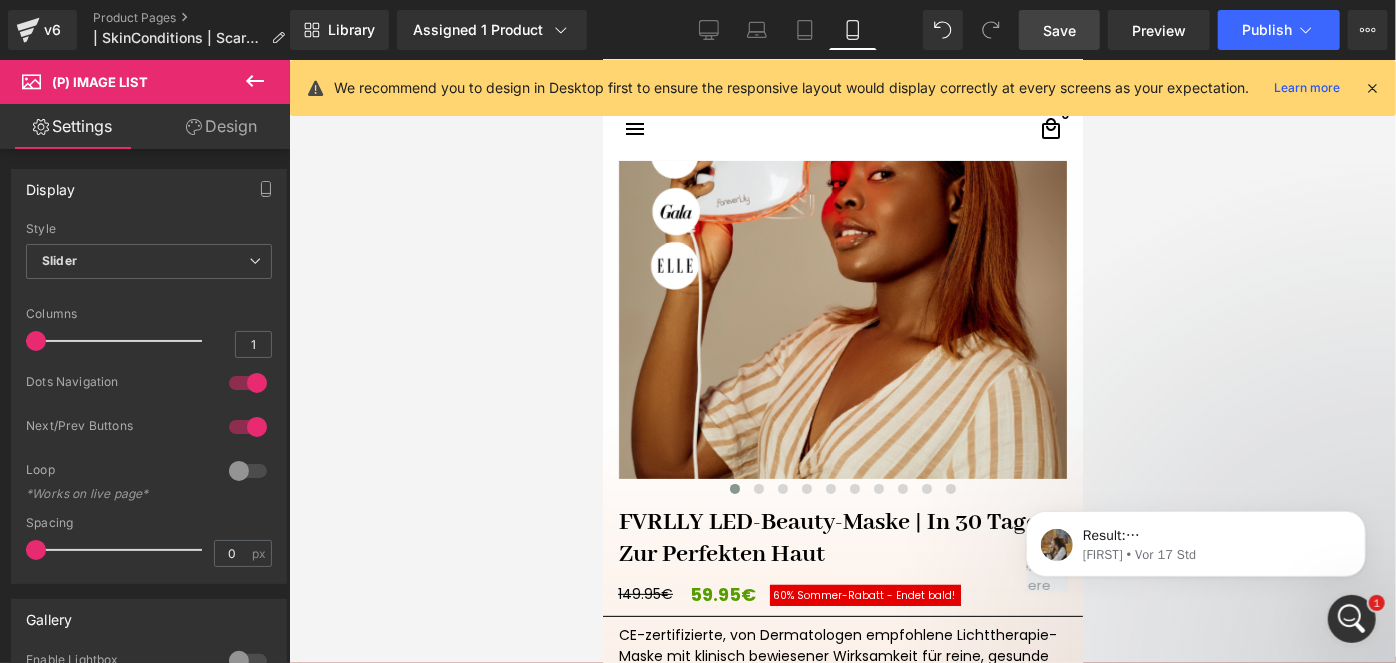 click on "Save" at bounding box center (1059, 30) 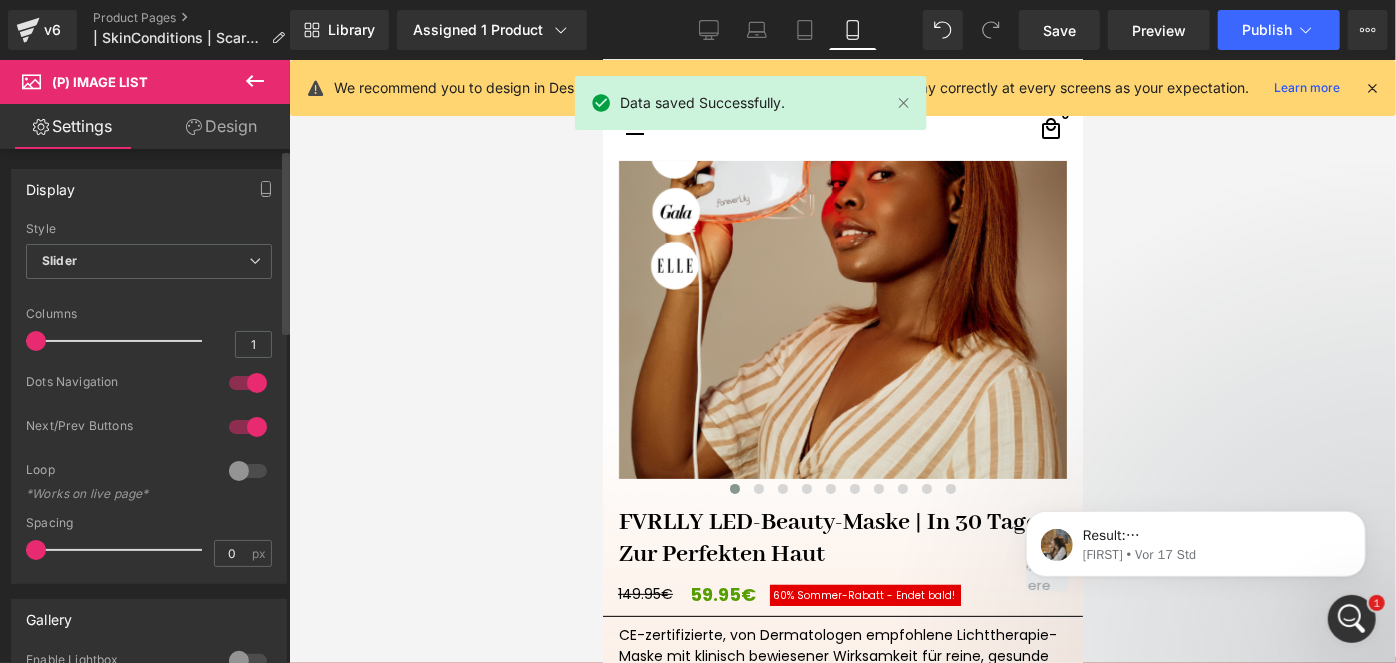 click at bounding box center (248, 427) 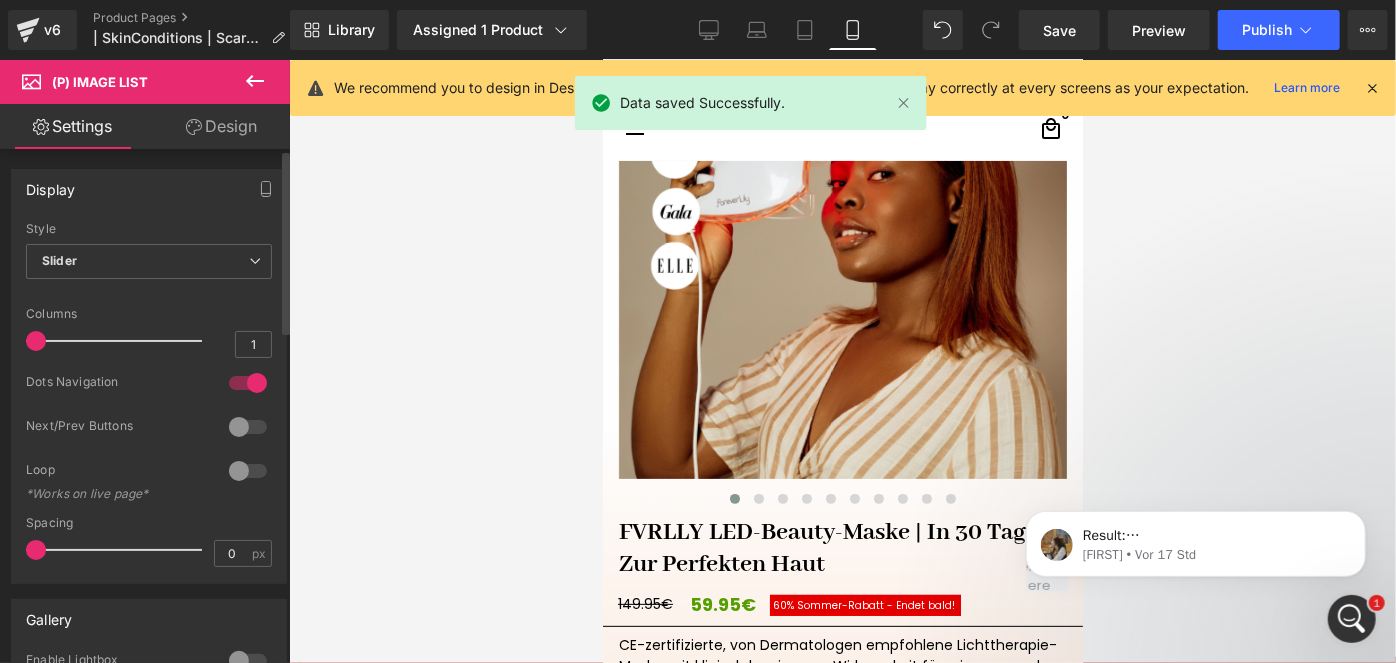 click at bounding box center [248, 427] 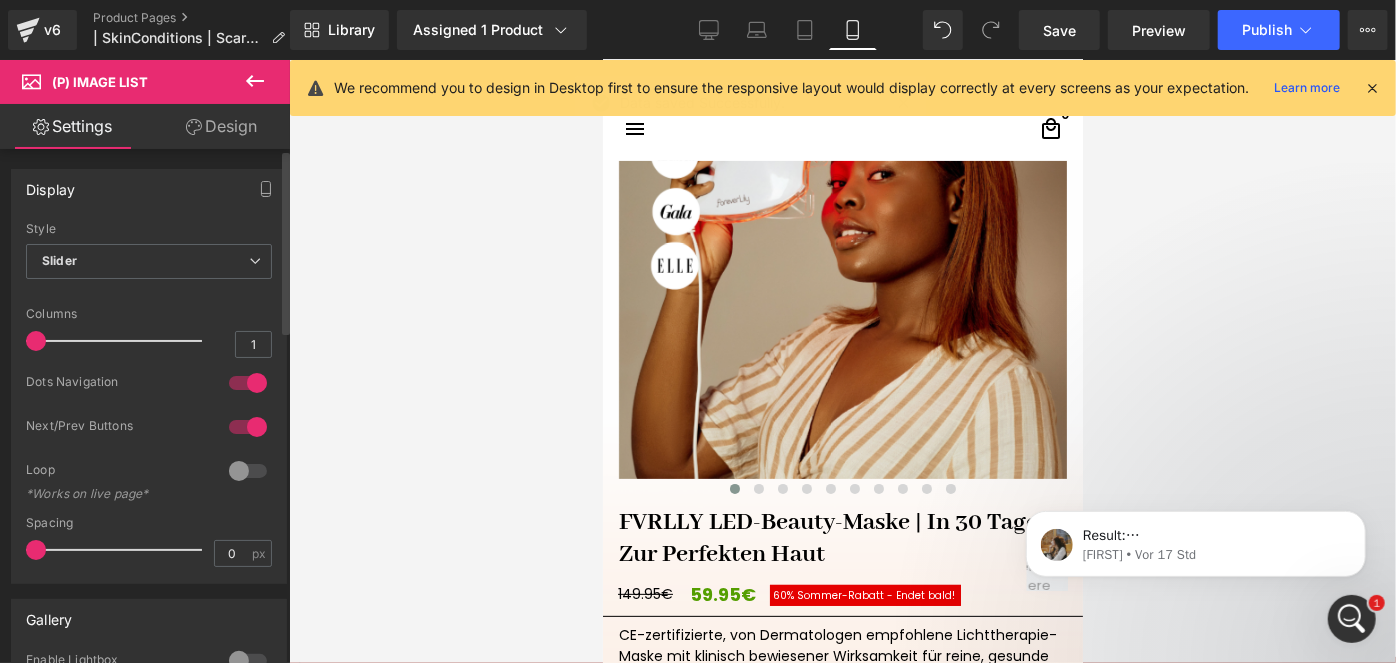 click at bounding box center (248, 383) 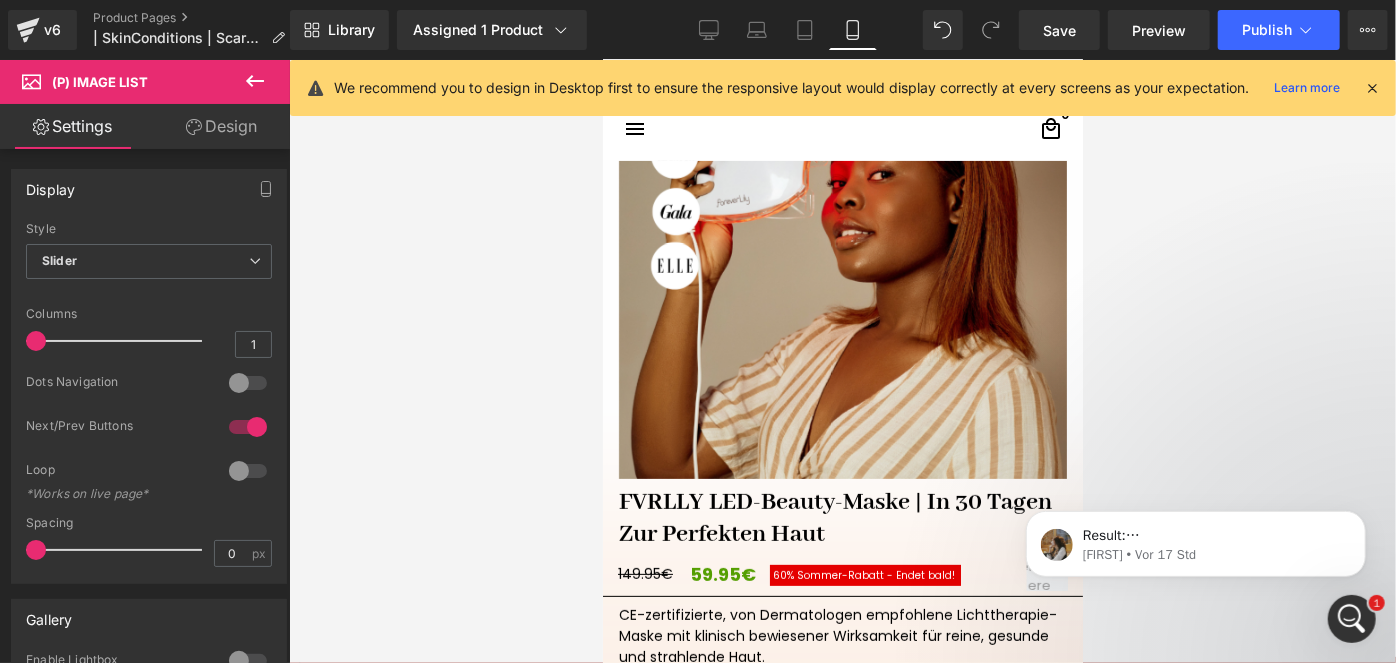 click 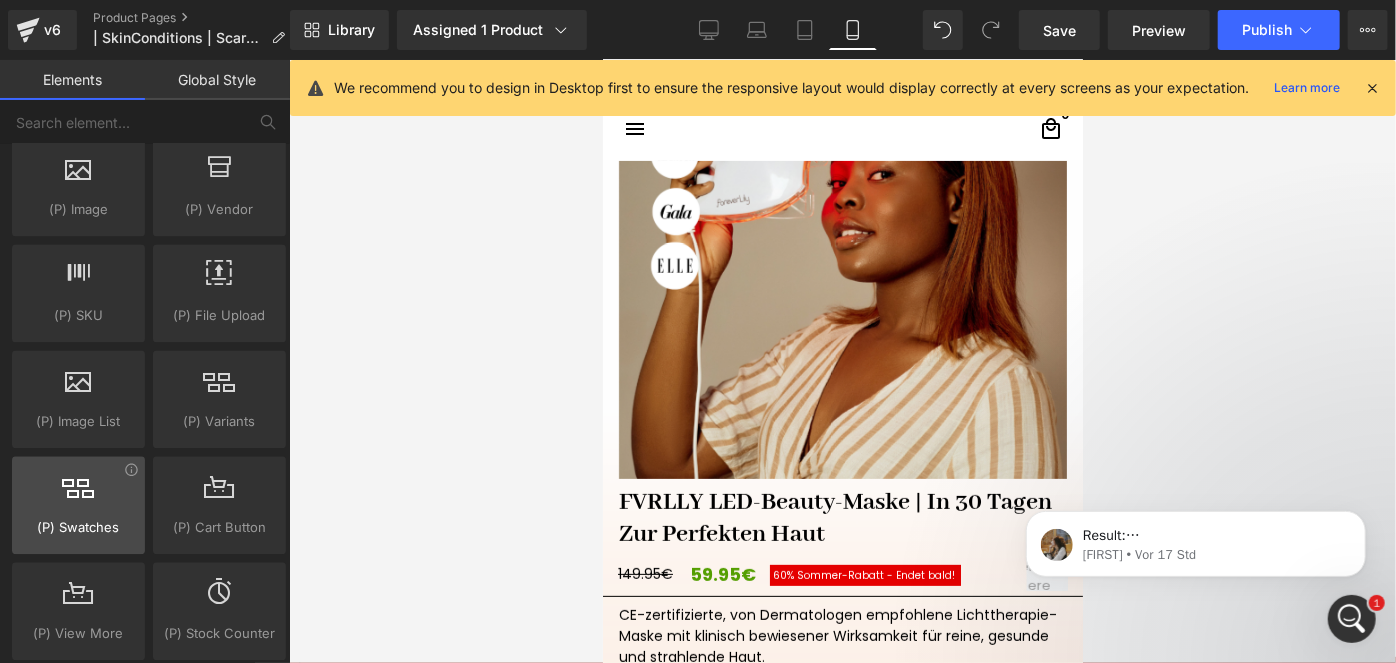 scroll, scrollTop: 2181, scrollLeft: 0, axis: vertical 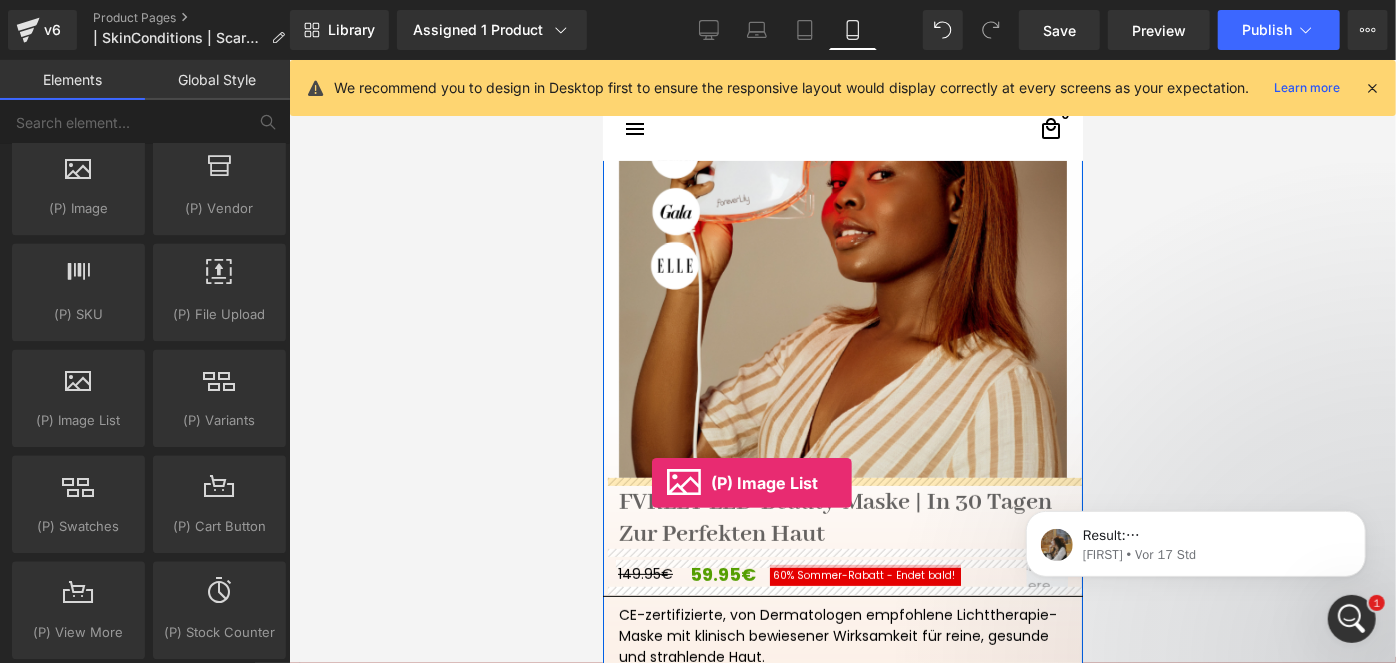 drag, startPoint x: 695, startPoint y: 467, endPoint x: 651, endPoint y: 482, distance: 46.486557 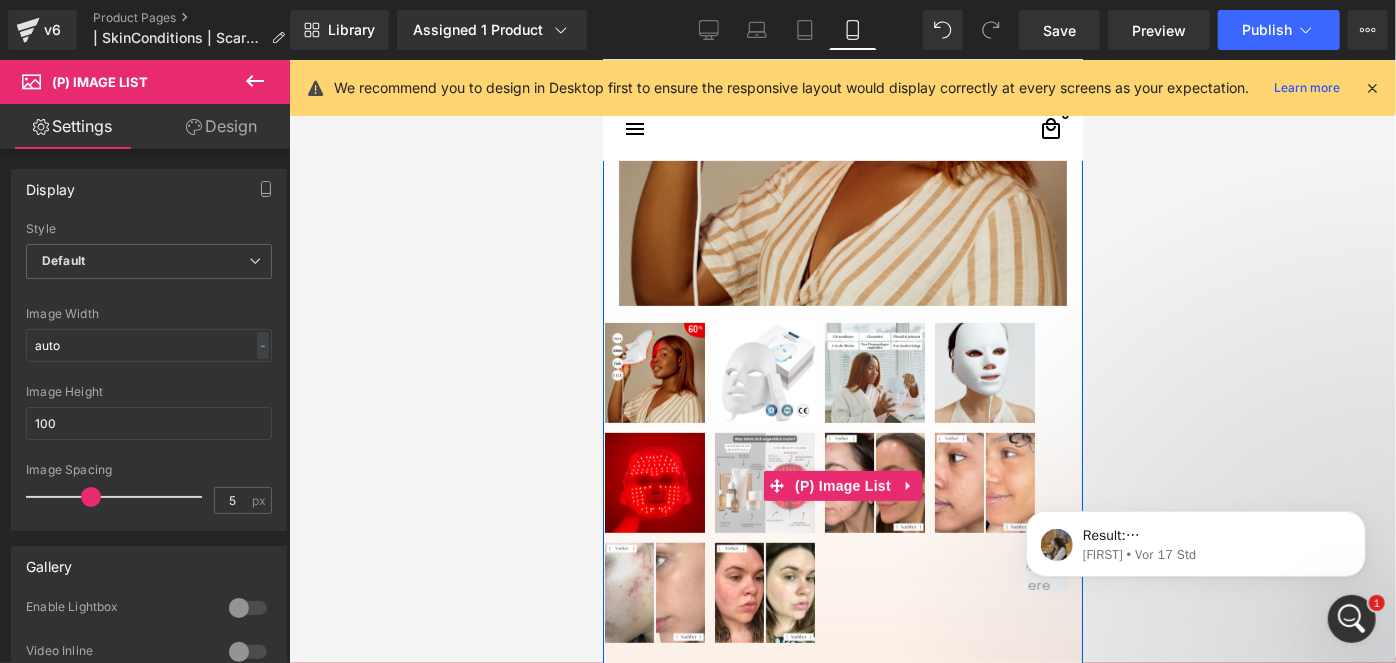 scroll, scrollTop: 472, scrollLeft: 0, axis: vertical 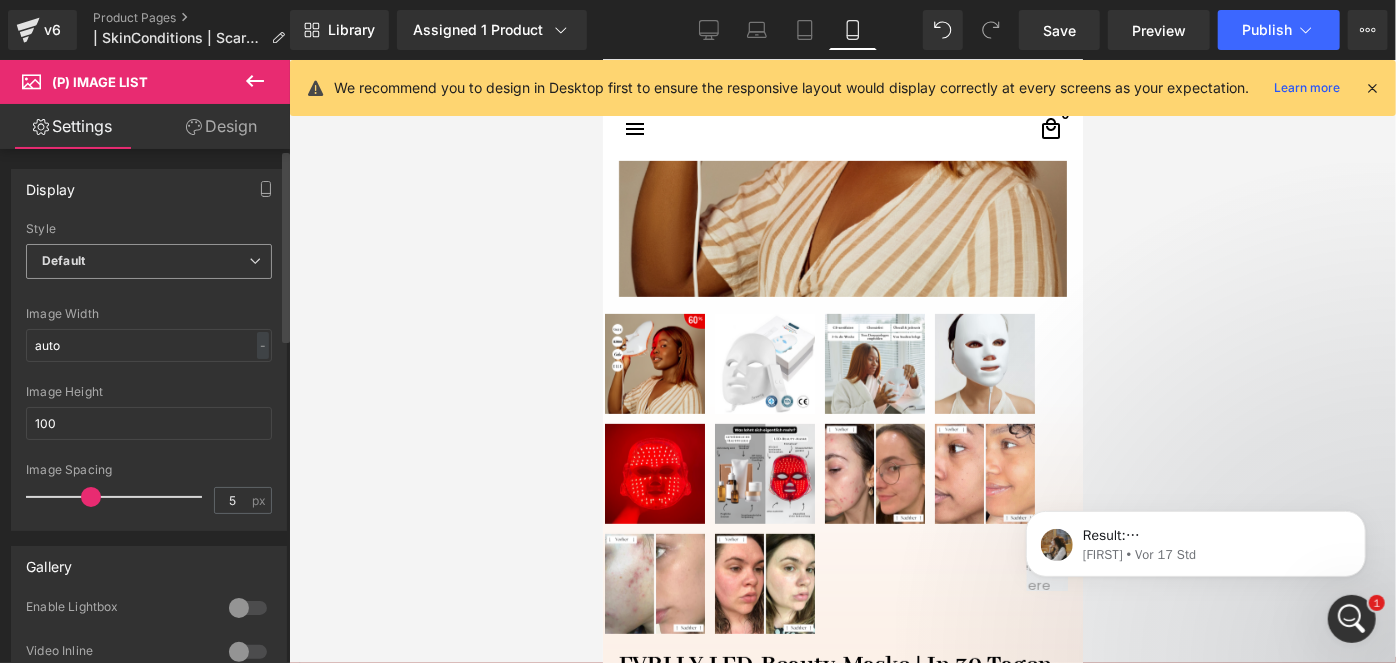 click on "Default" at bounding box center [149, 261] 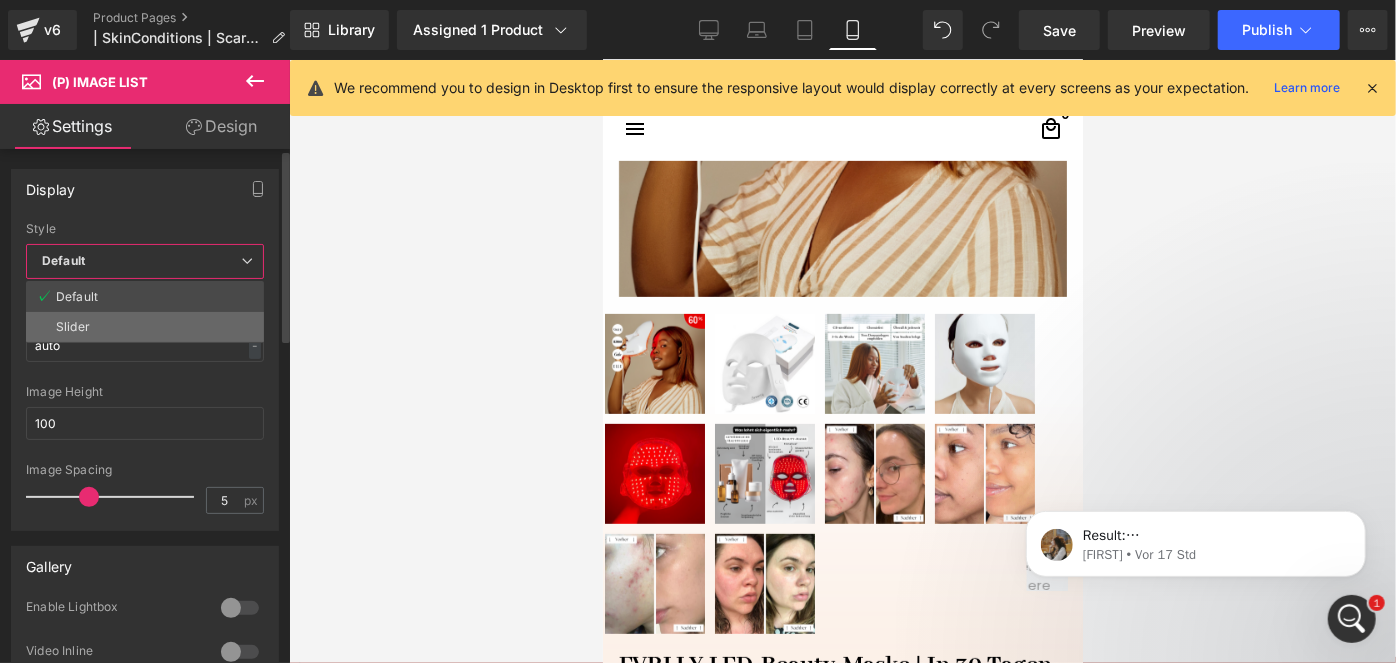 click on "Slider" at bounding box center [145, 327] 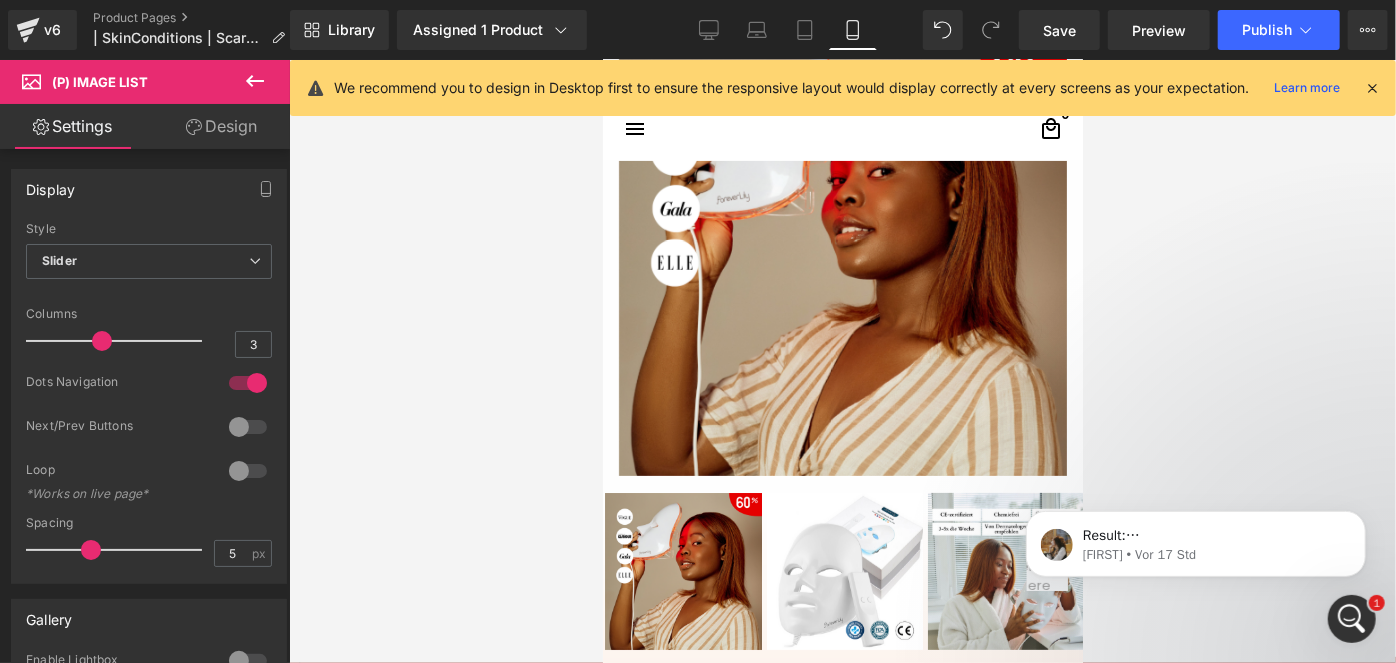 scroll, scrollTop: 290, scrollLeft: 0, axis: vertical 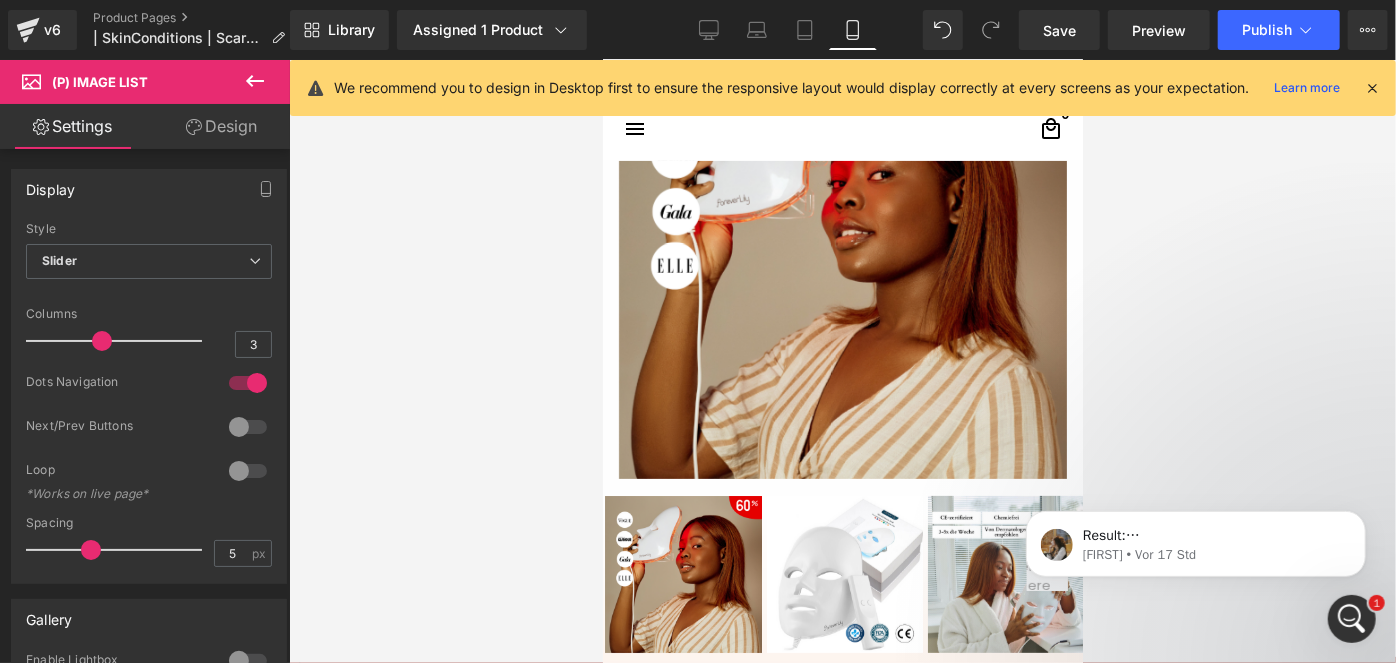 click on "Design" at bounding box center [221, 126] 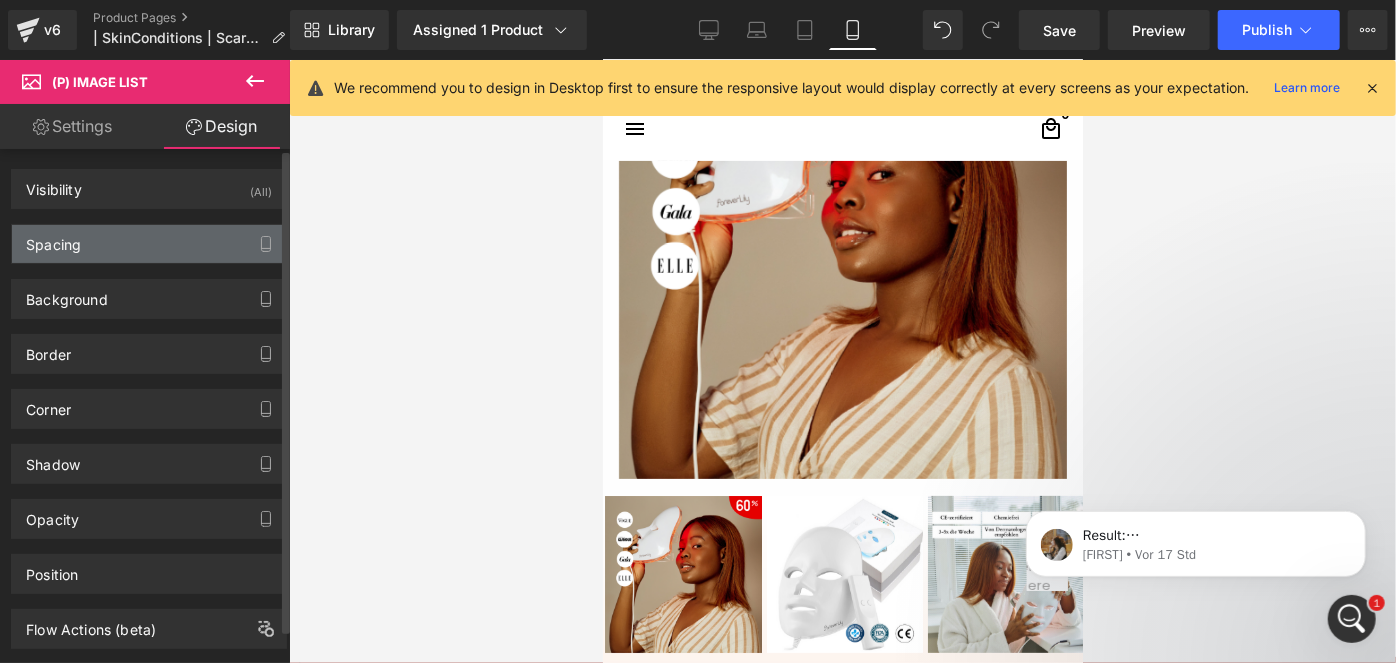 click on "Spacing" at bounding box center (53, 239) 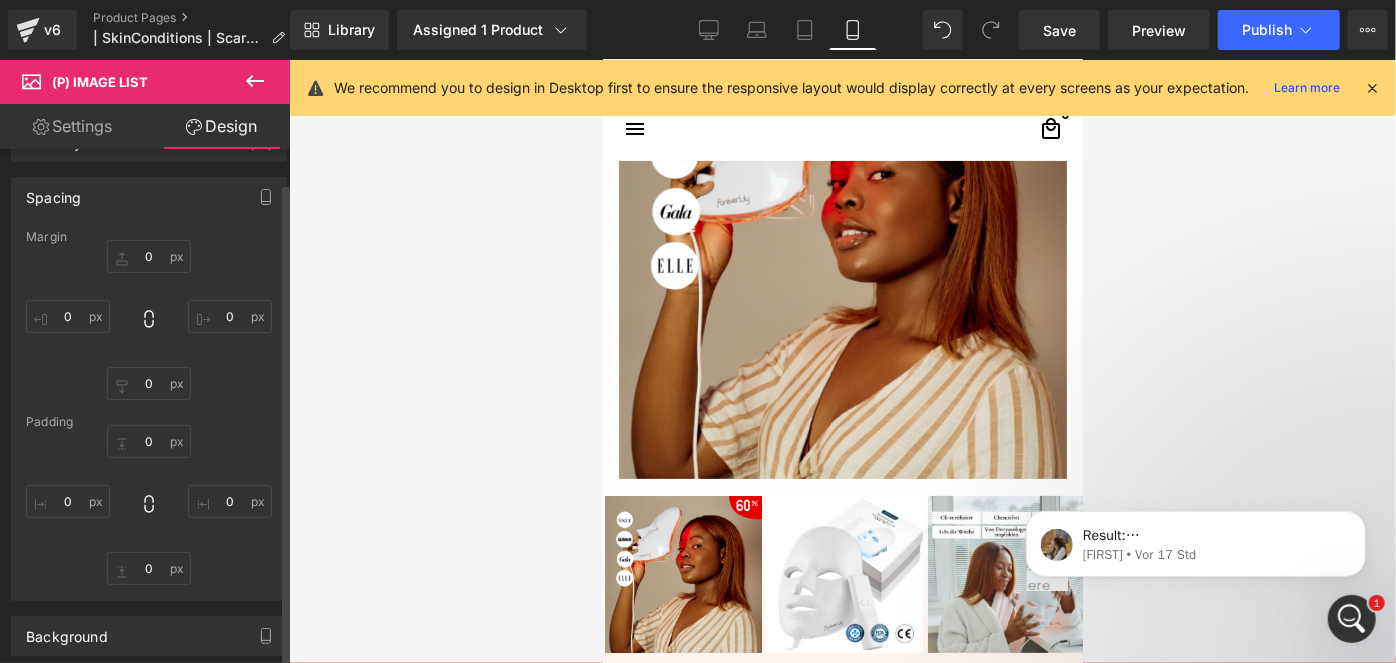 scroll, scrollTop: 90, scrollLeft: 0, axis: vertical 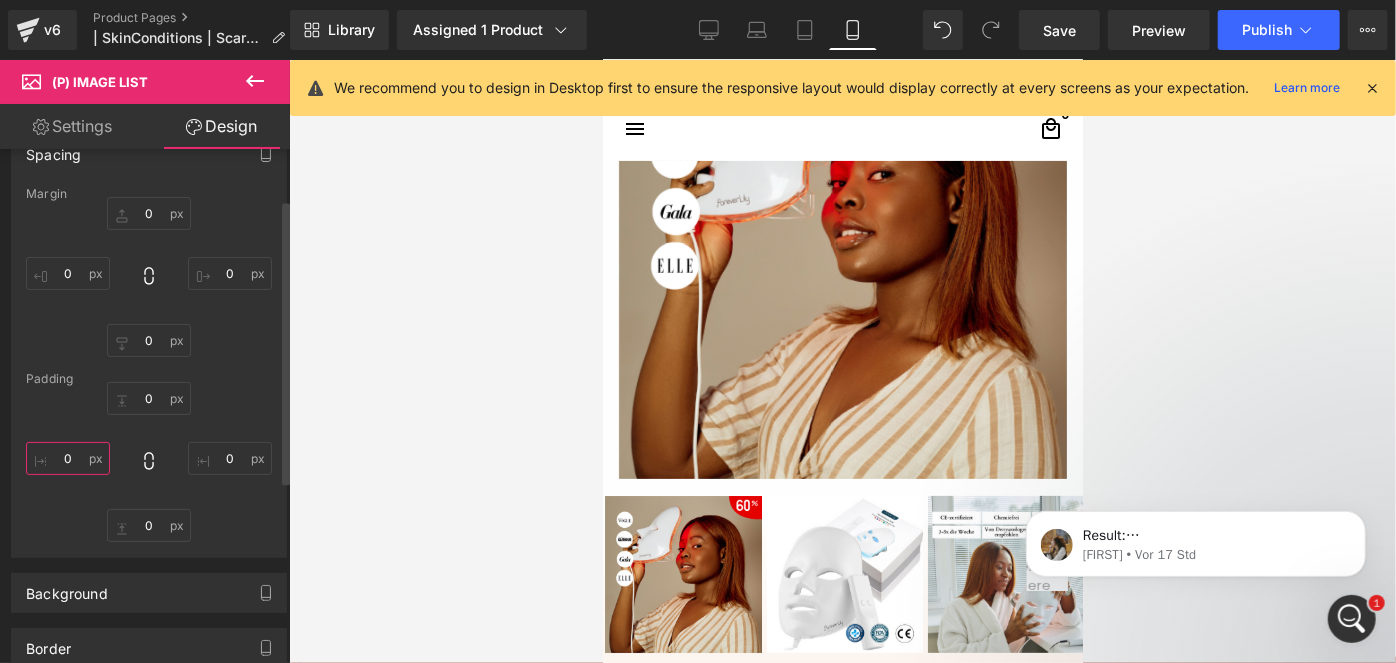 click on "0" at bounding box center [68, 458] 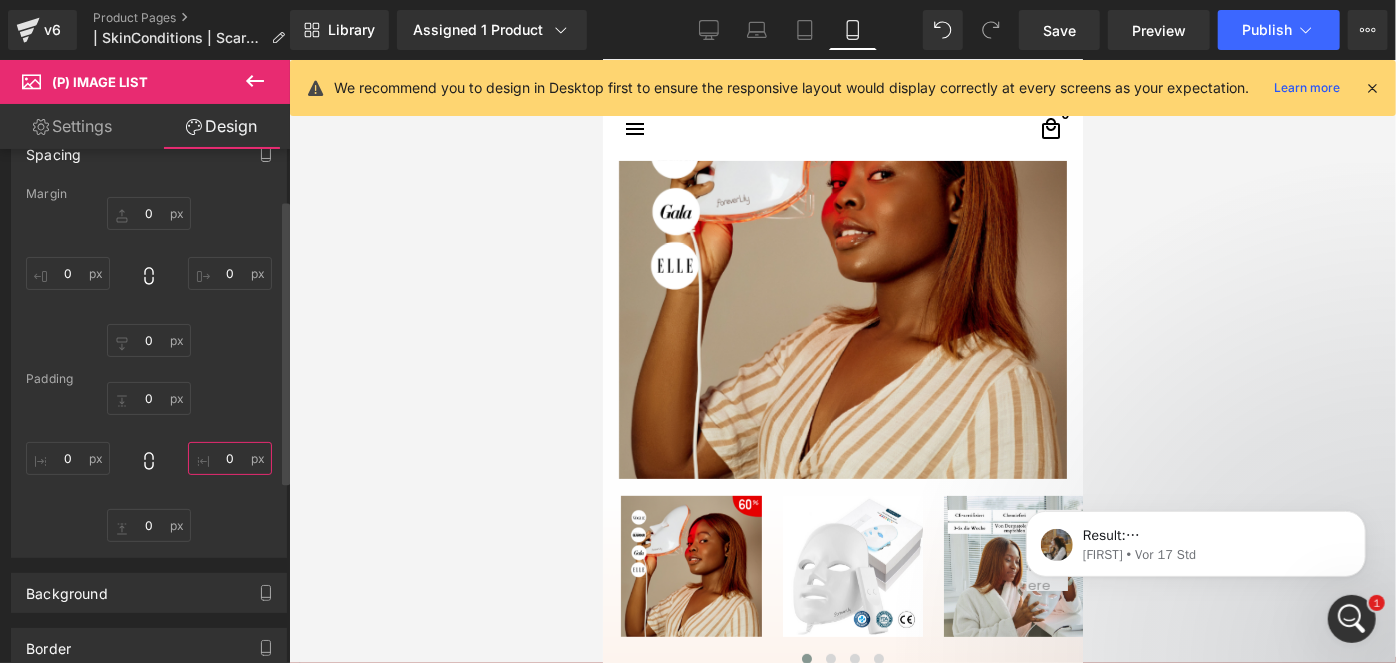 click on "0" at bounding box center (230, 458) 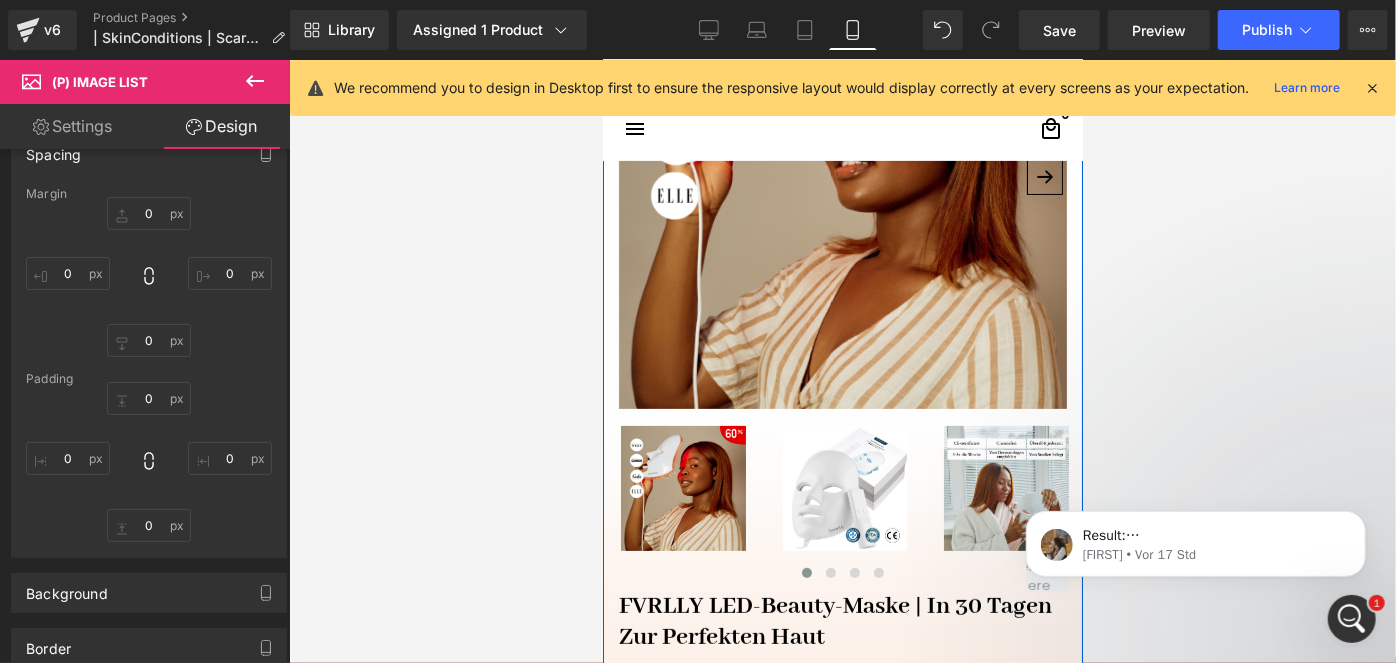 scroll, scrollTop: 381, scrollLeft: 0, axis: vertical 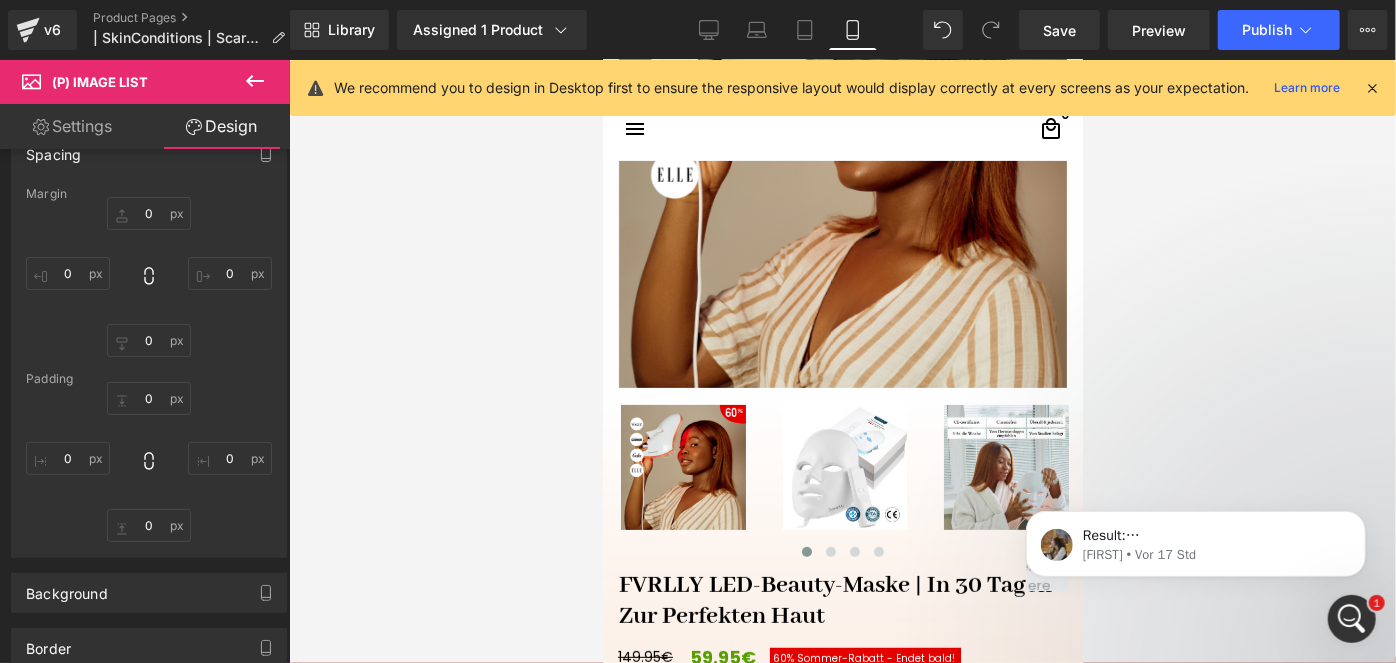 click 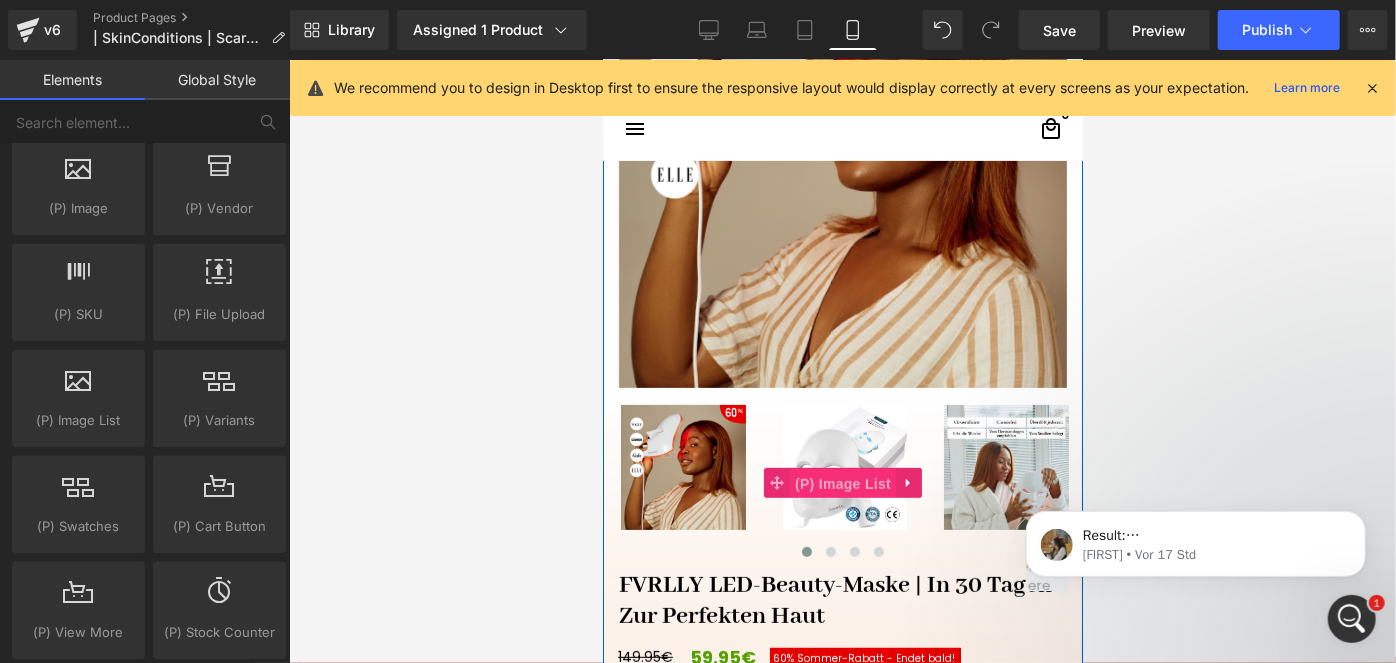 click on "(P) Image List" at bounding box center [842, 483] 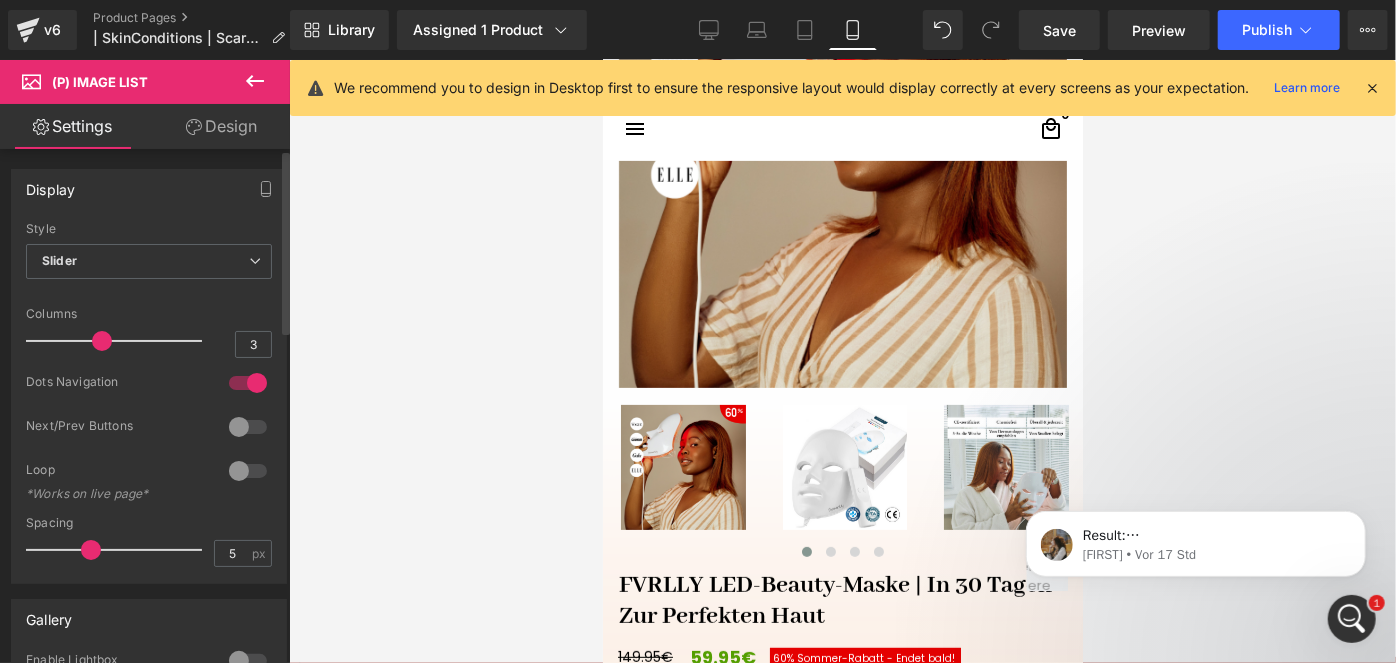 click at bounding box center [248, 383] 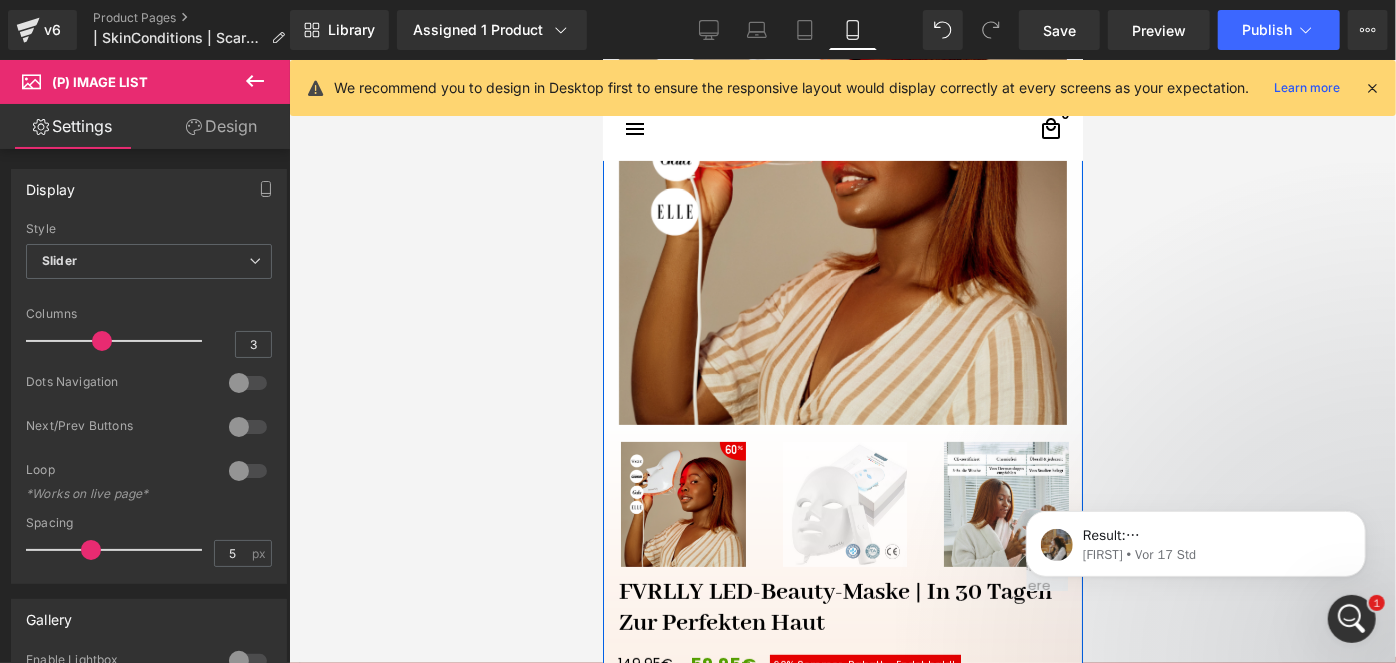 scroll, scrollTop: 381, scrollLeft: 0, axis: vertical 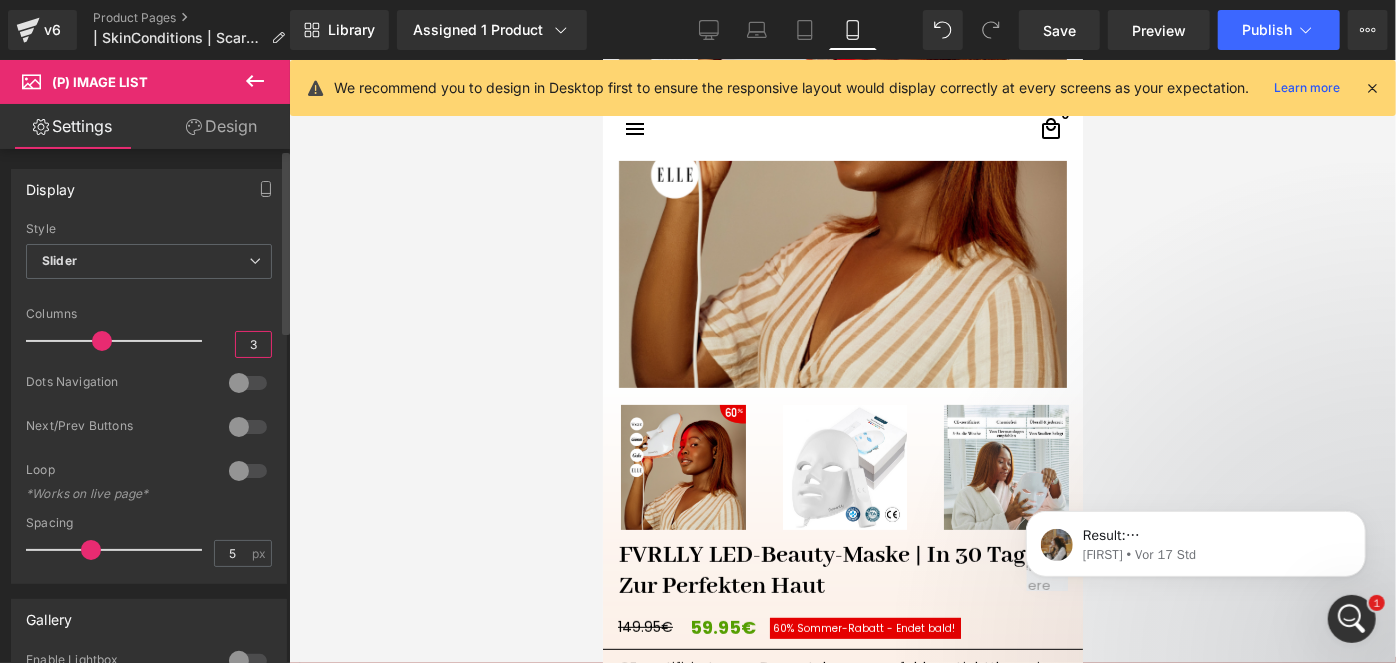 click on "3" at bounding box center [253, 344] 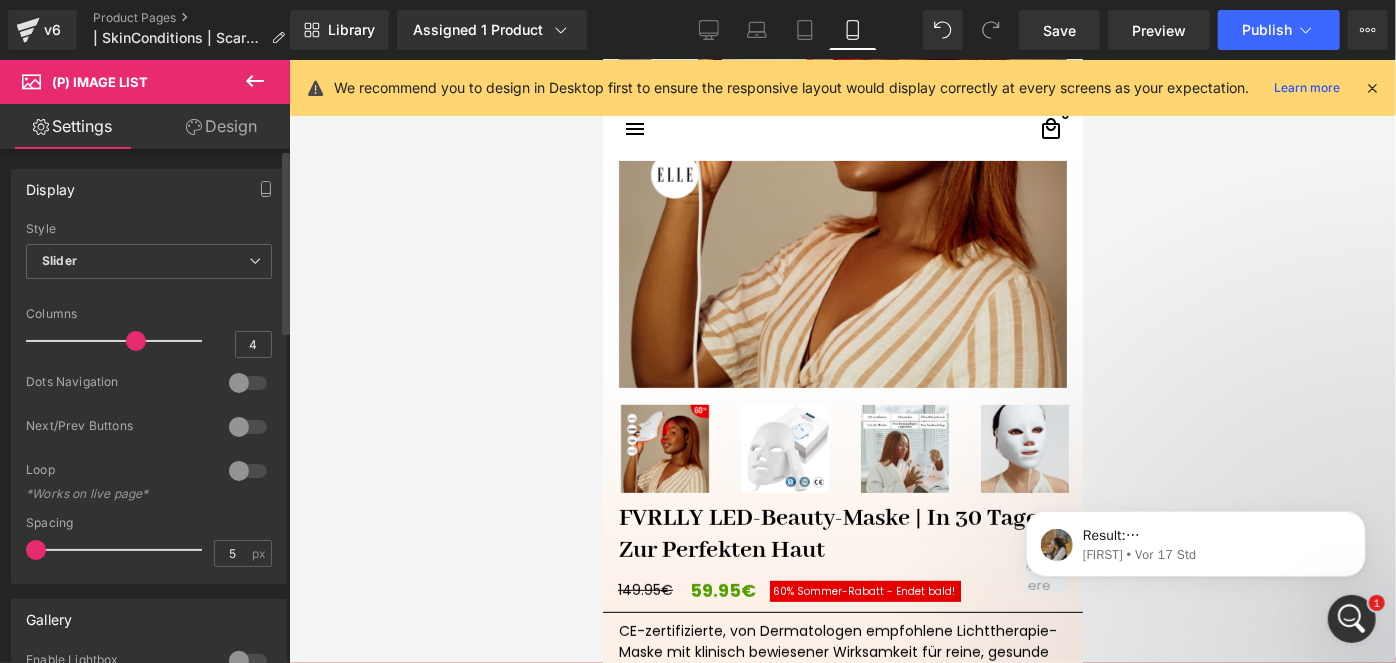 drag, startPoint x: 82, startPoint y: 549, endPoint x: 0, endPoint y: 544, distance: 82.1523 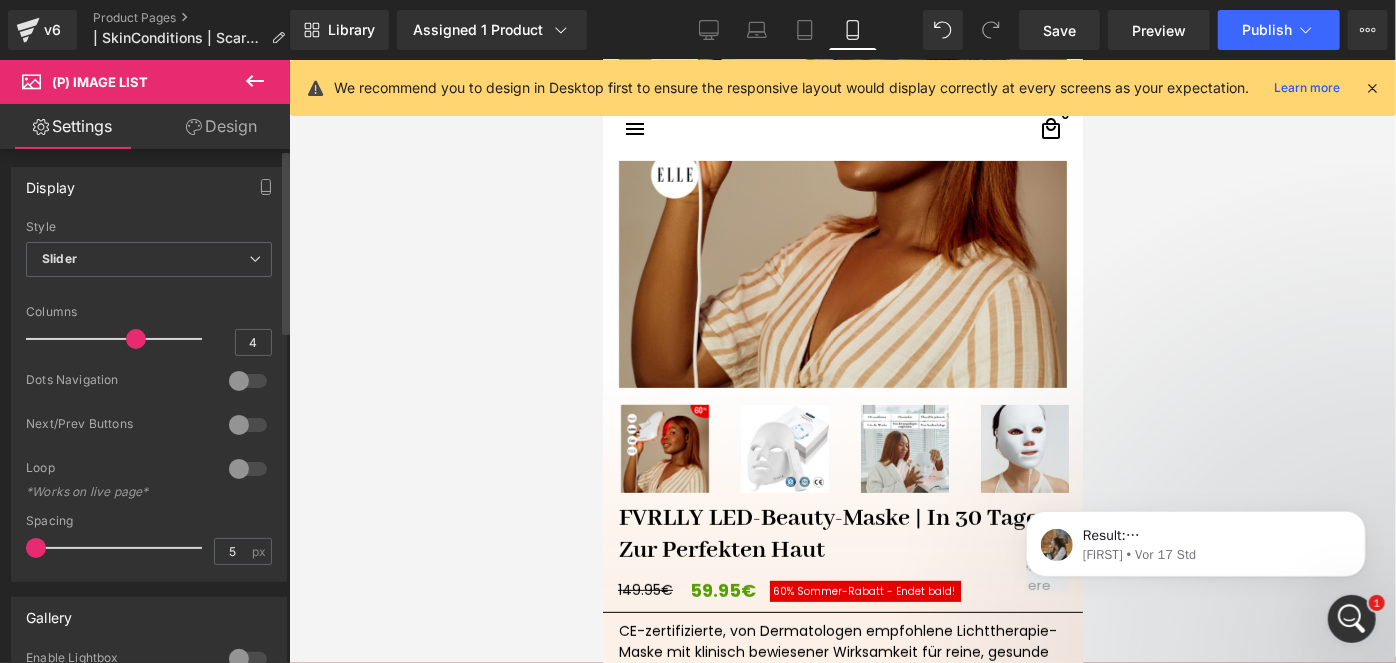 scroll, scrollTop: 0, scrollLeft: 0, axis: both 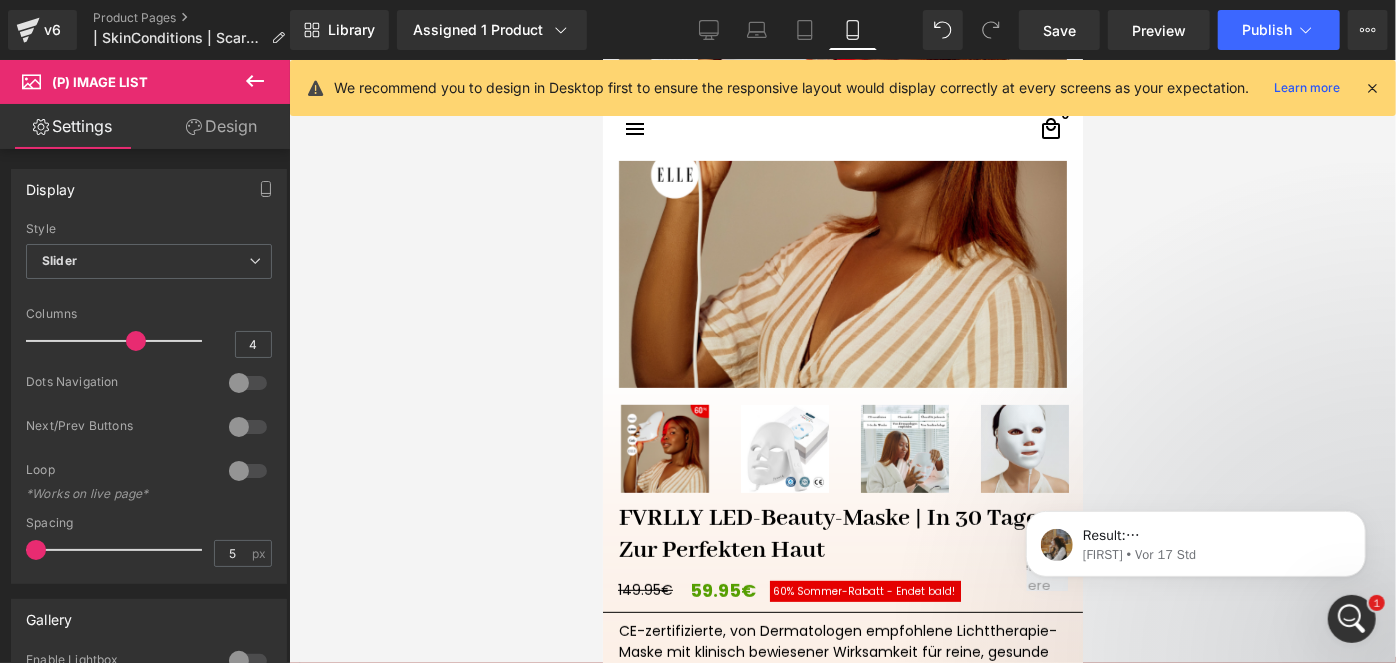 click on "Design" at bounding box center [221, 126] 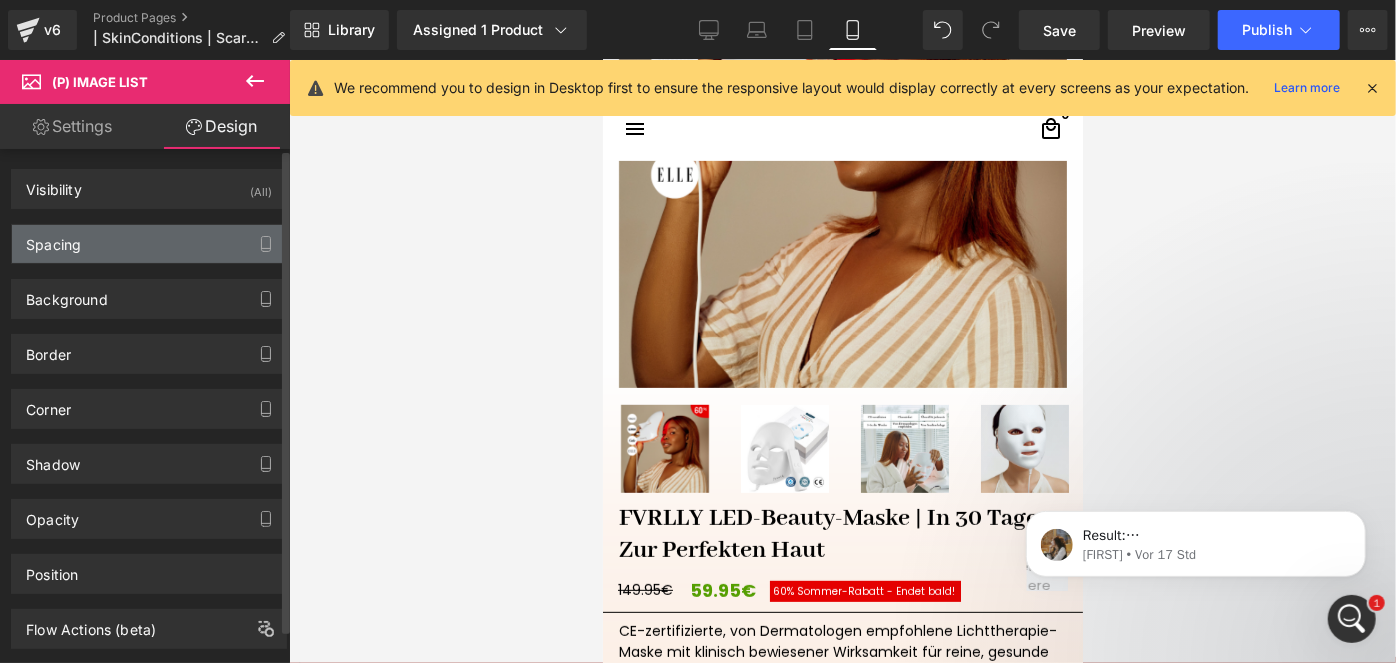 click on "Spacing" at bounding box center (149, 244) 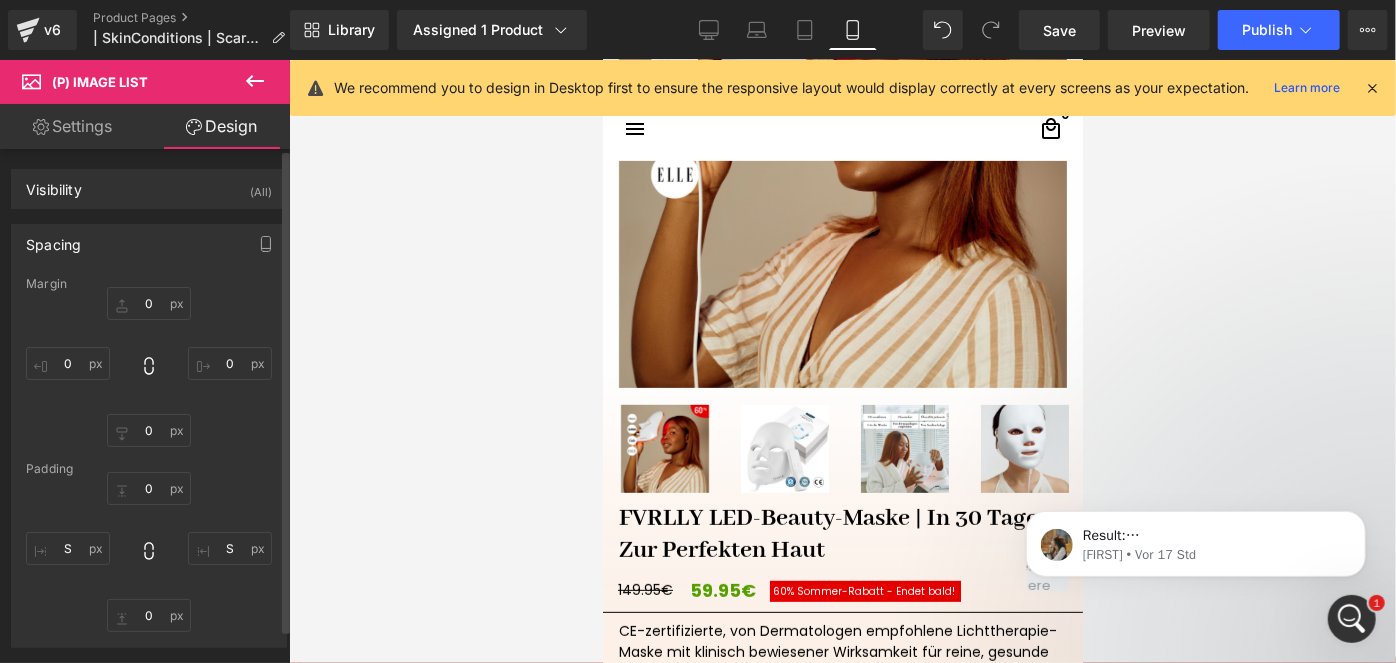 click on "Spacing" at bounding box center (149, 244) 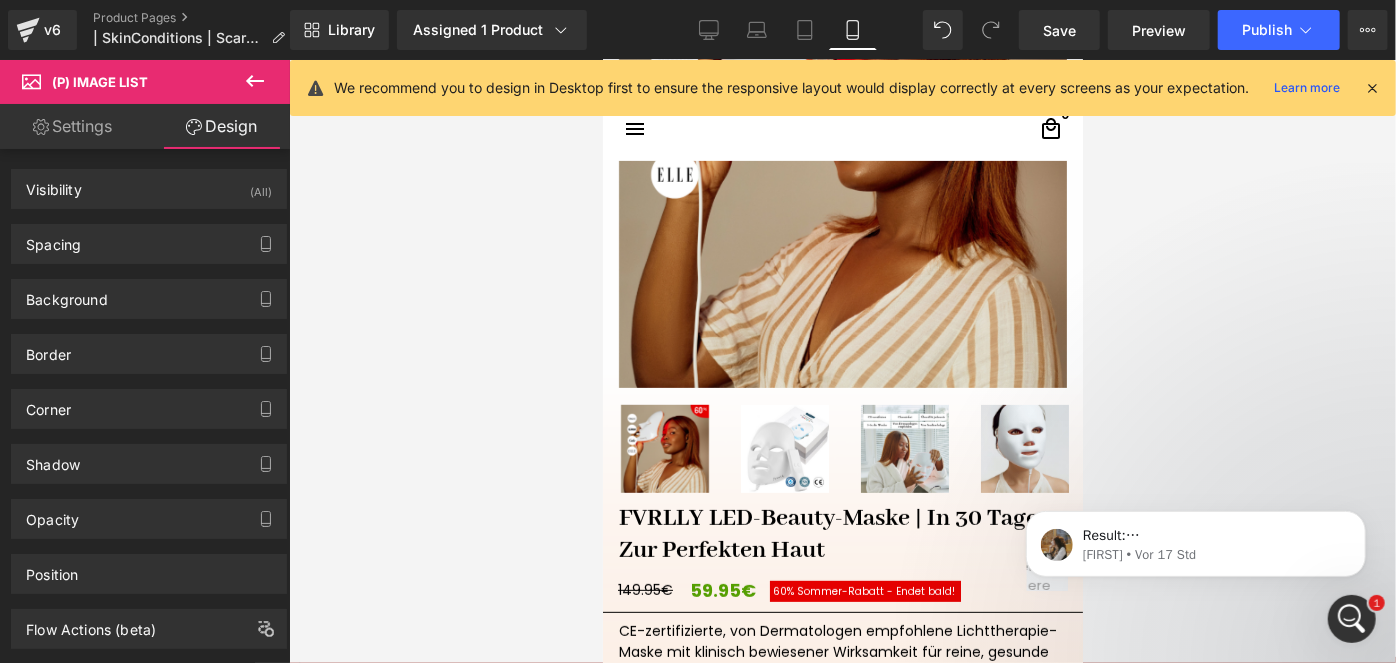 click on "Settings" at bounding box center [72, 126] 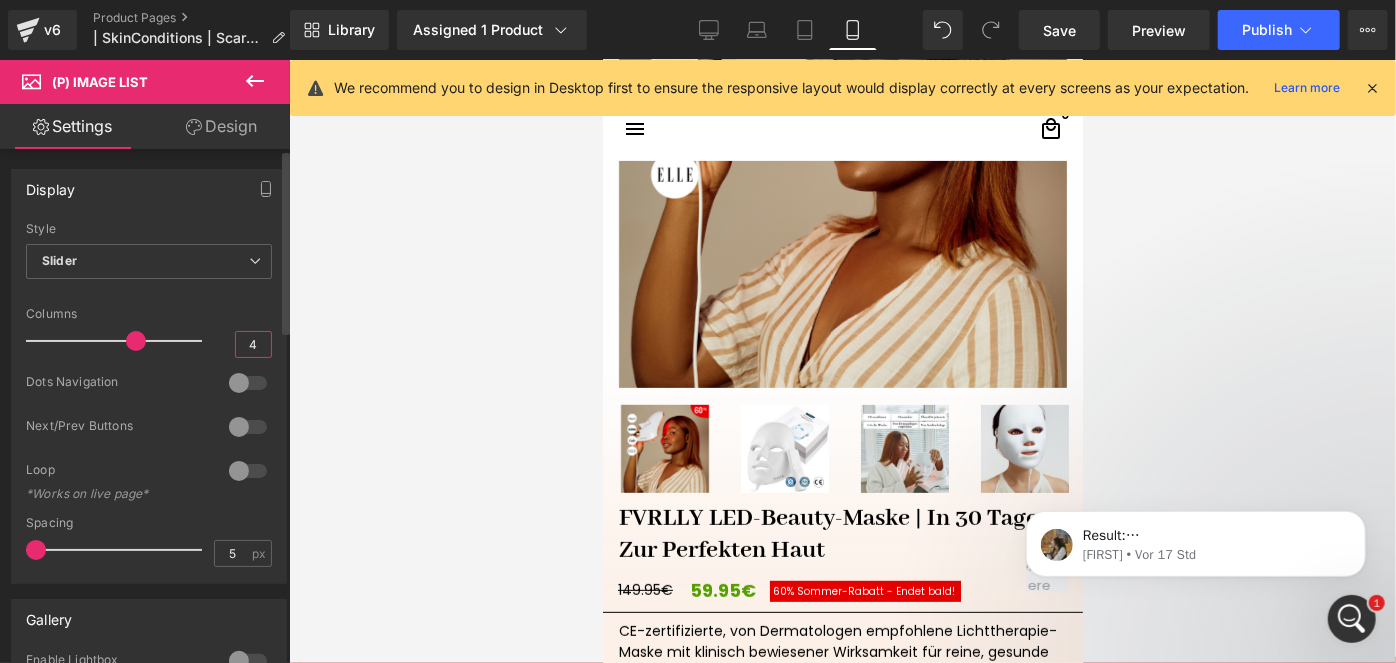 click on "4" at bounding box center [253, 344] 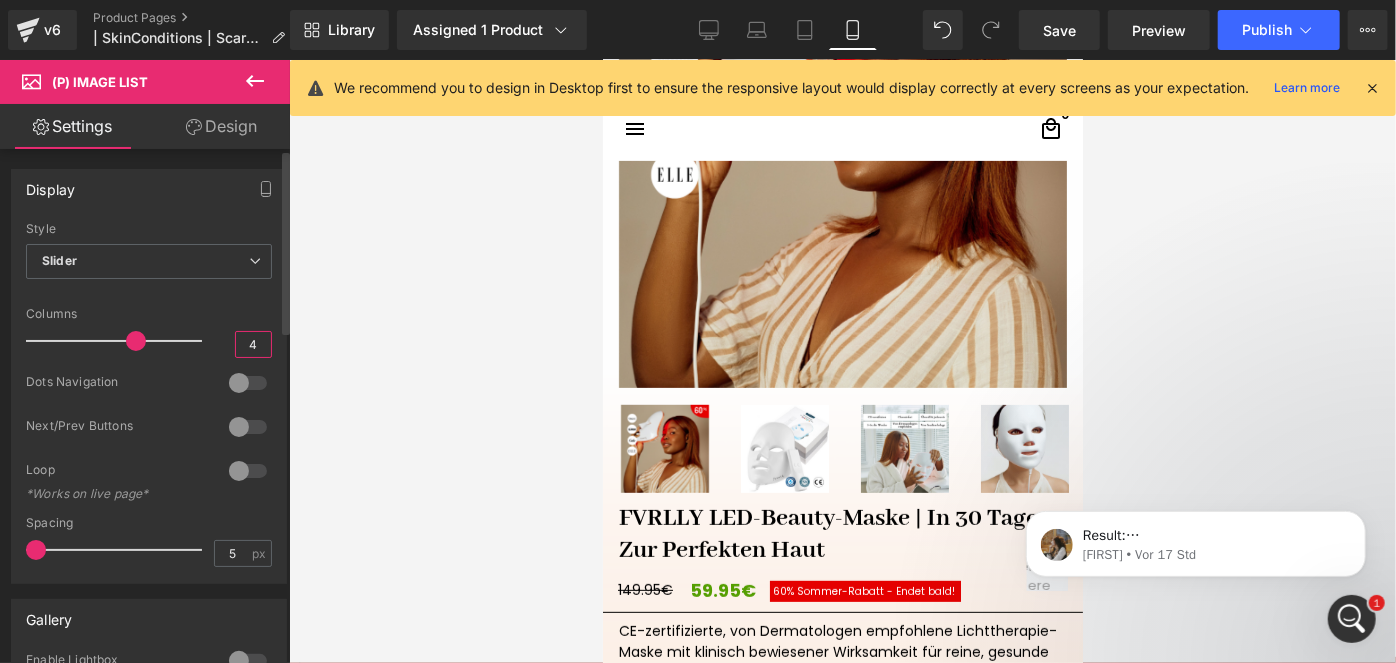 click on "4" at bounding box center [253, 344] 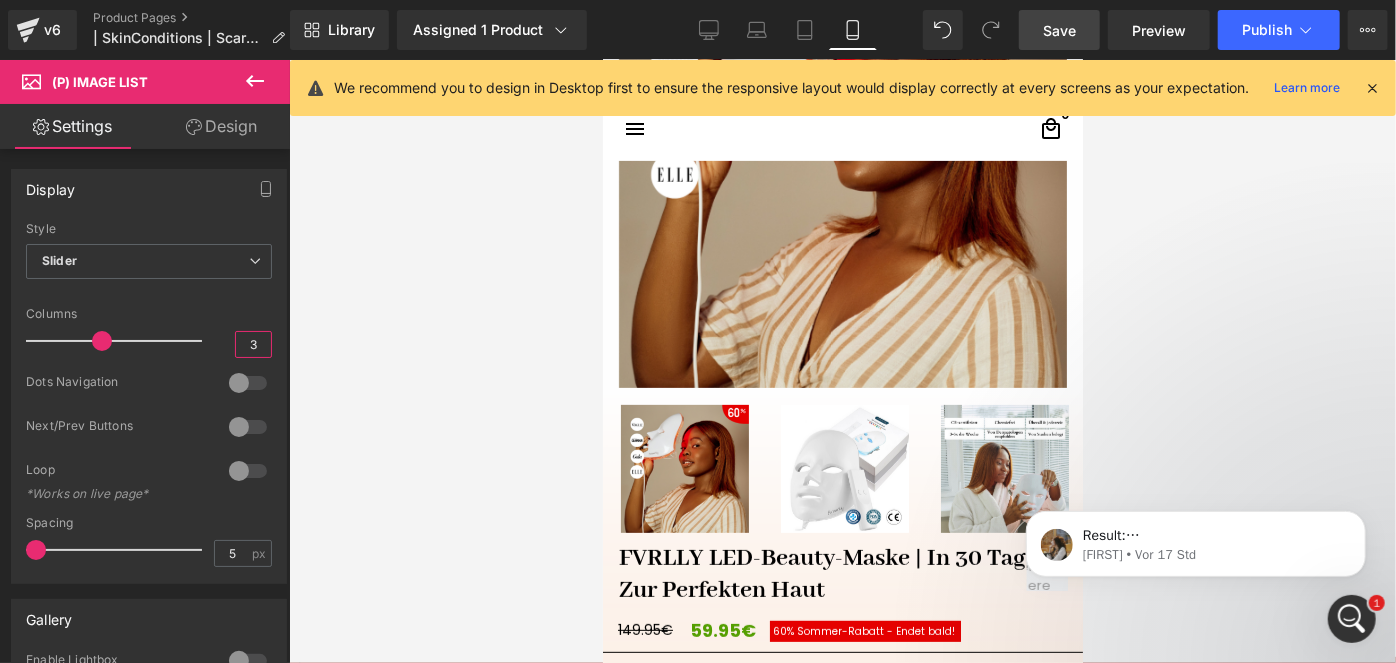 type on "3" 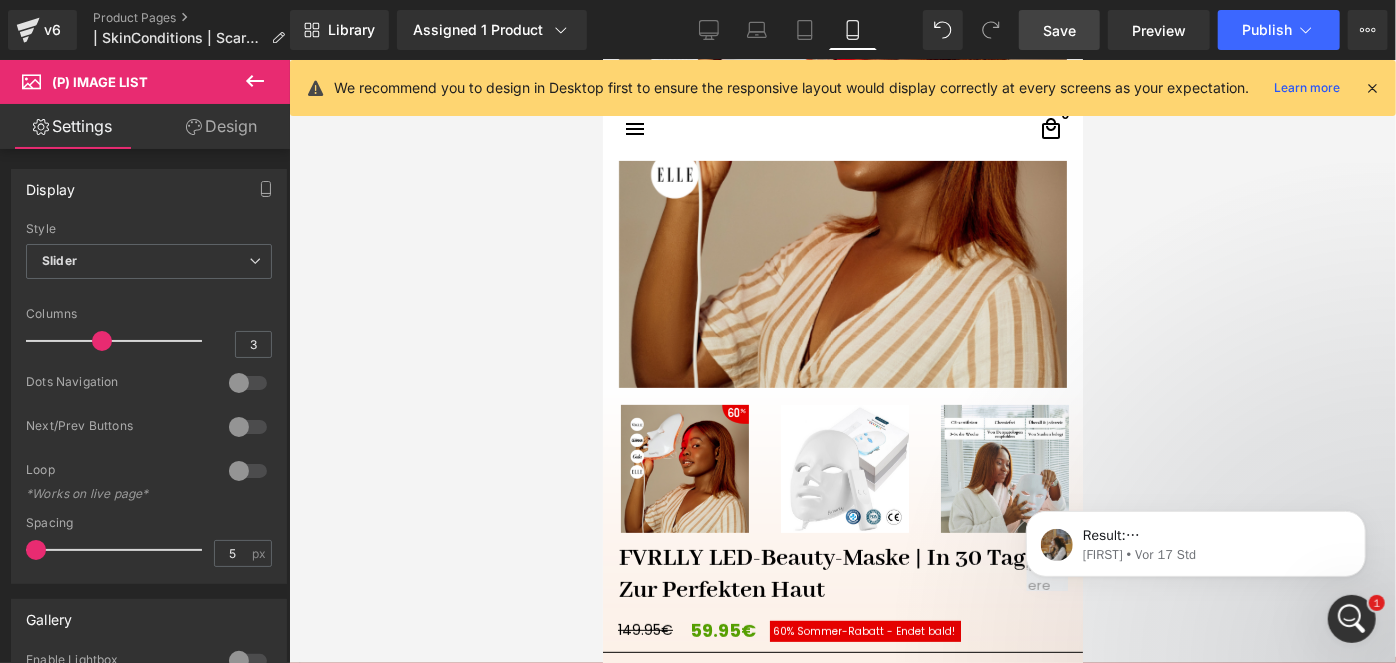 click on "Save" at bounding box center [1059, 30] 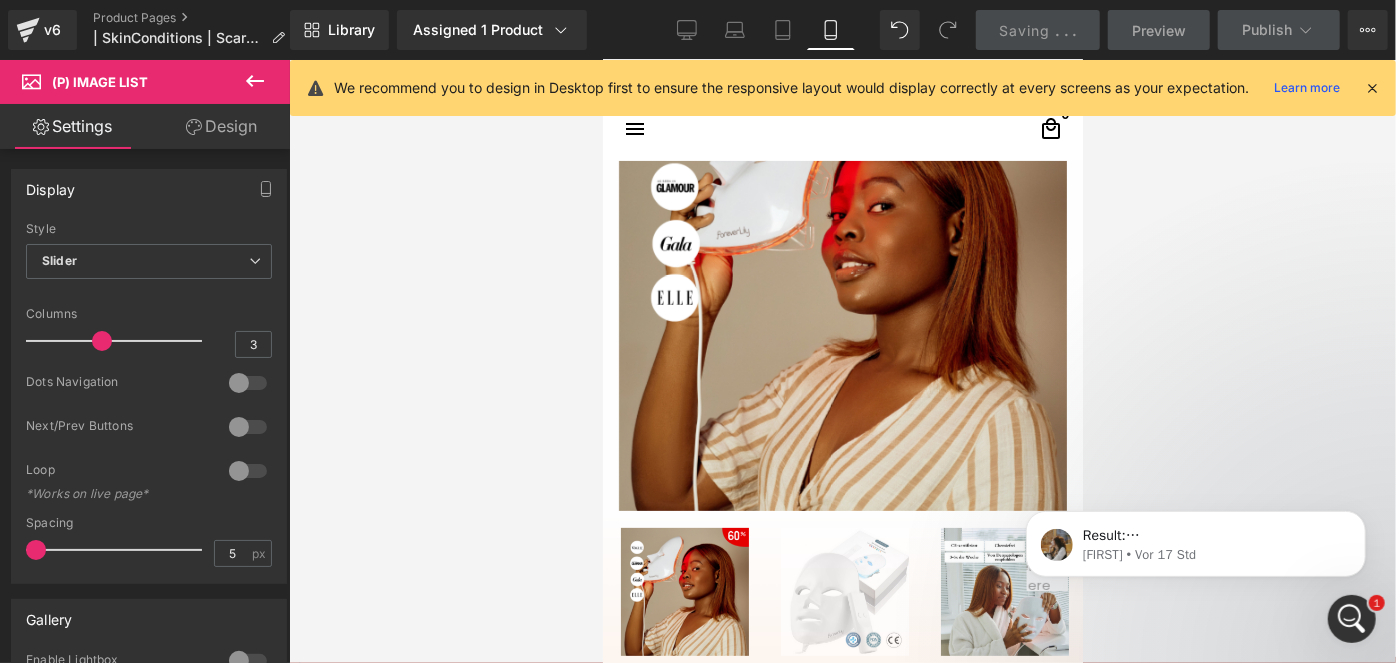 scroll, scrollTop: 290, scrollLeft: 0, axis: vertical 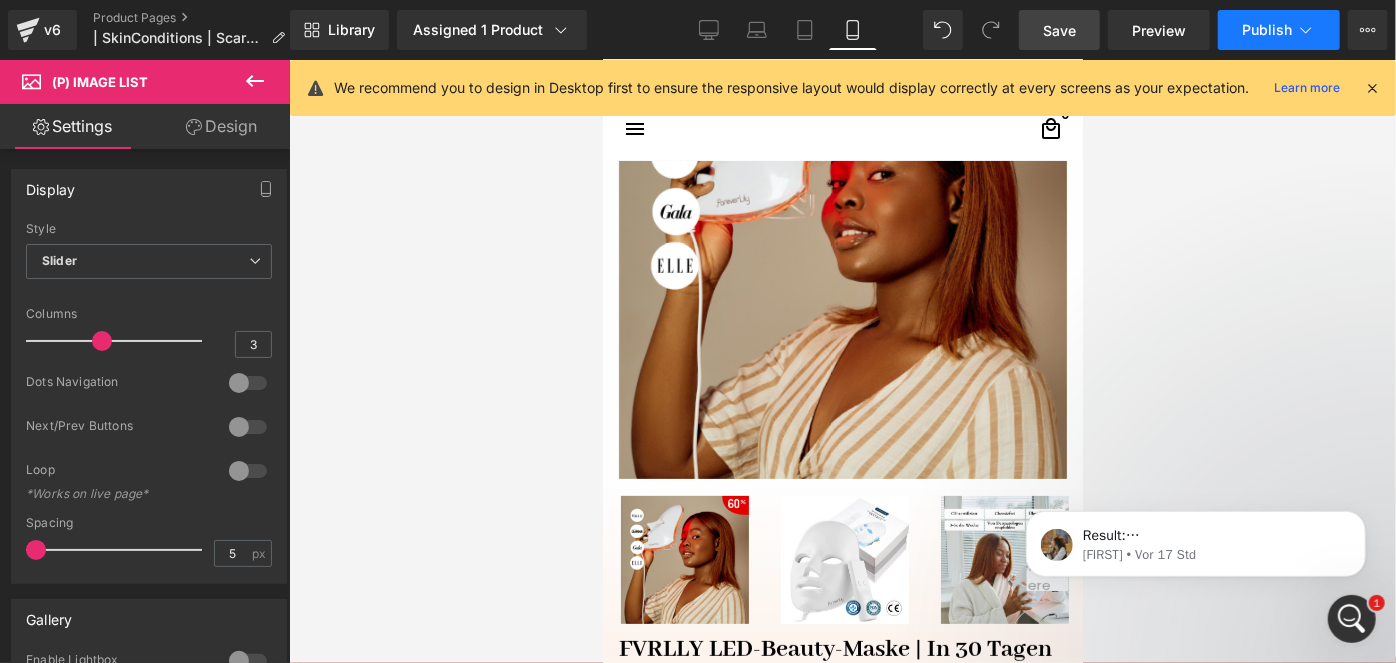 click on "Publish" at bounding box center [1267, 30] 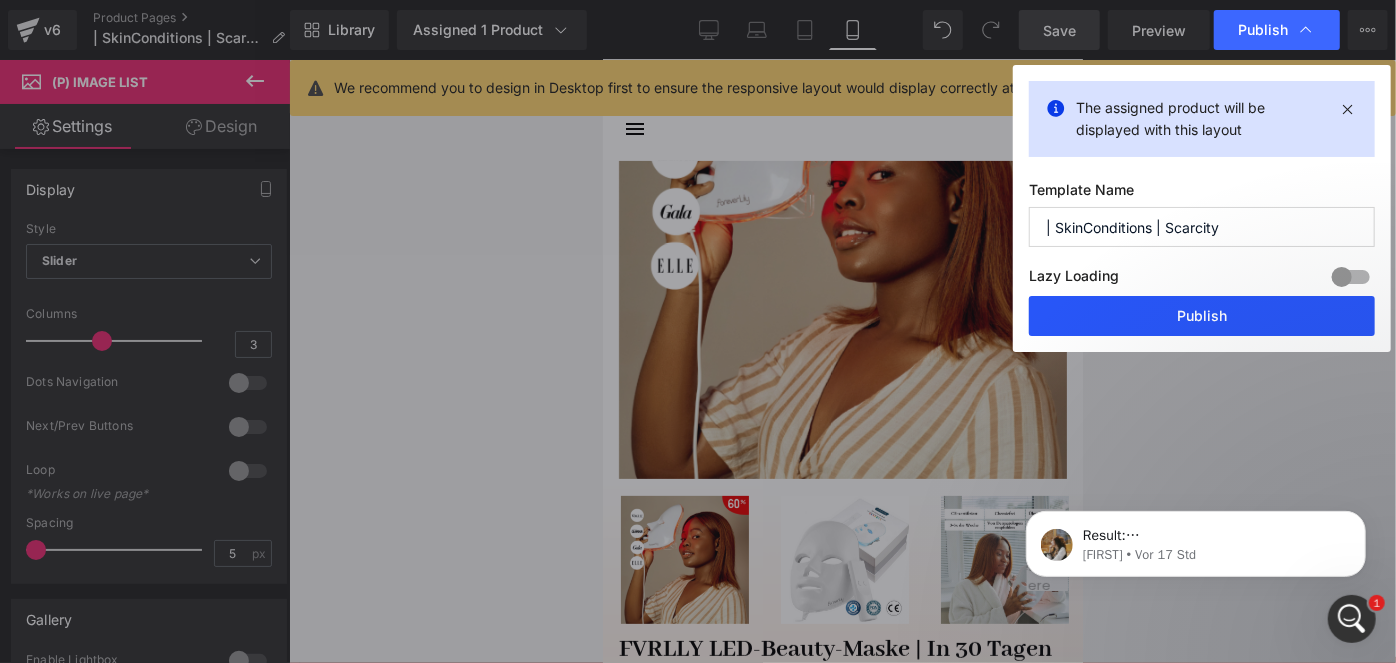click on "Publish" at bounding box center [1202, 316] 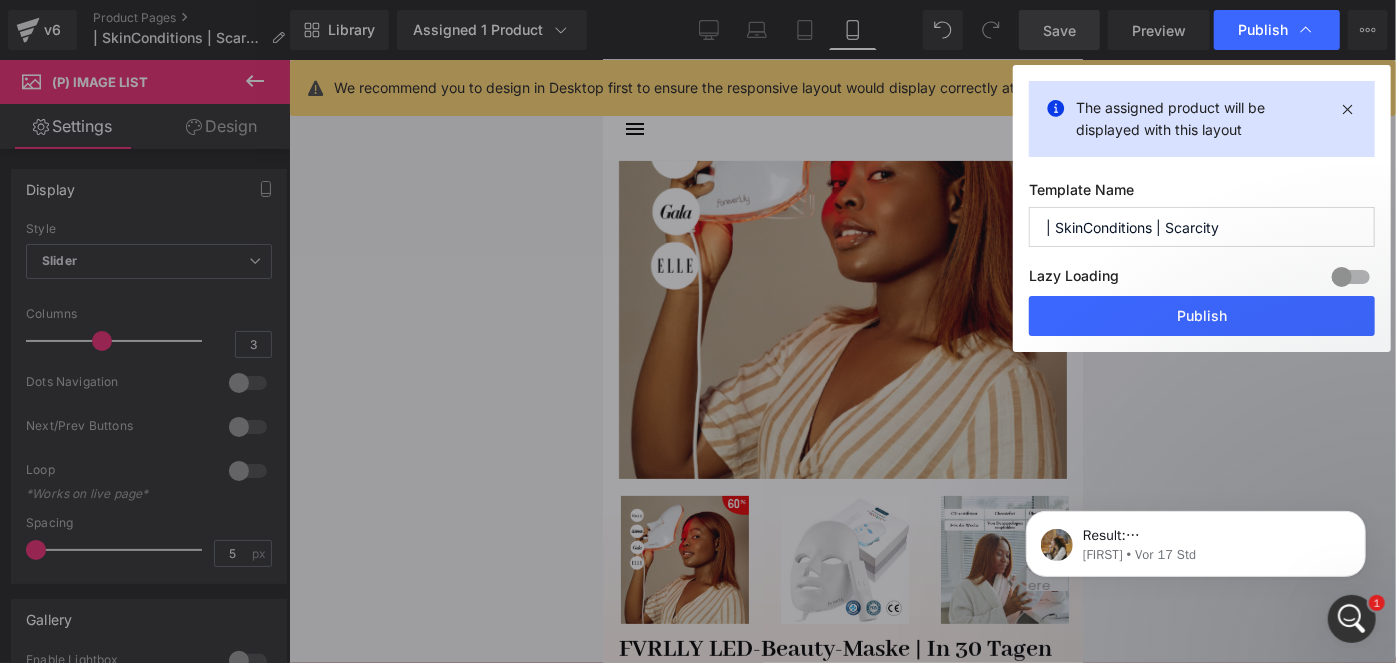 click 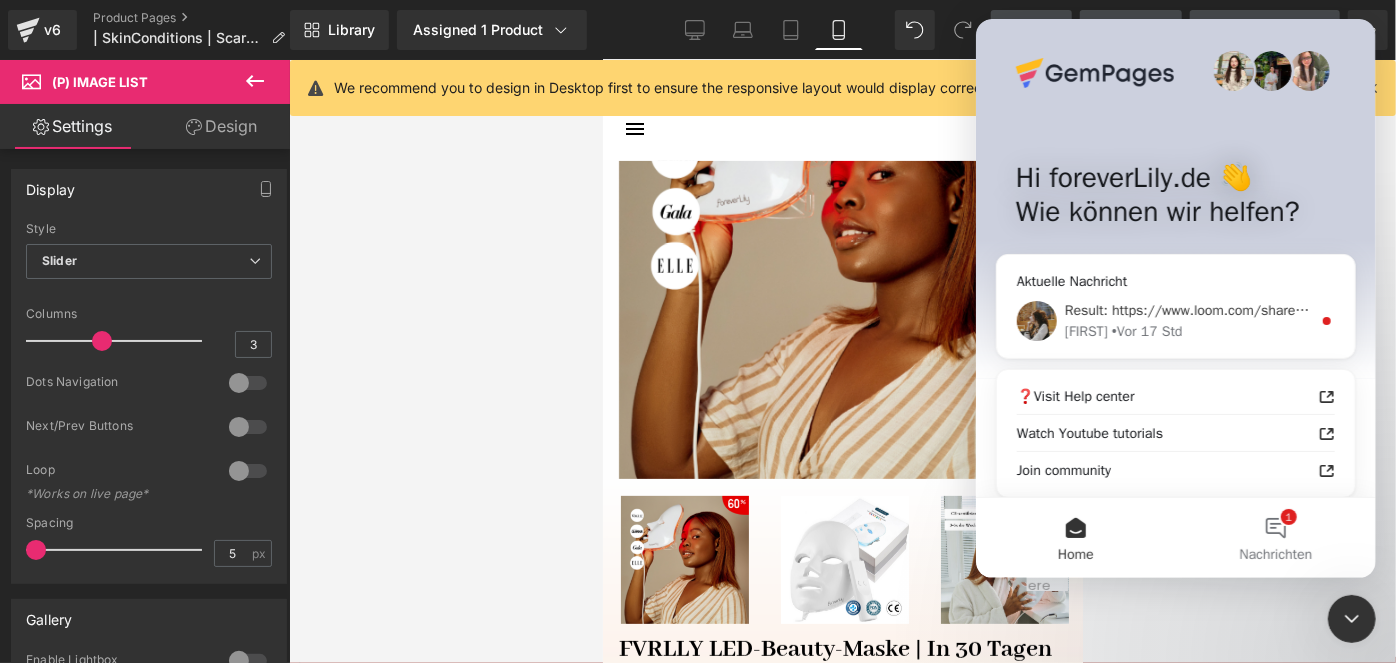 click on "•  Vor 17 Std" at bounding box center [1146, 331] 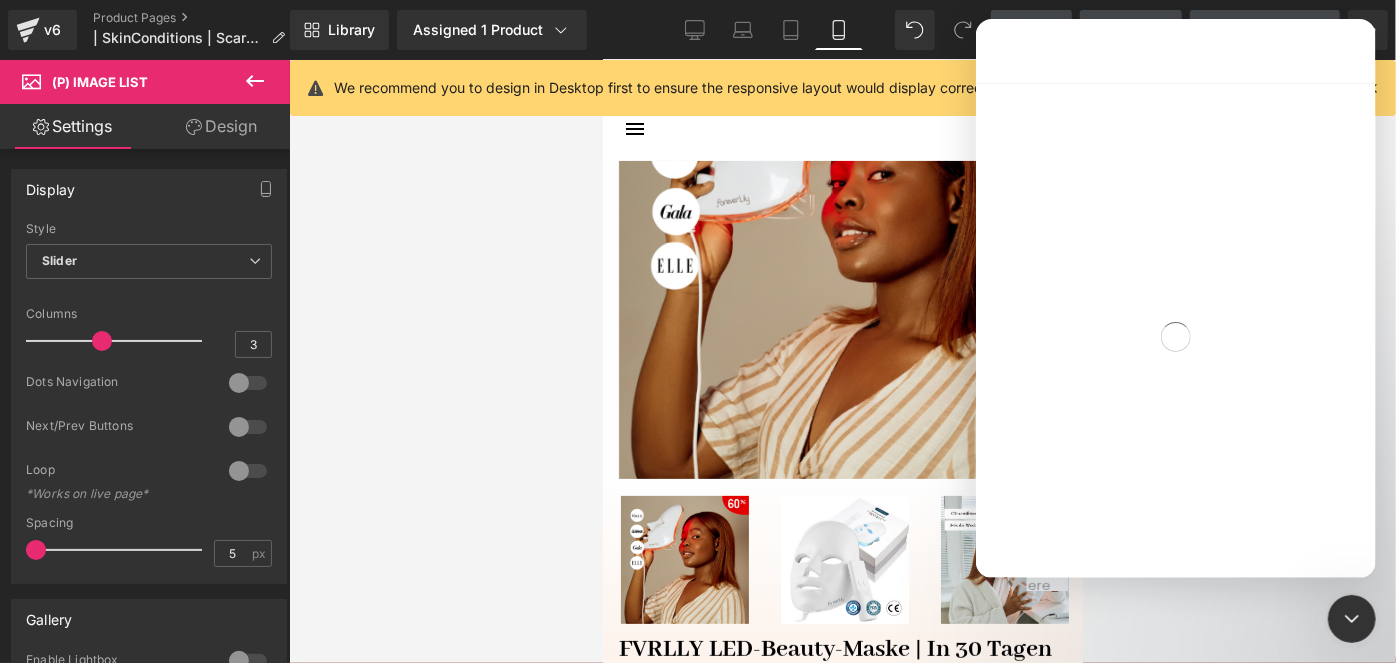 scroll, scrollTop: 2, scrollLeft: 0, axis: vertical 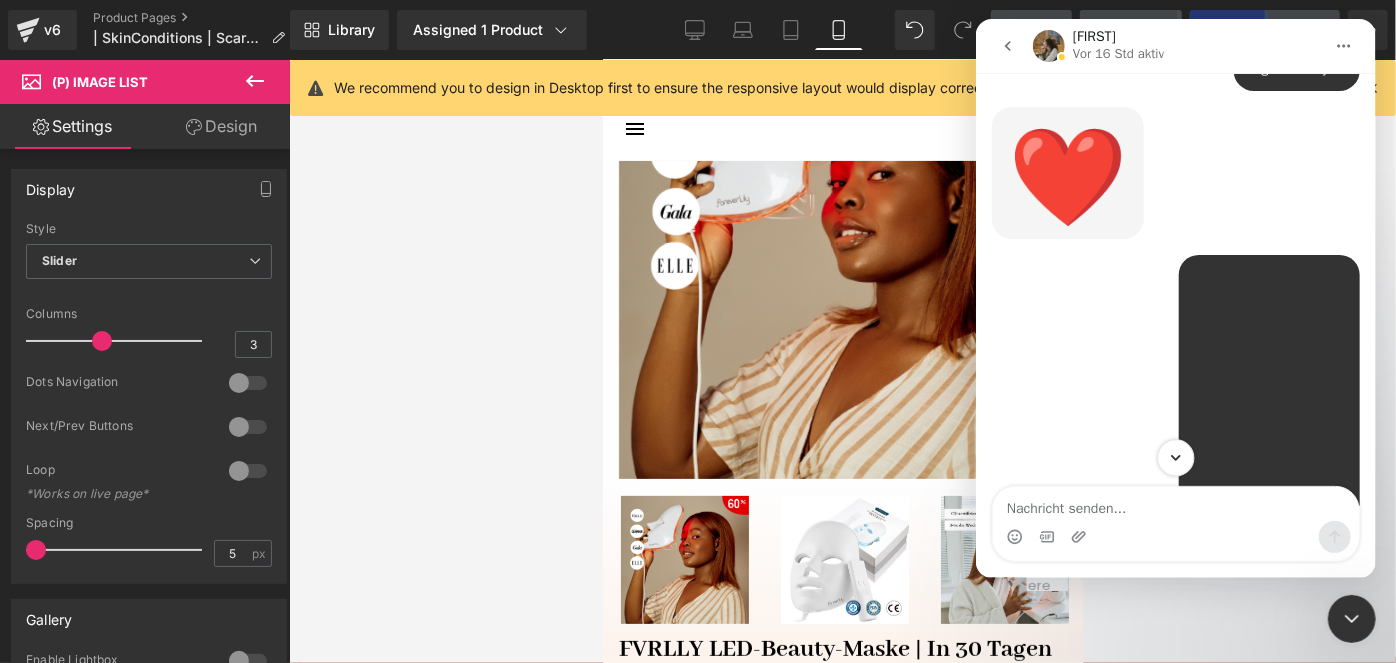 click 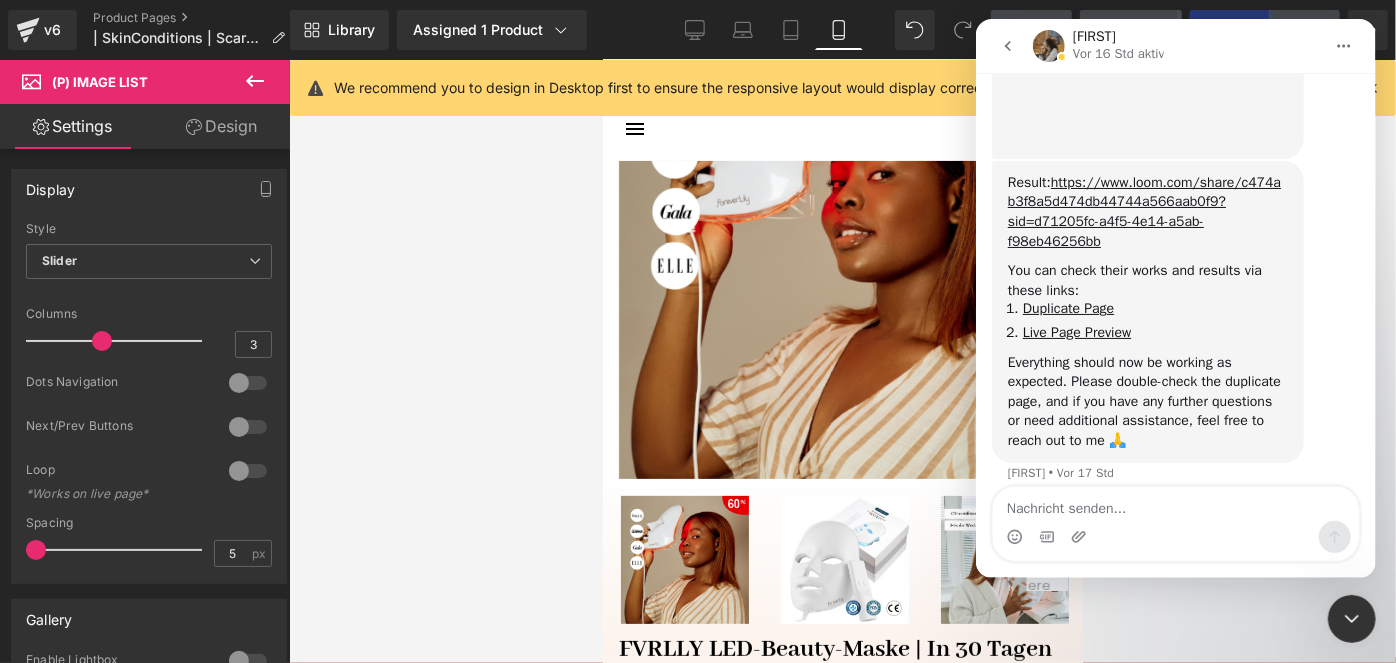 scroll, scrollTop: 2829, scrollLeft: 0, axis: vertical 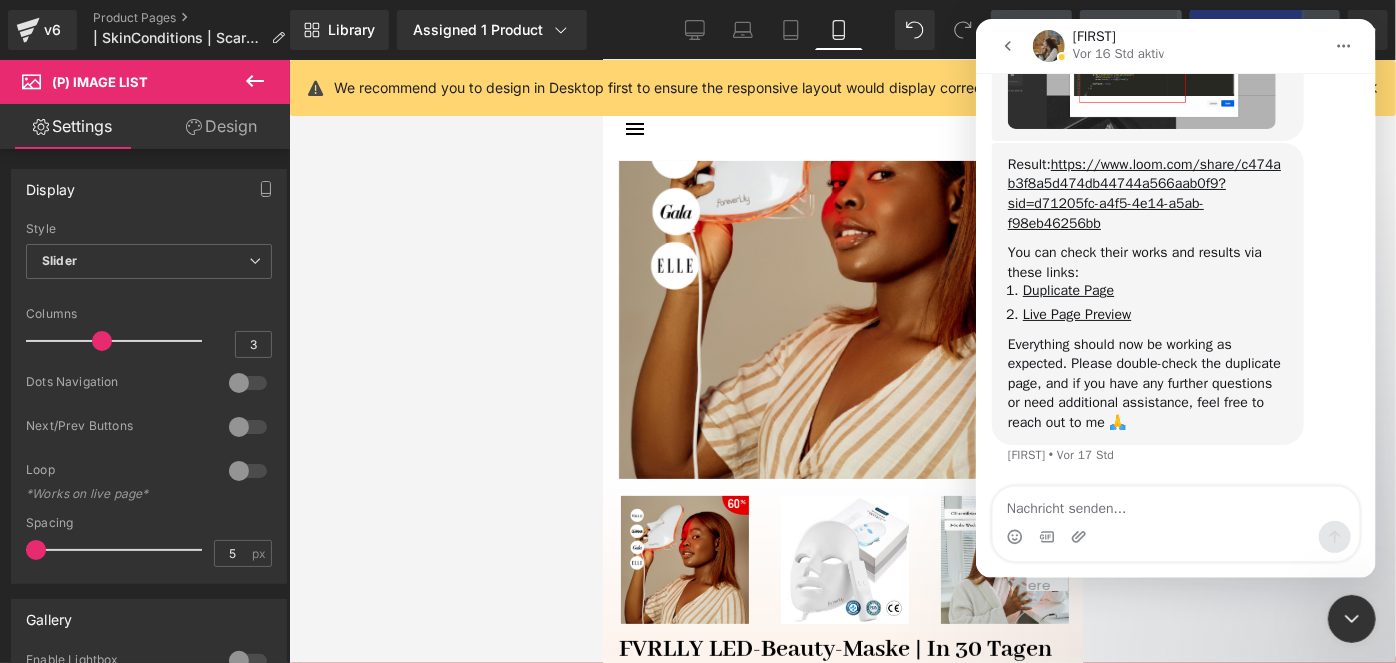 click at bounding box center [1080, 537] 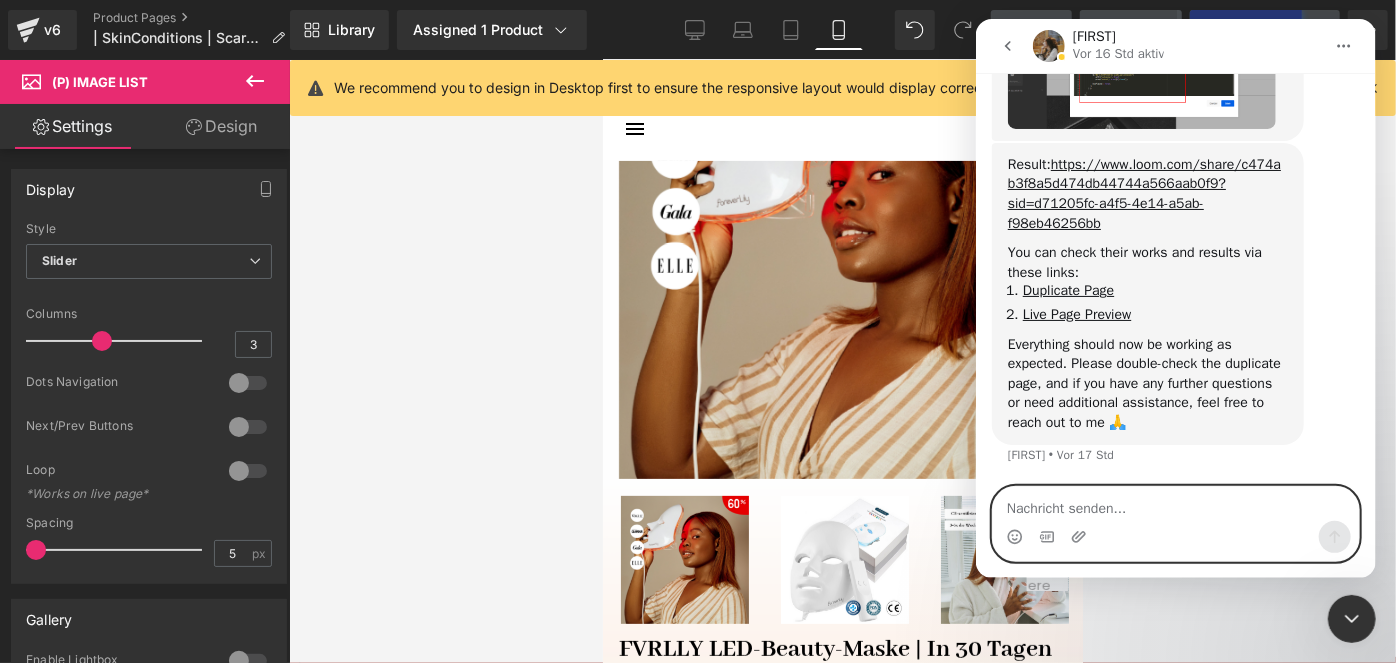click at bounding box center [1175, 504] 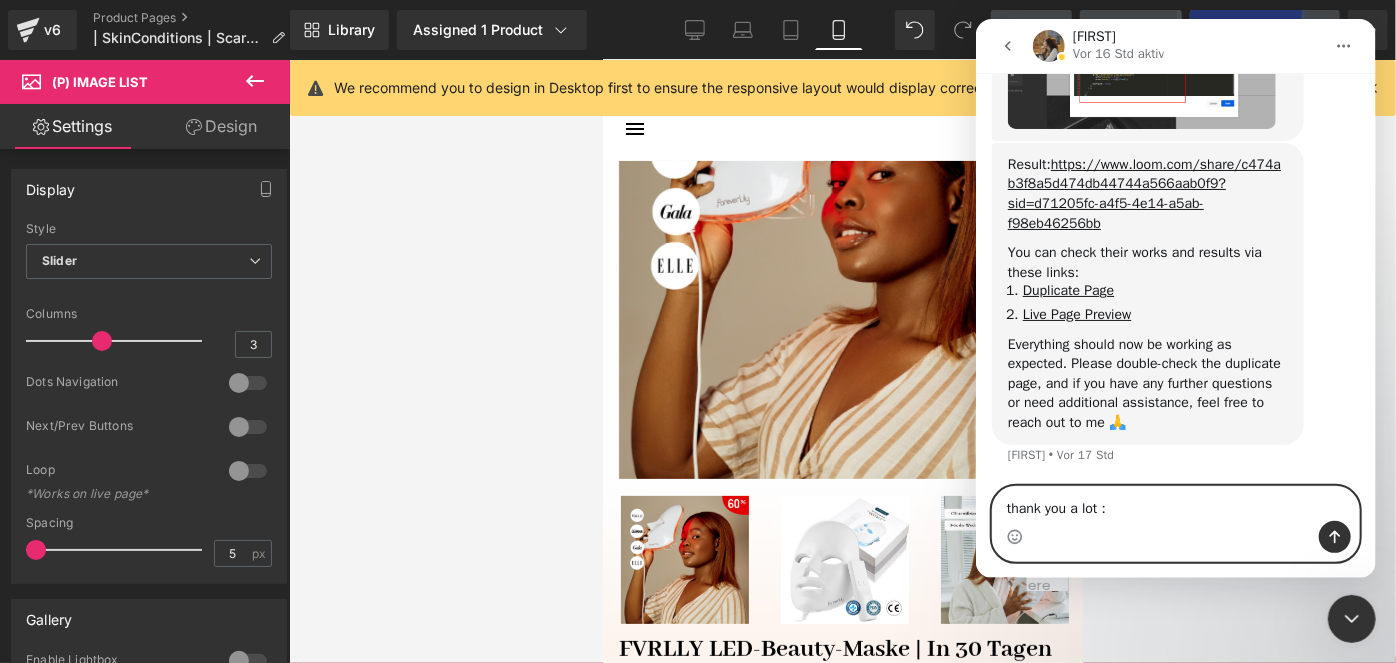 type on "thank you a lot :D" 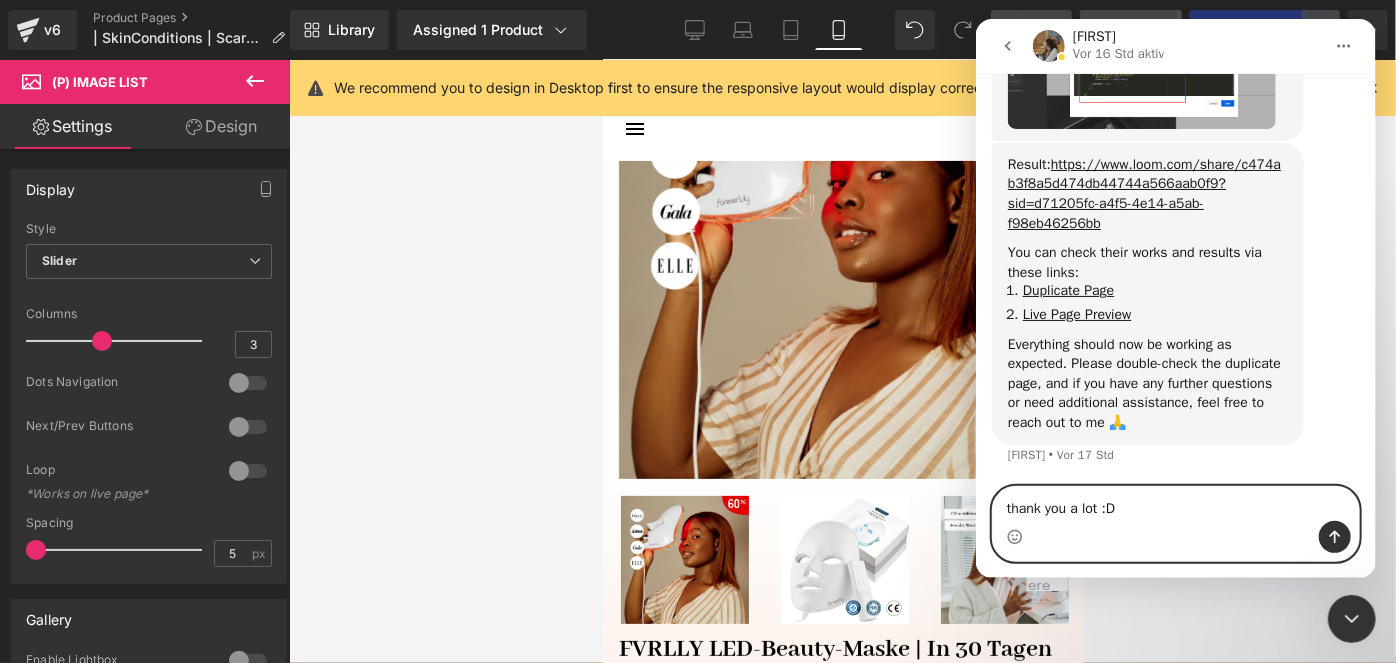 type 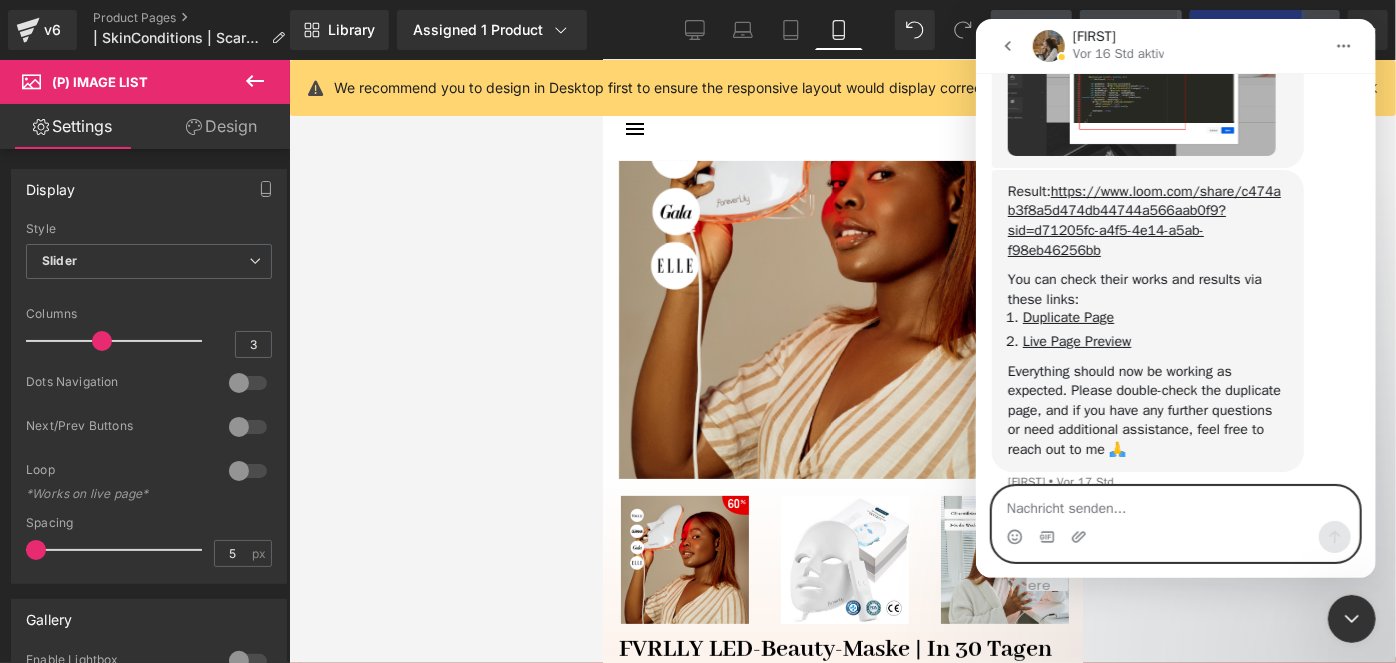 scroll, scrollTop: 2942, scrollLeft: 0, axis: vertical 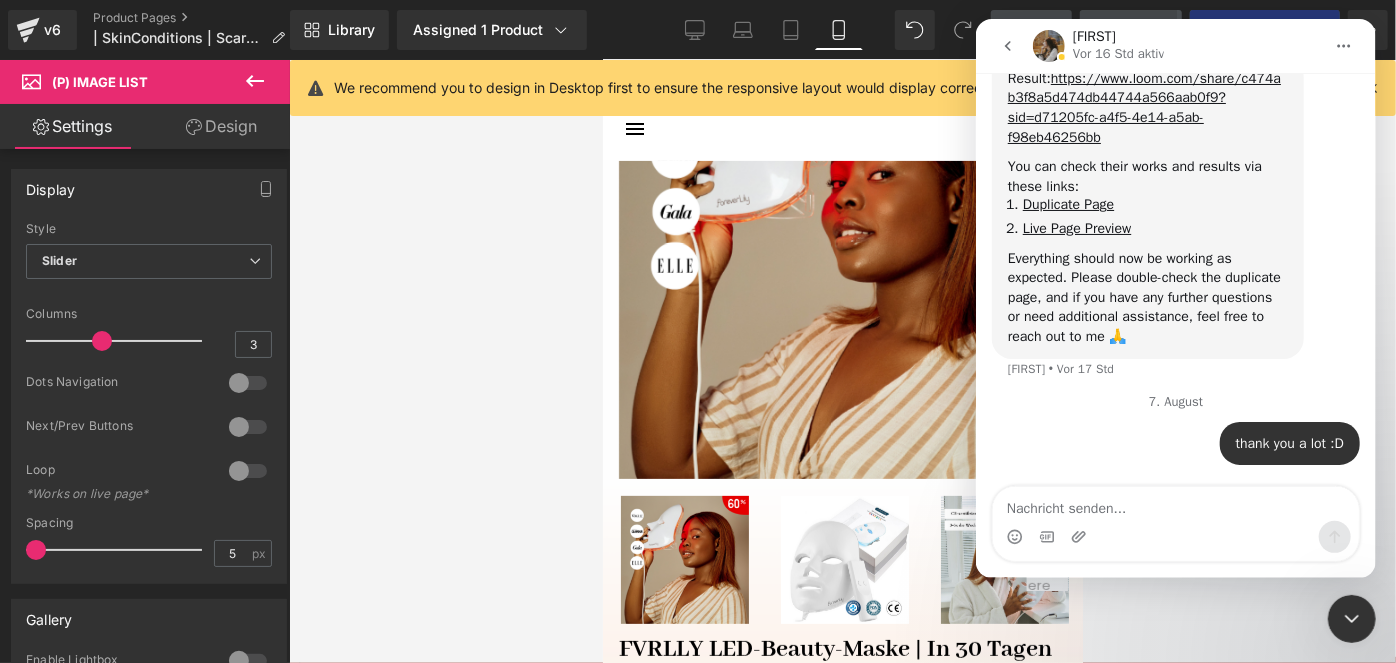 click 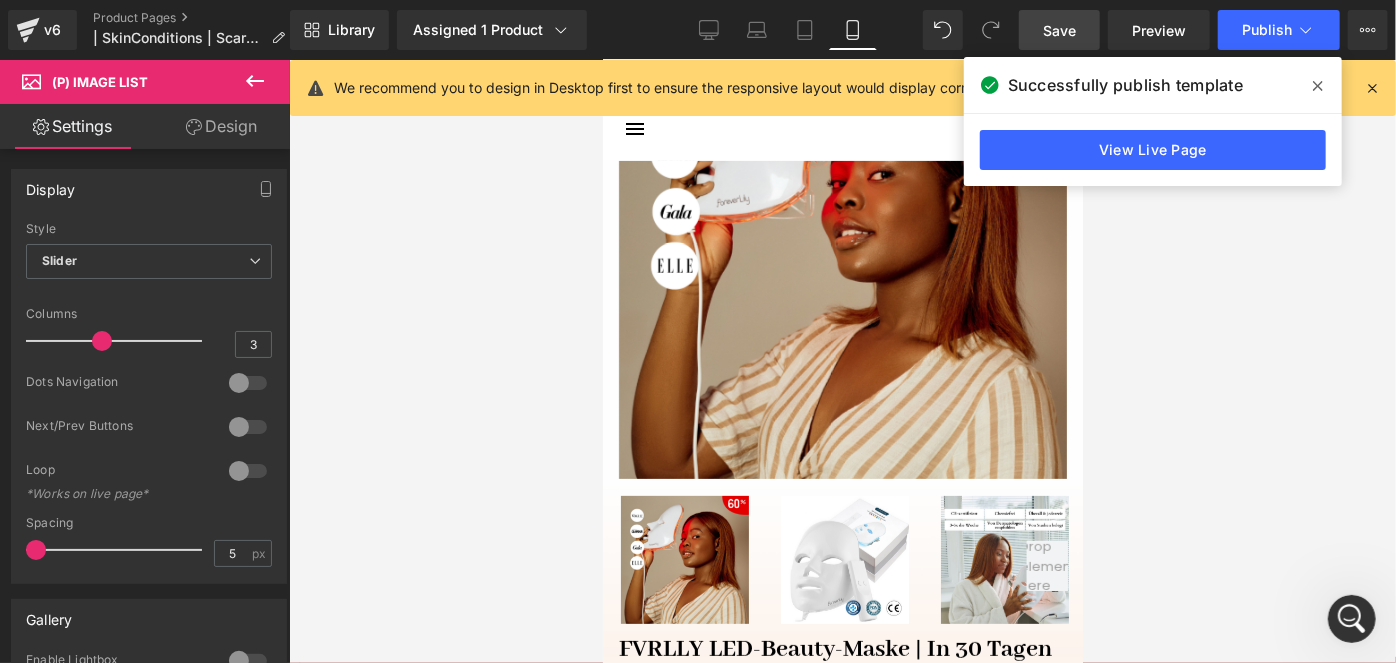 click on "Rendering Content" at bounding box center (698, 584) 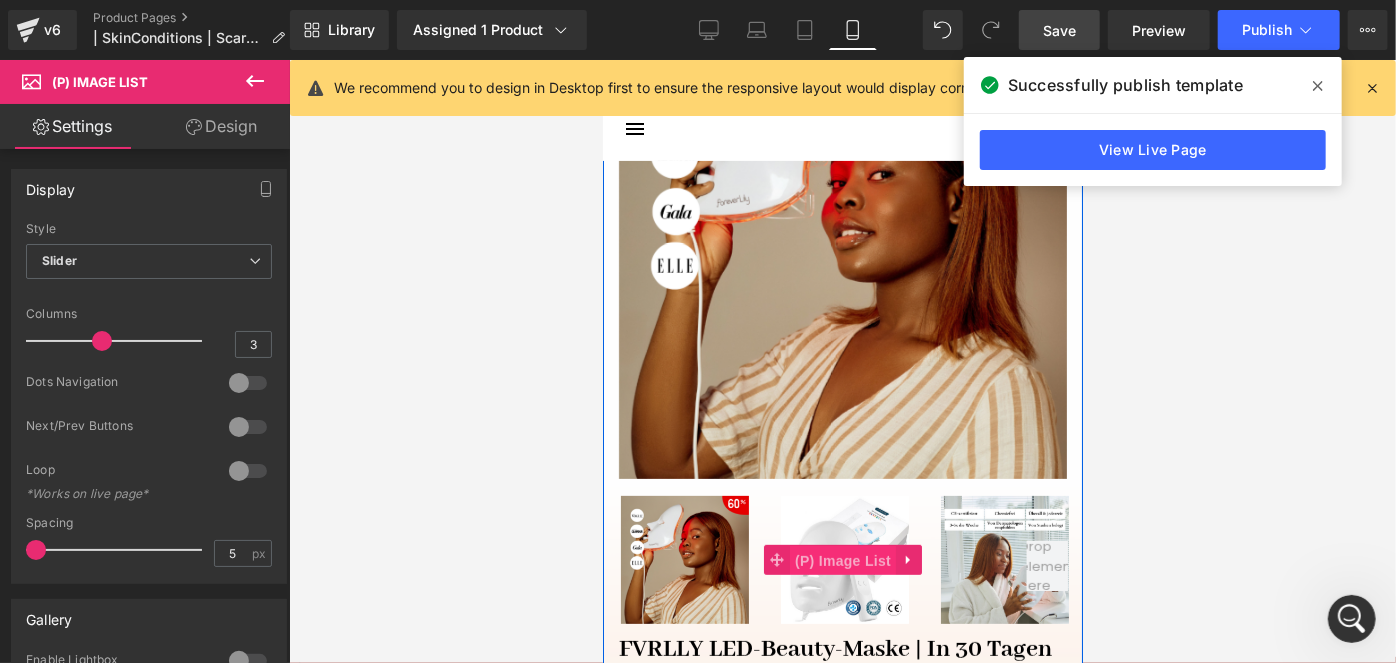 click on "(P) Image List" at bounding box center (842, 560) 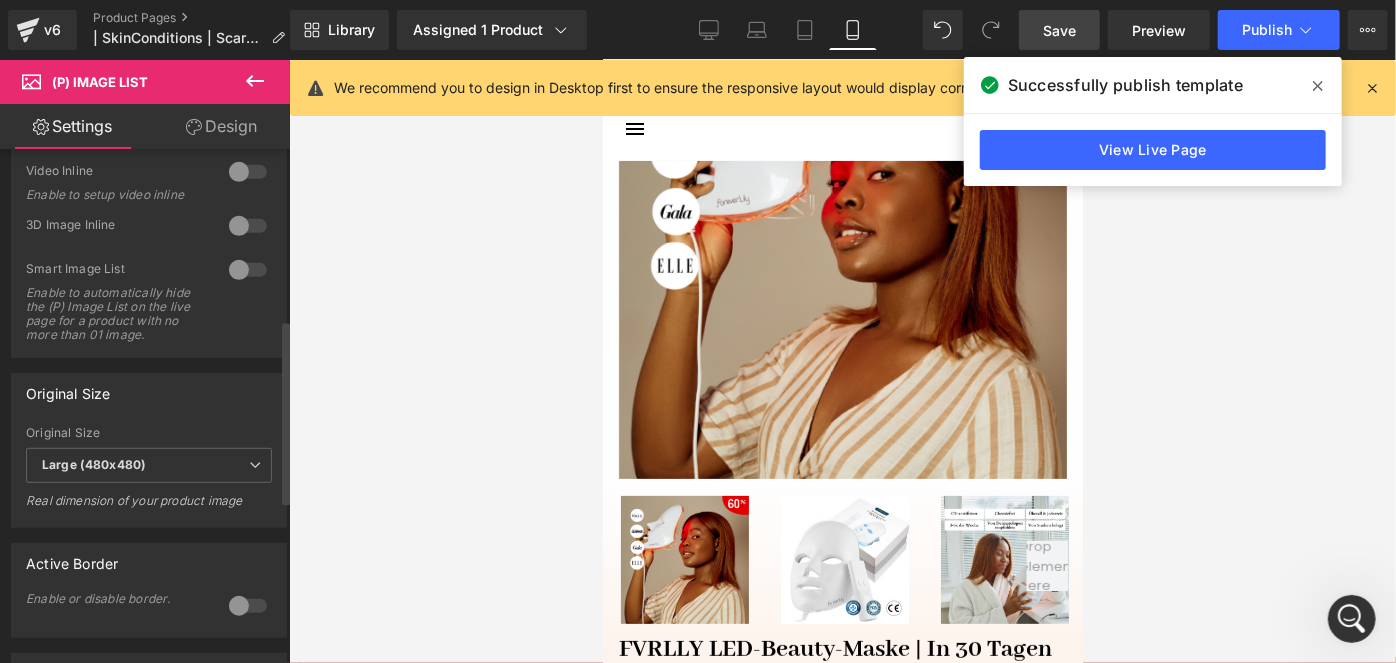 scroll, scrollTop: 545, scrollLeft: 0, axis: vertical 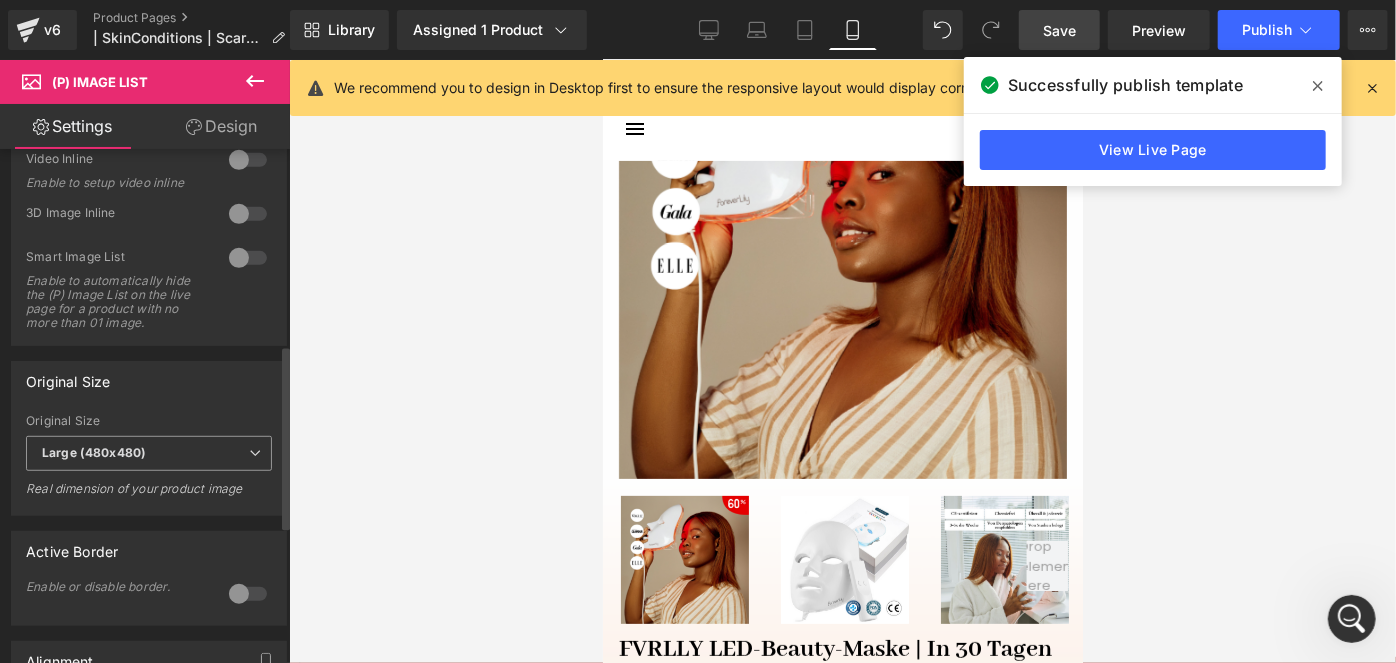 click on "Large (480x480)" at bounding box center [149, 453] 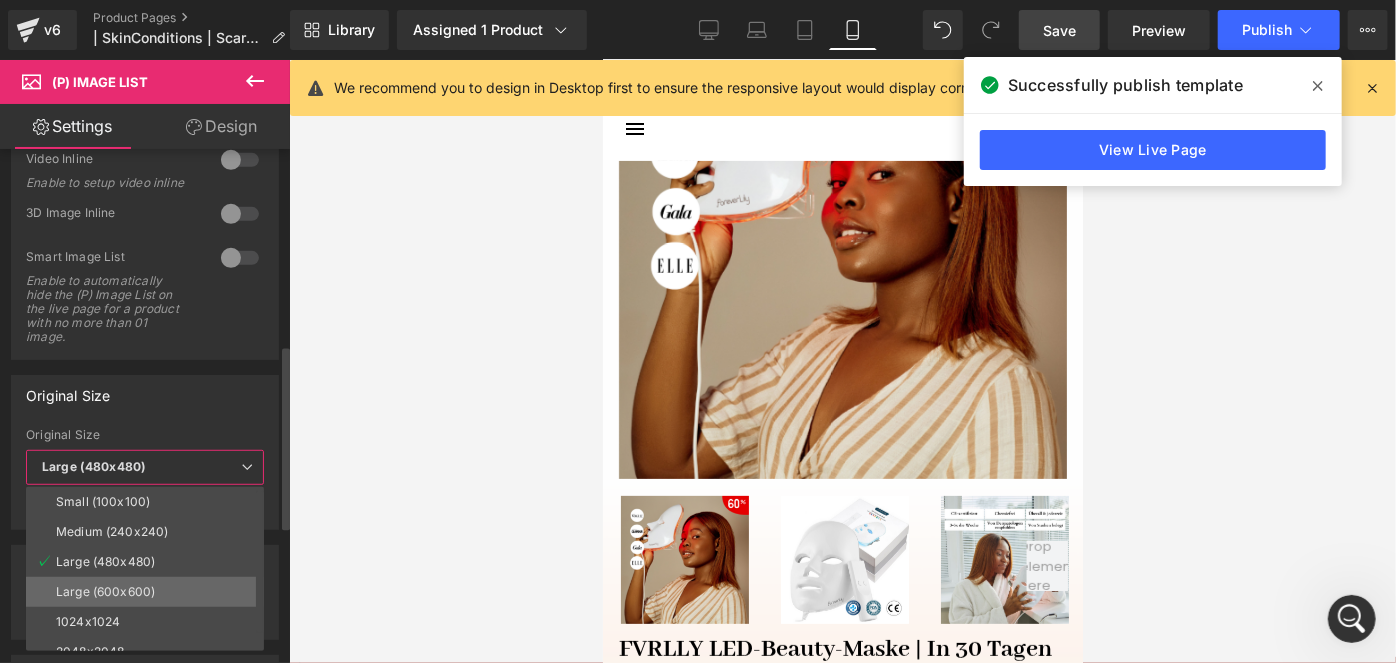click on "Large (600x600)" at bounding box center (105, 592) 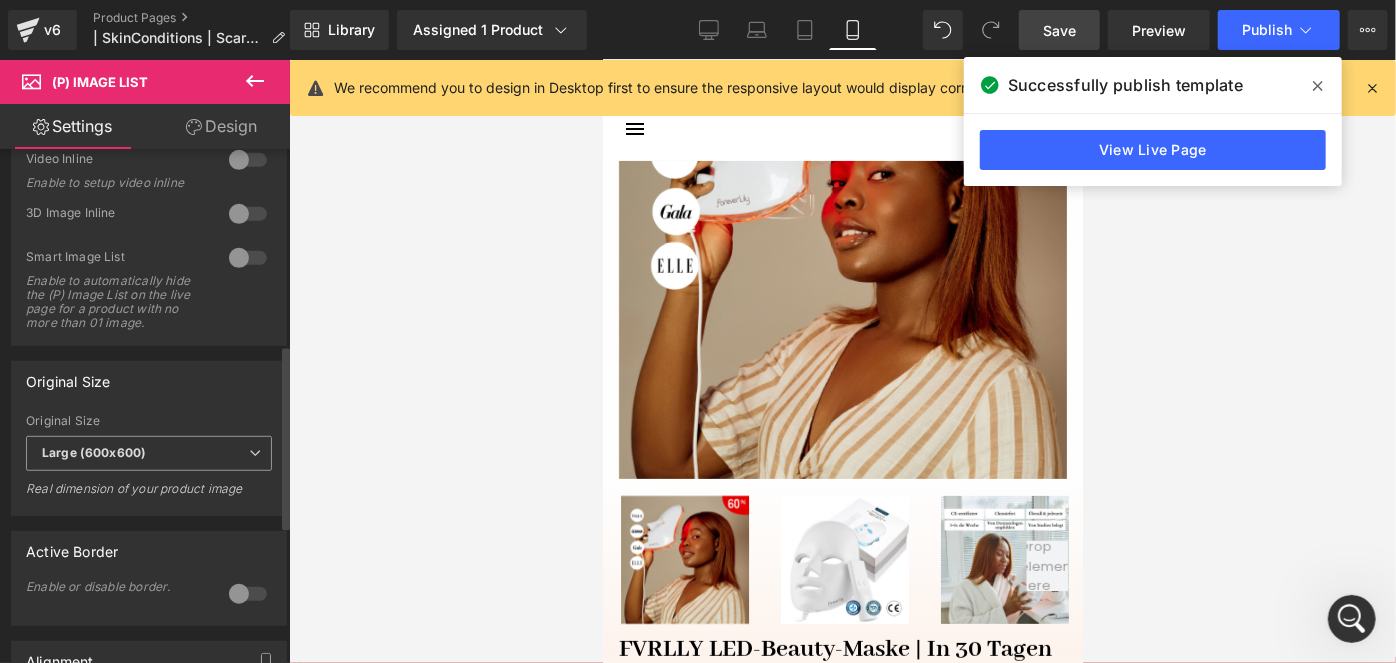 click on "Large (600x600)" at bounding box center (94, 452) 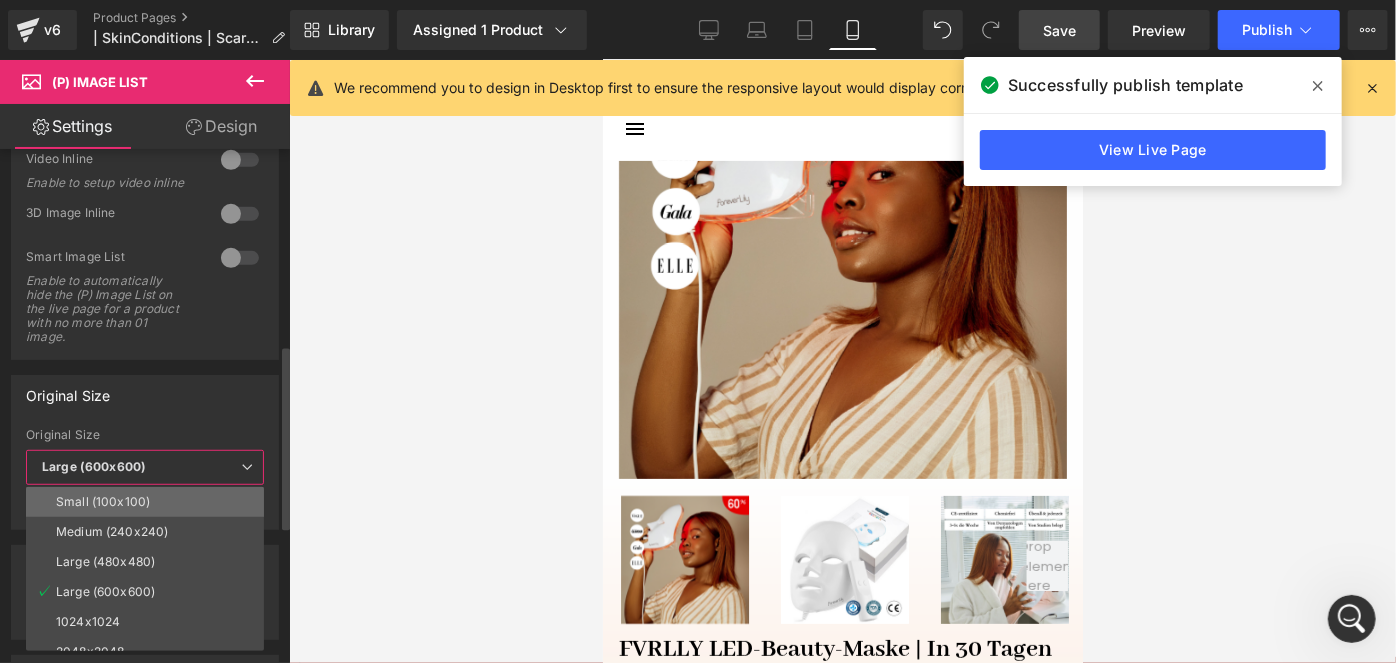click on "Small (100x100)" at bounding box center [149, 502] 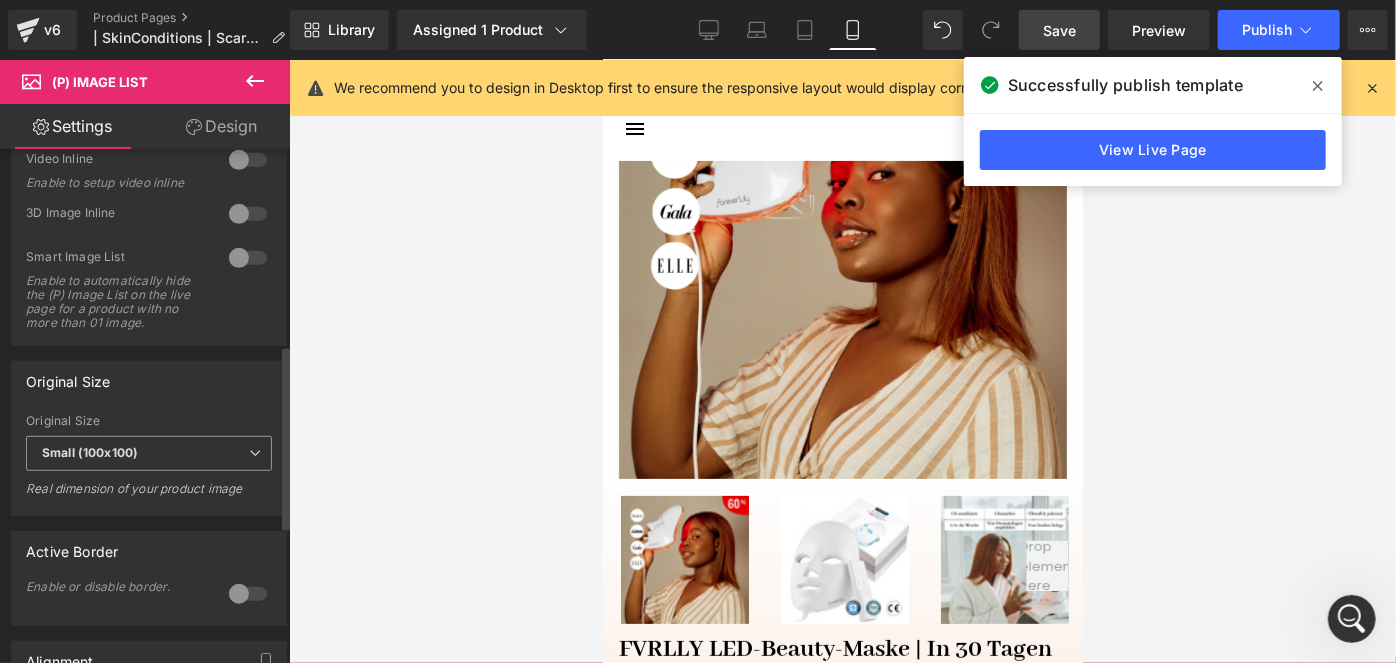 click on "Small (100x100)" at bounding box center (90, 452) 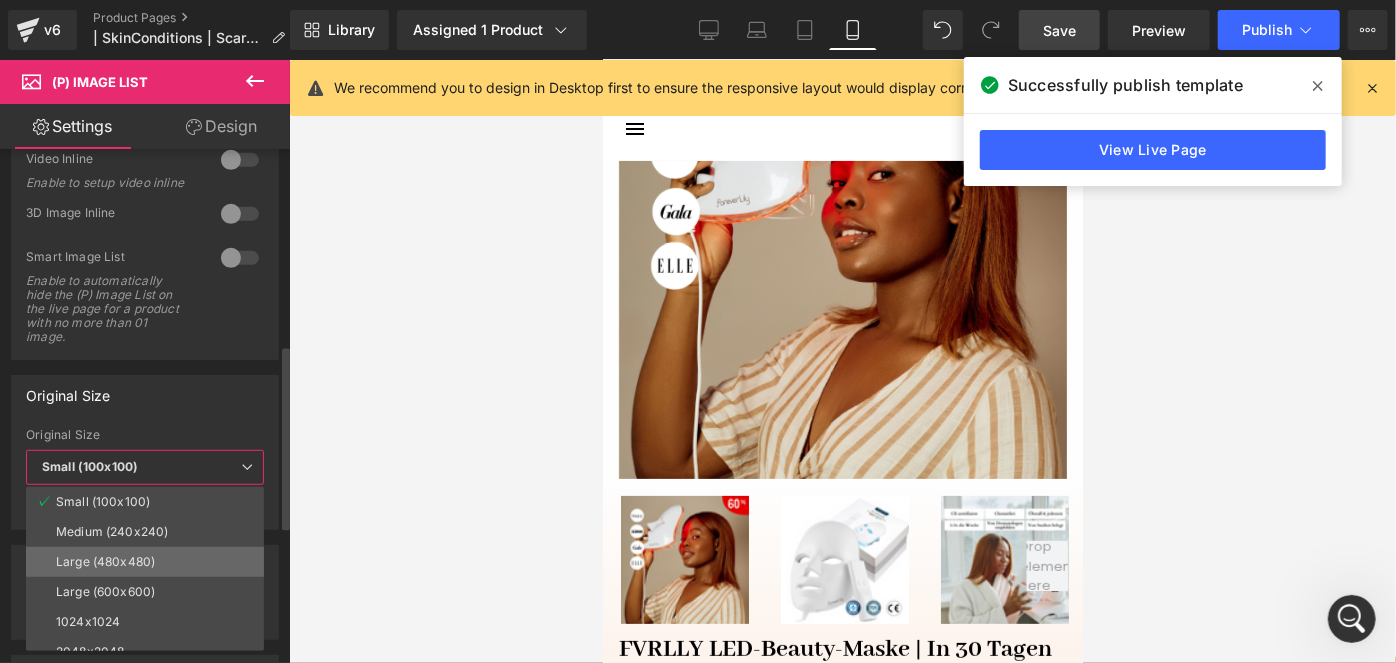 click on "Large (480x480)" at bounding box center [105, 562] 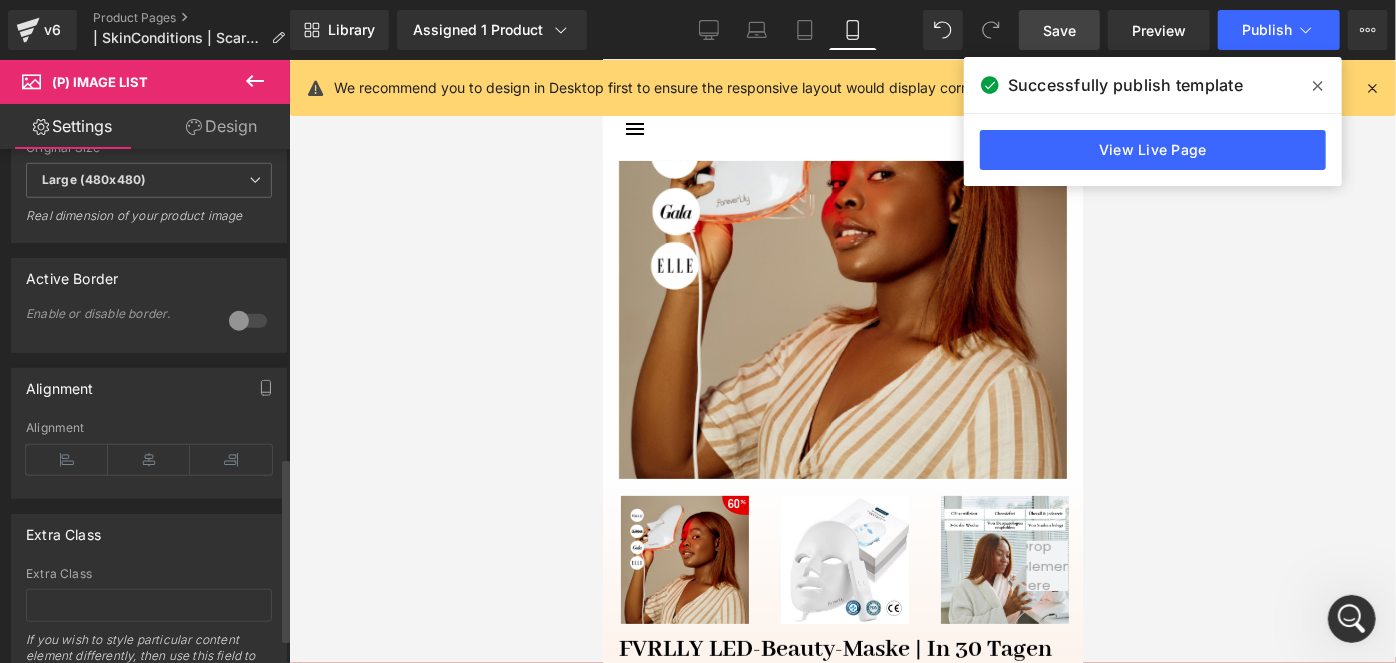 scroll, scrollTop: 927, scrollLeft: 0, axis: vertical 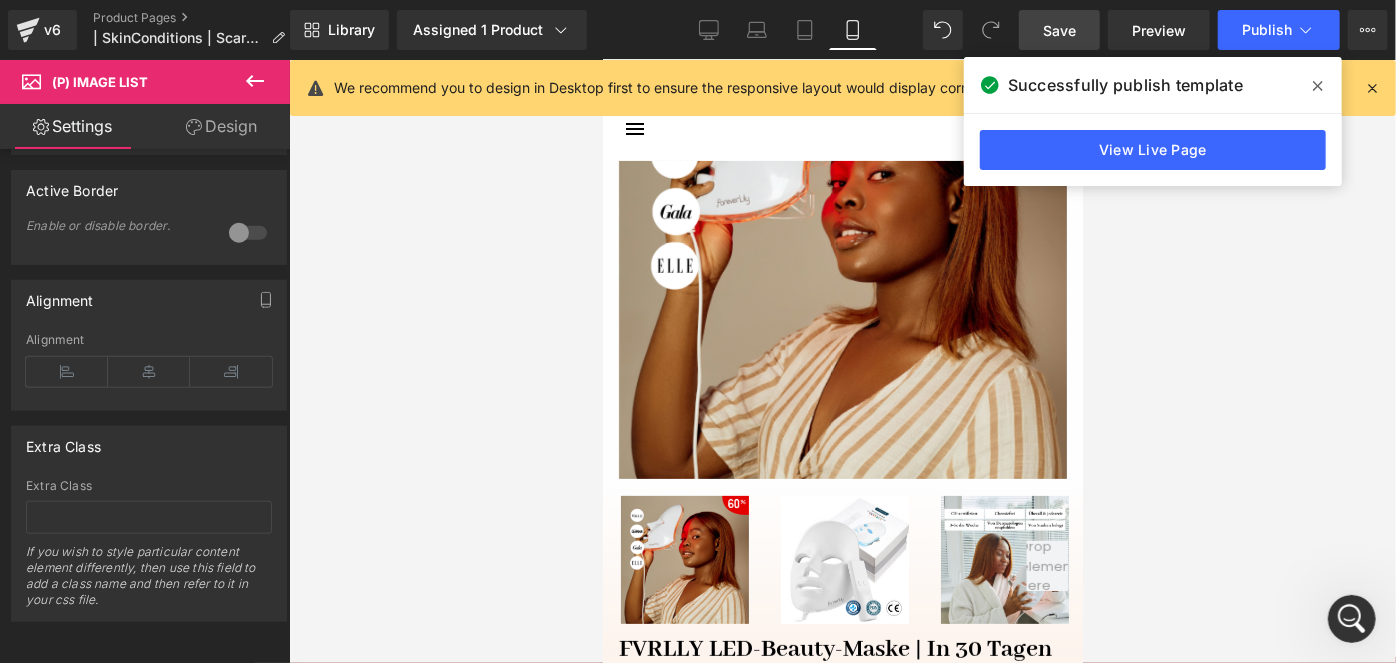 click on "Design" at bounding box center [221, 126] 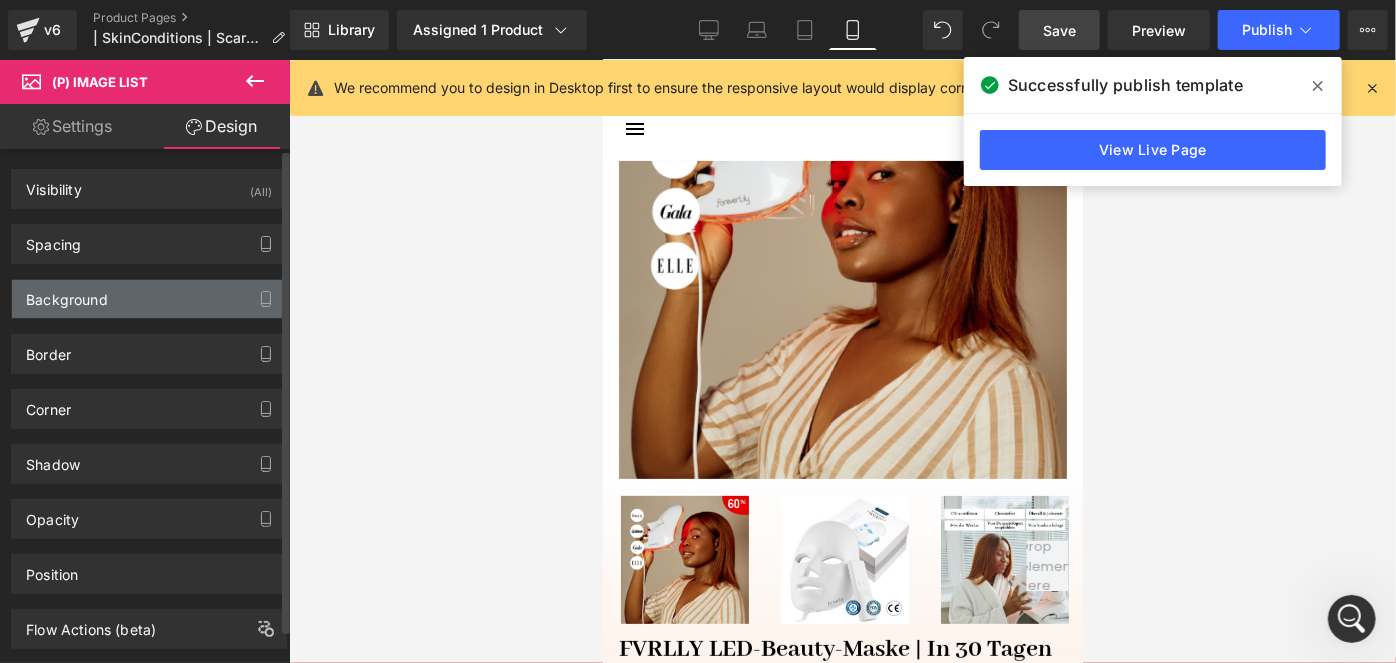 click on "Background" at bounding box center (149, 299) 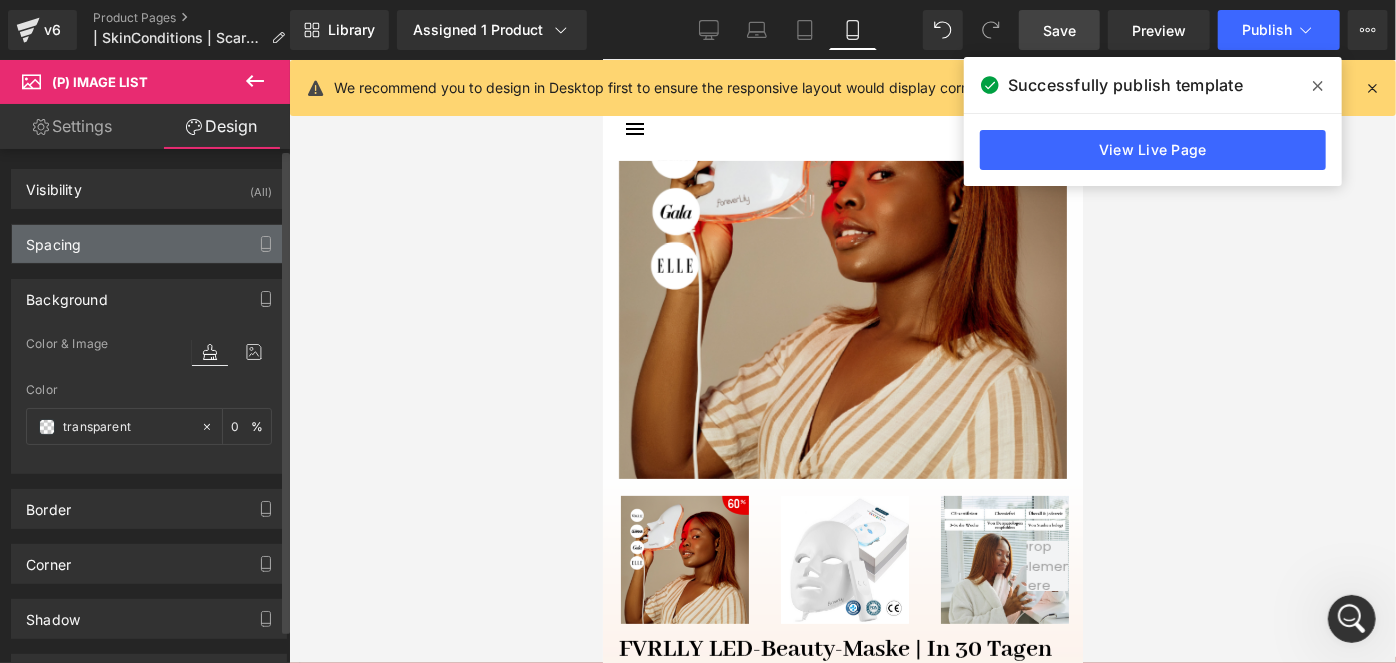 click on "Spacing" at bounding box center [149, 244] 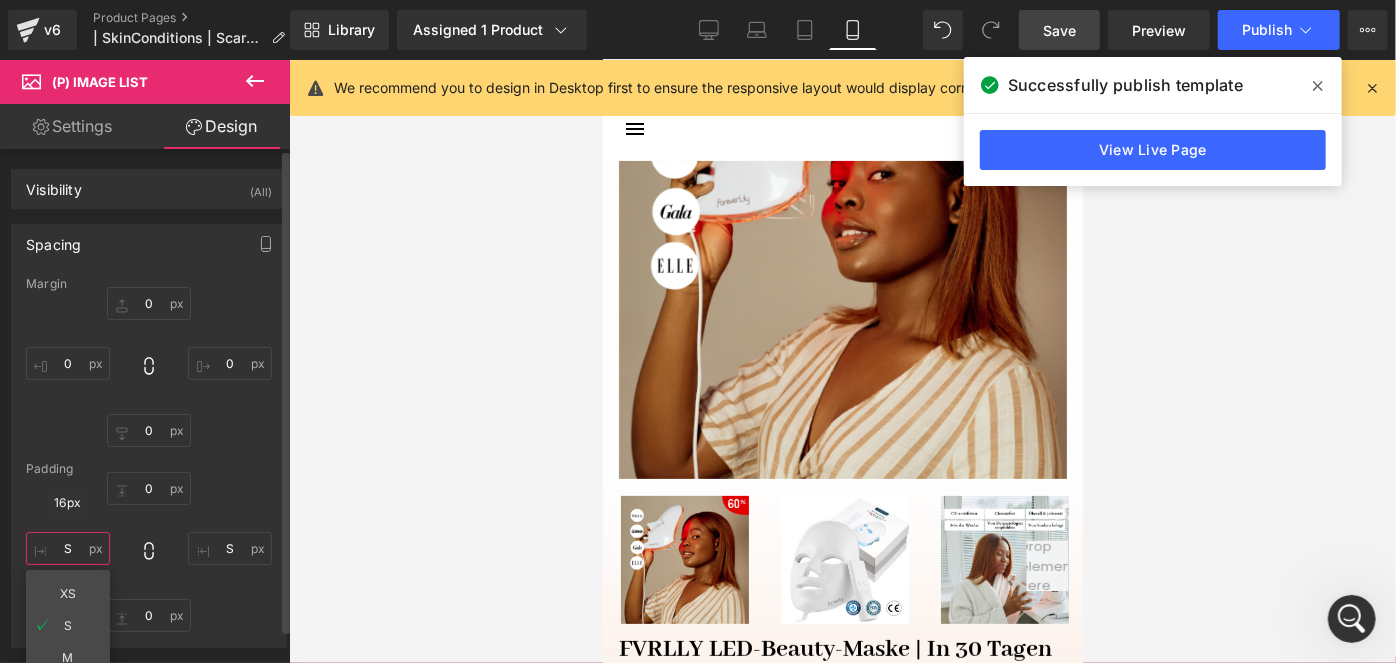 click at bounding box center [68, 548] 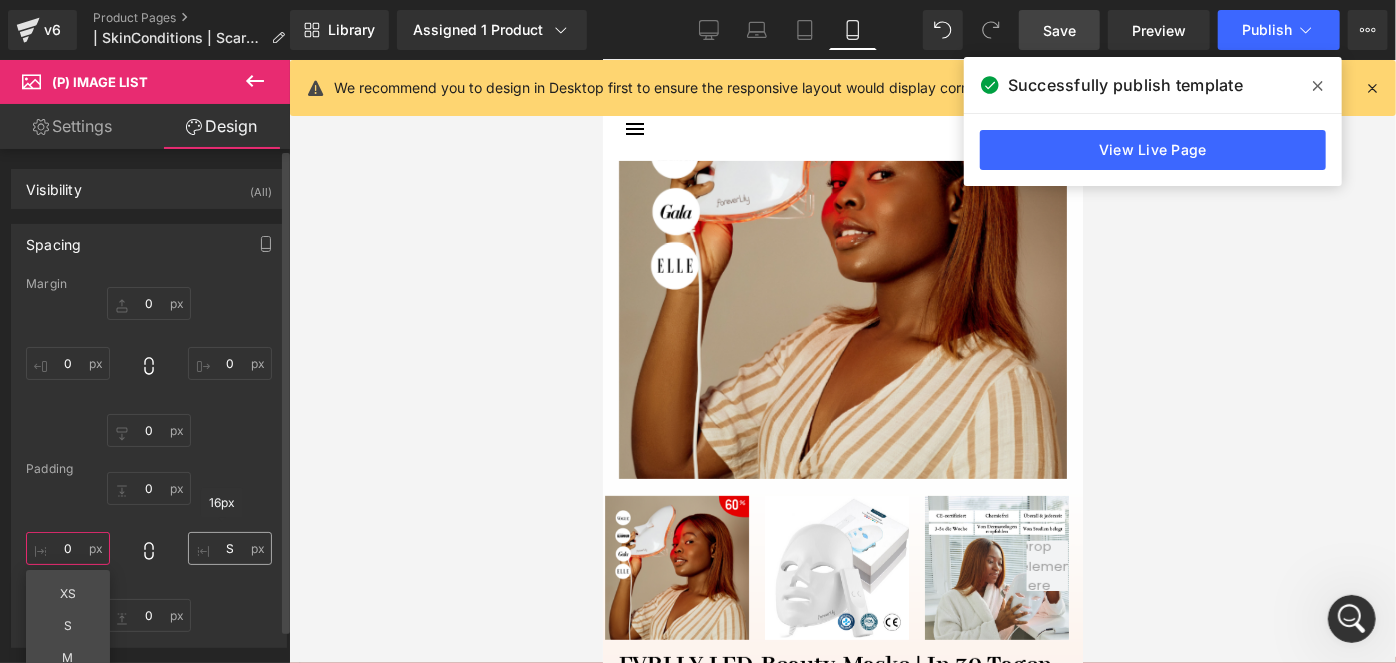 type on "0" 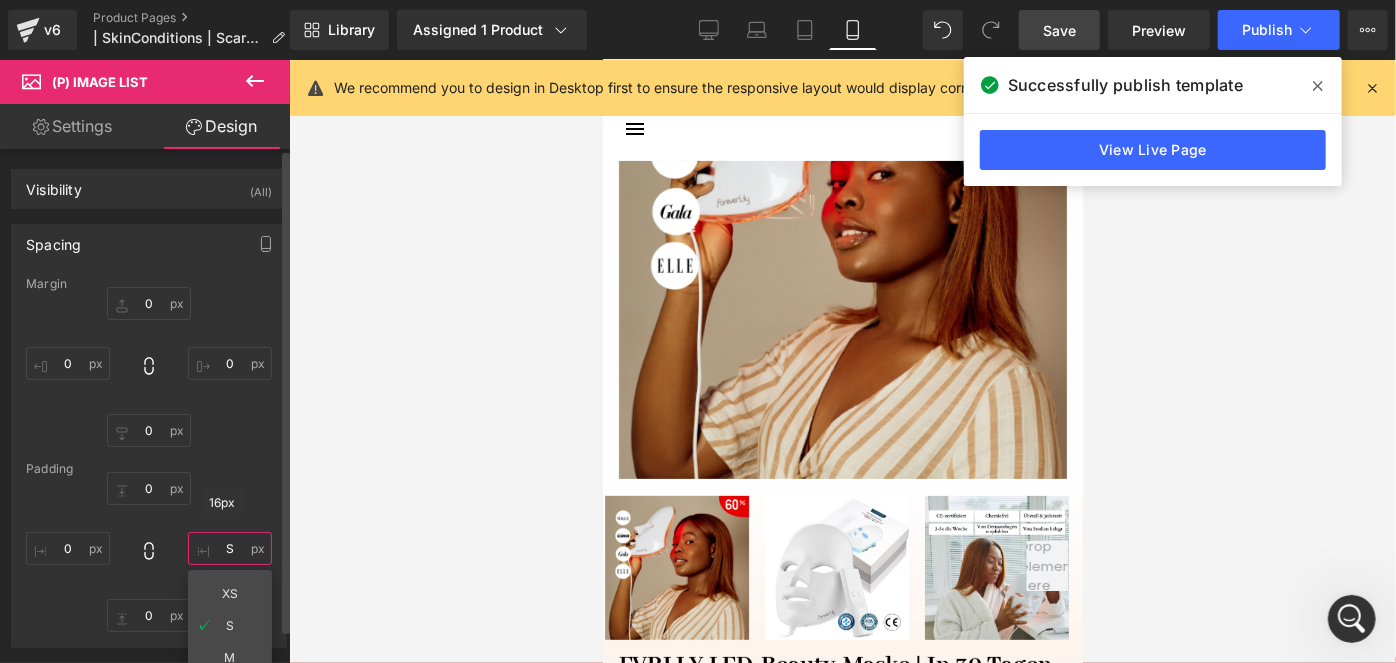 click at bounding box center (230, 548) 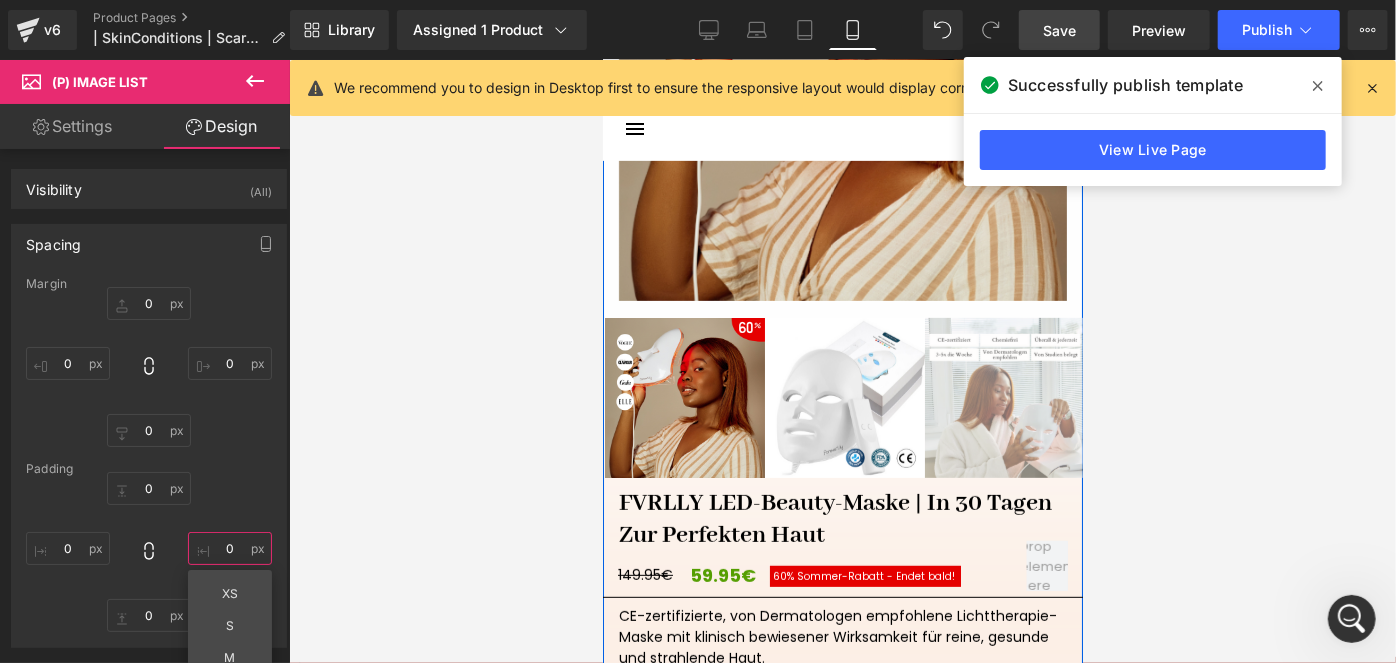 scroll, scrollTop: 472, scrollLeft: 0, axis: vertical 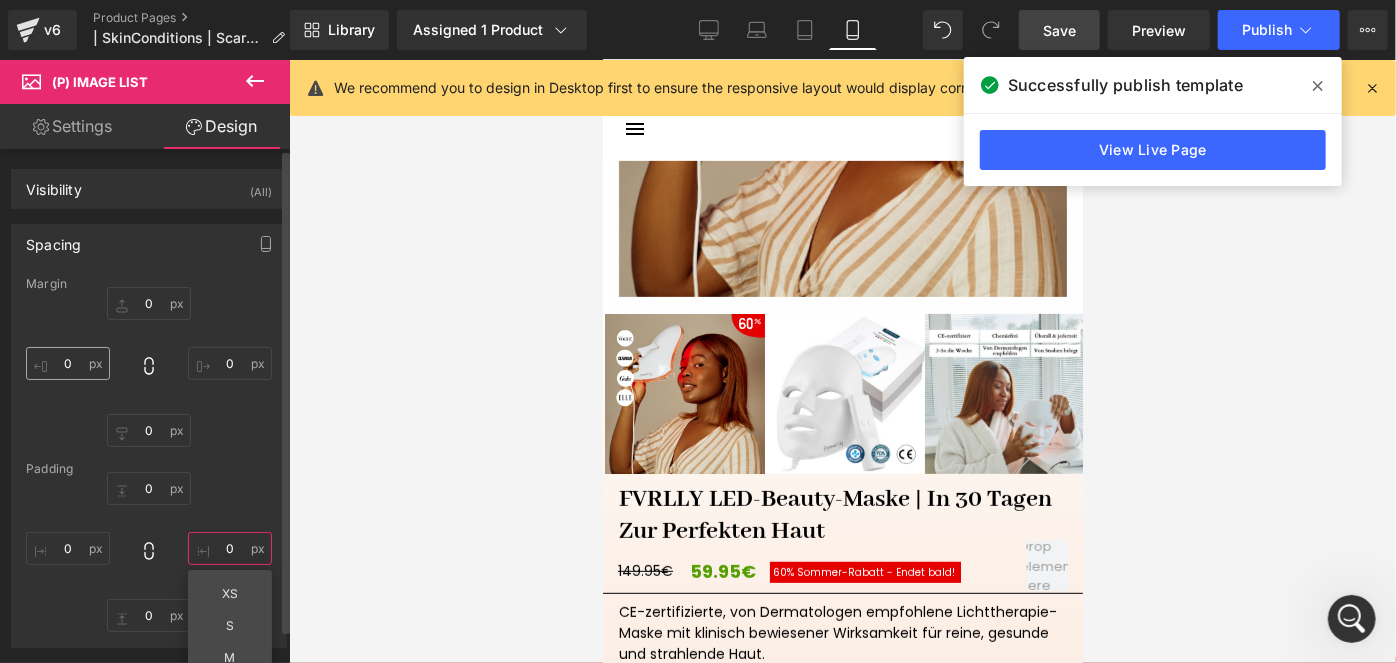 type on "0" 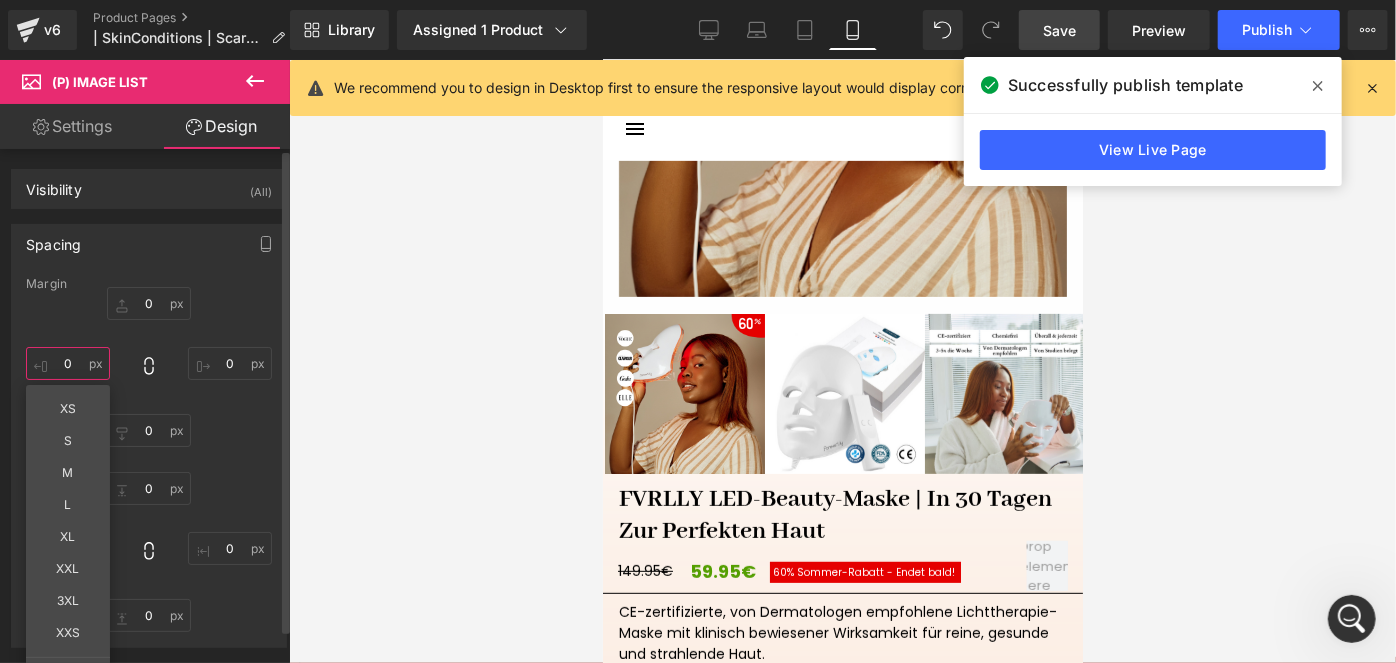 click at bounding box center [68, 363] 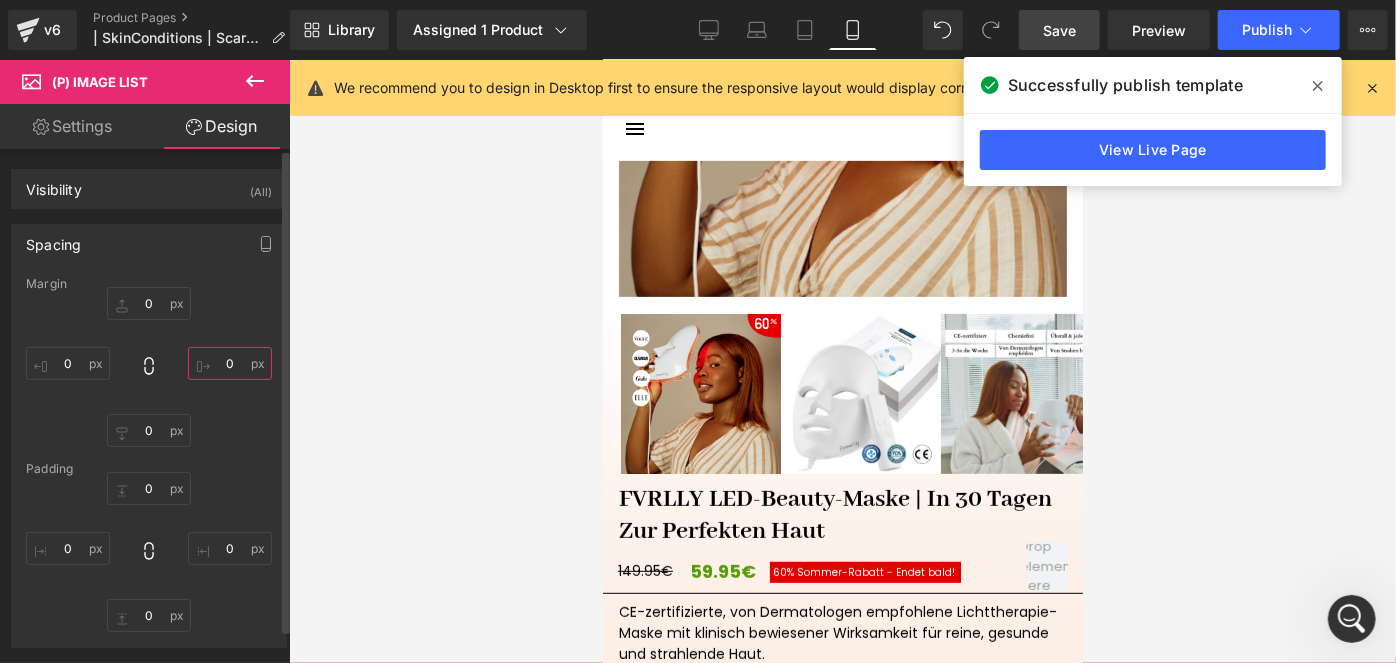 click at bounding box center (230, 363) 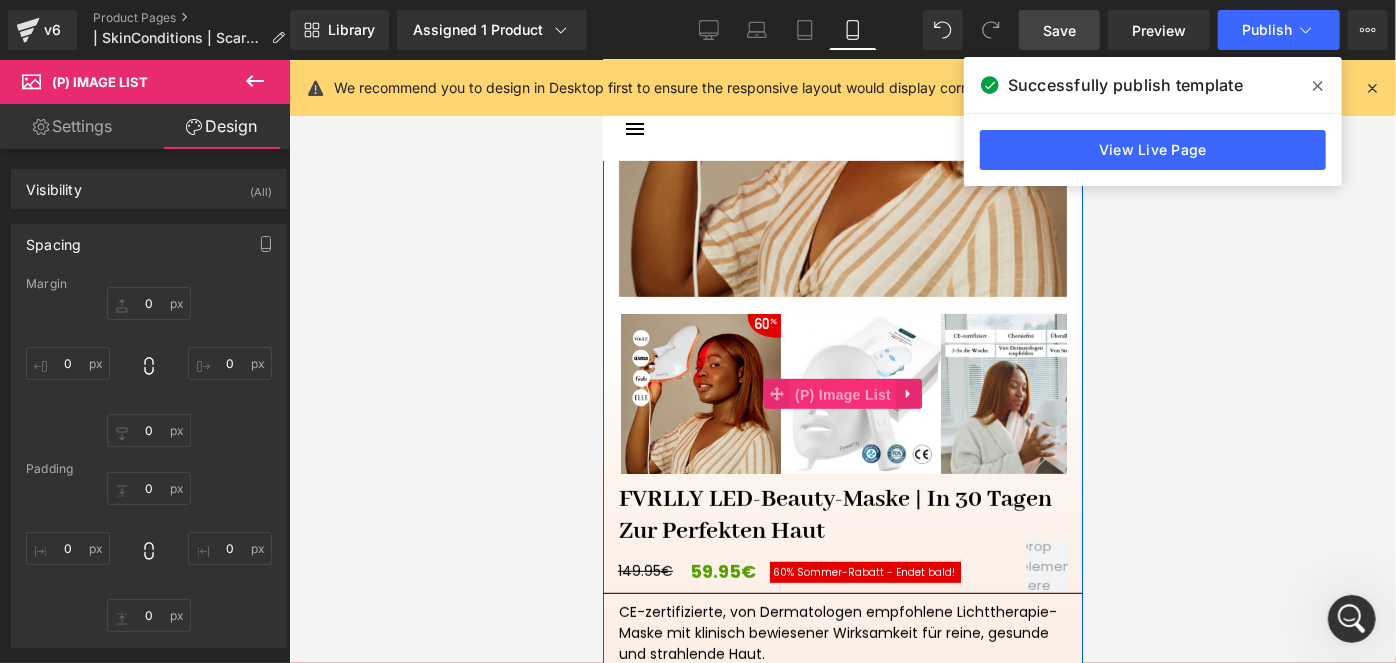 click on "(P) Image List" at bounding box center [842, 394] 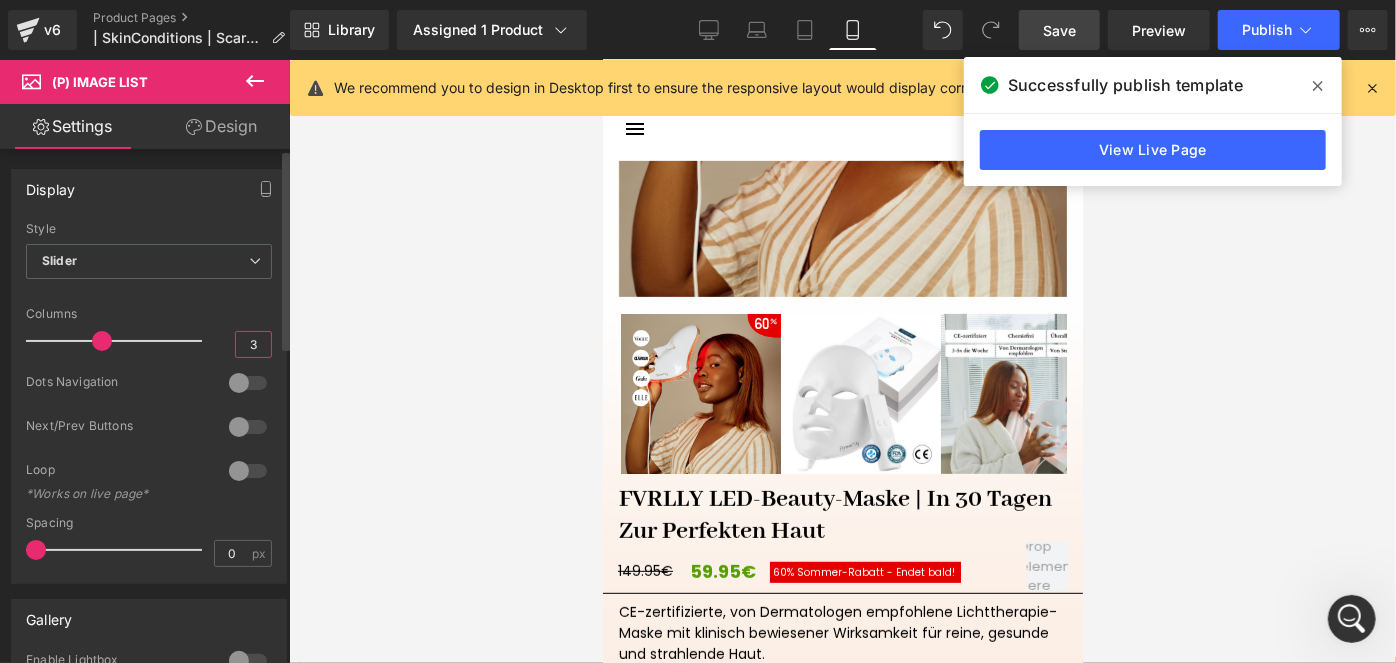 click on "3" at bounding box center [253, 344] 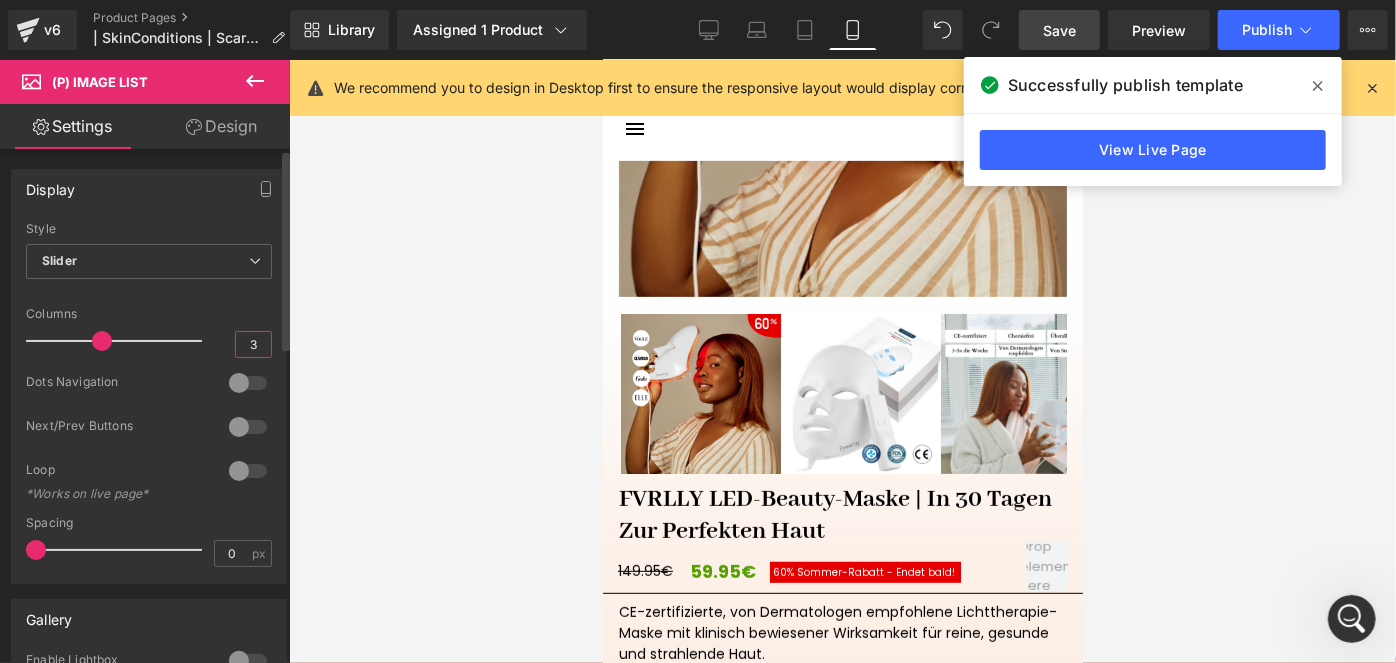 type on "2" 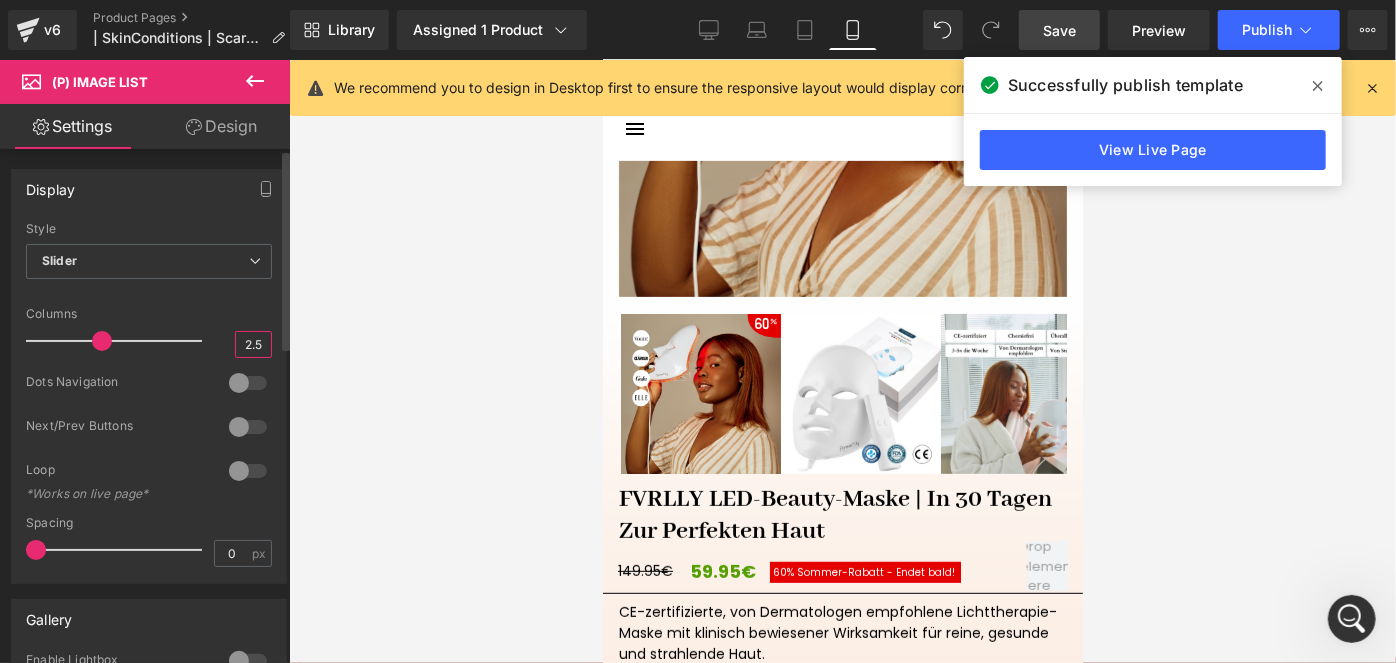 type on "2.5" 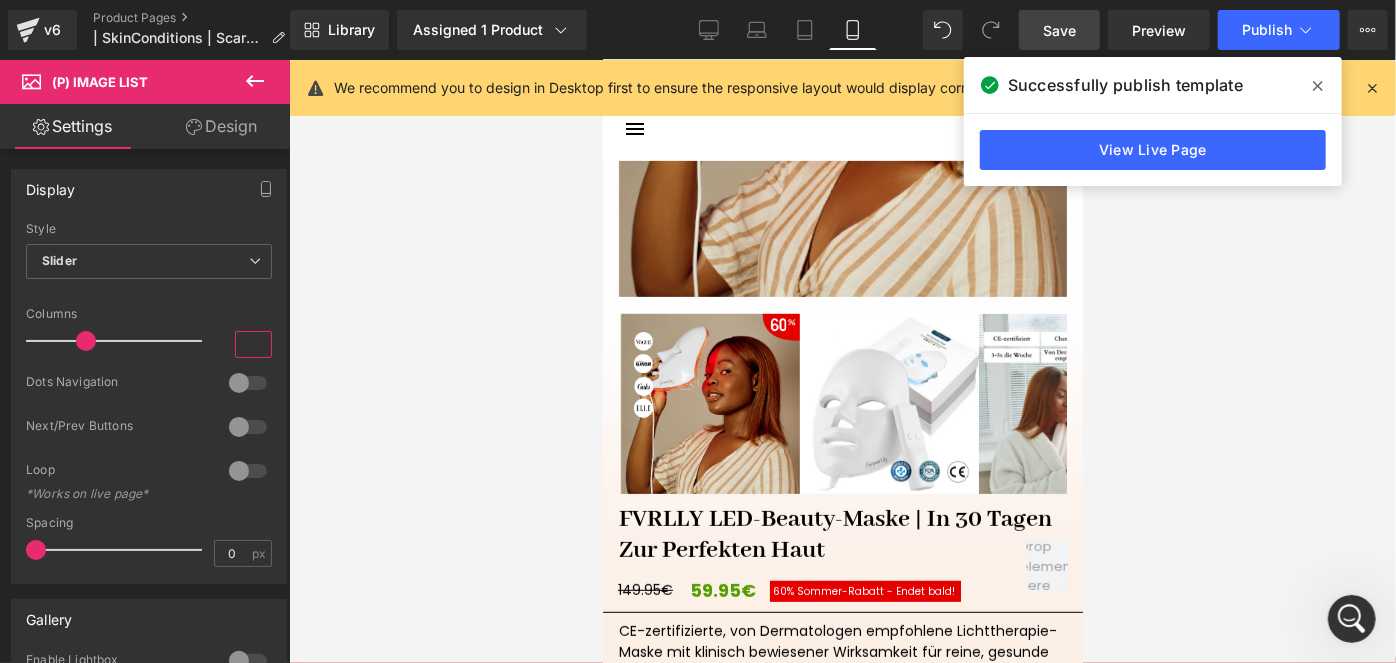 type on "2" 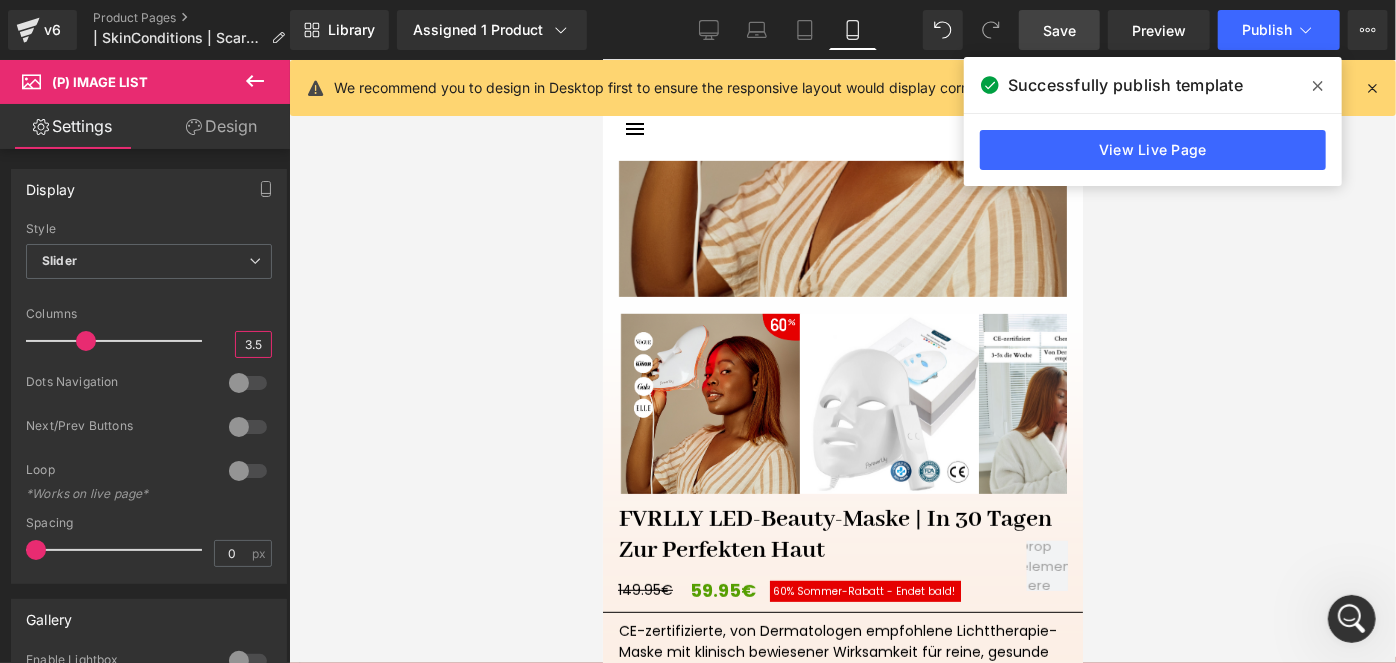 type on "3.5" 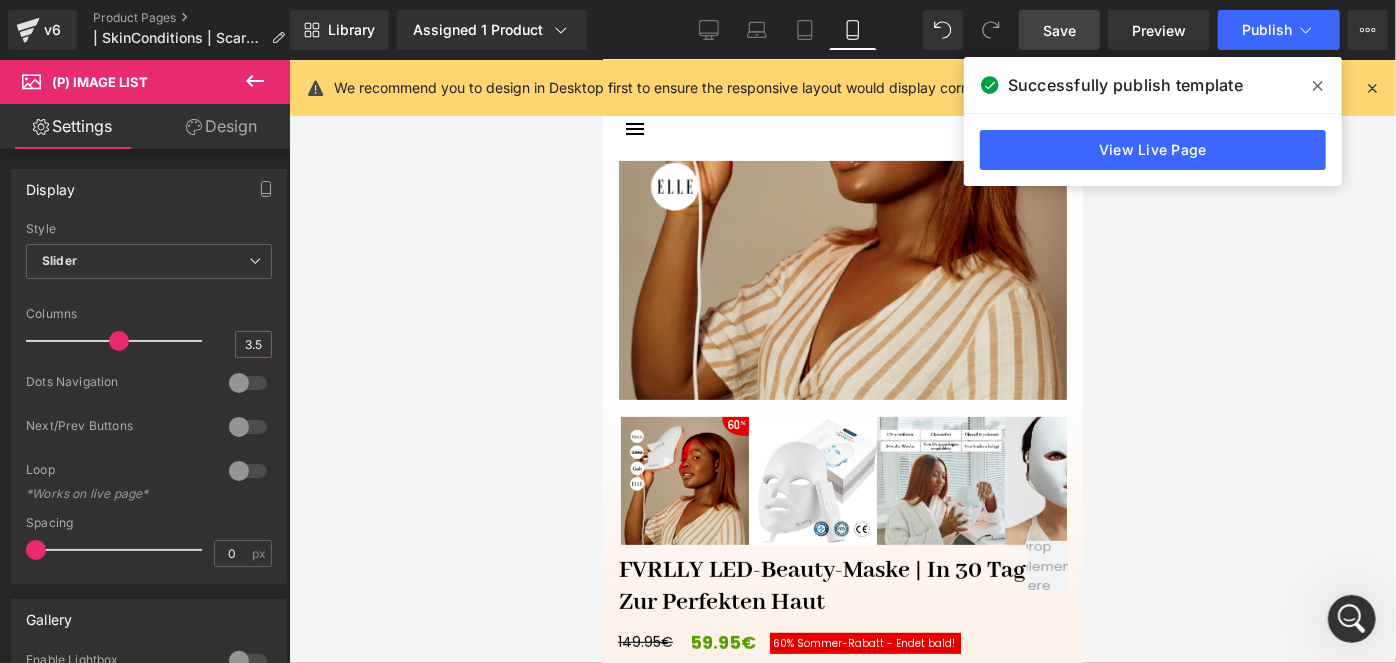 scroll, scrollTop: 290, scrollLeft: 0, axis: vertical 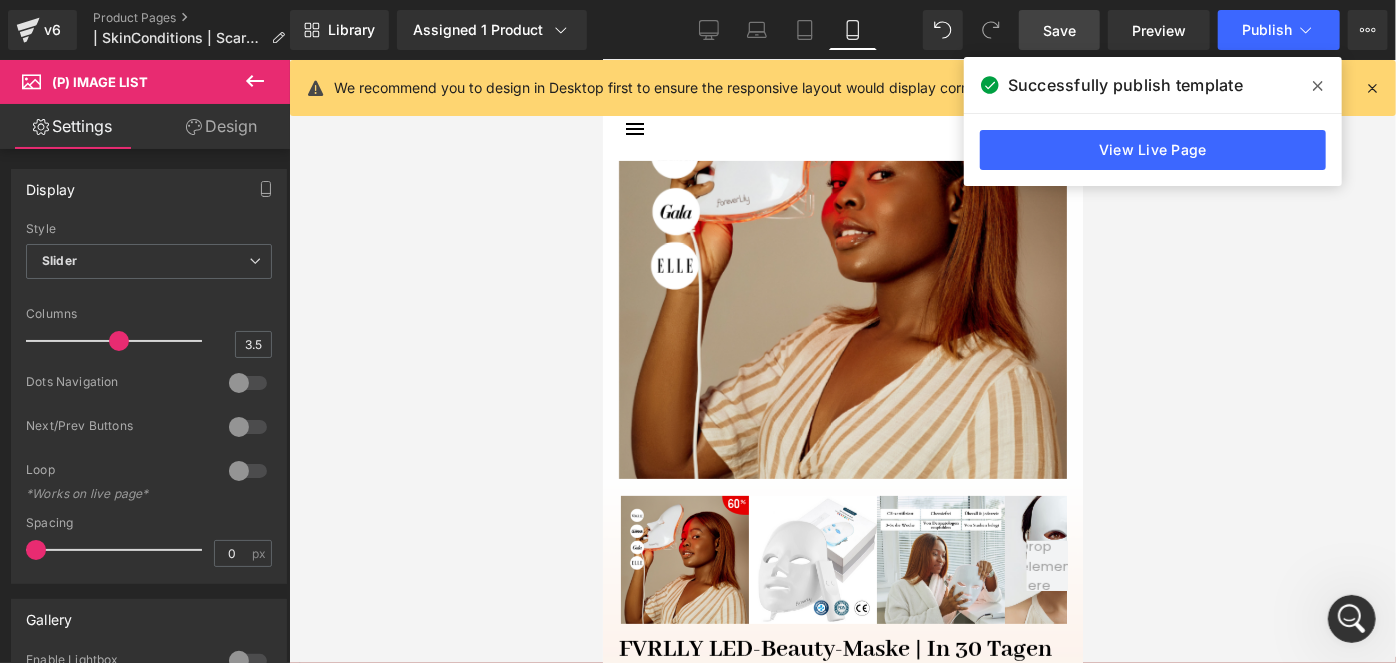 drag, startPoint x: 1045, startPoint y: 39, endPoint x: 357, endPoint y: 263, distance: 723.5468 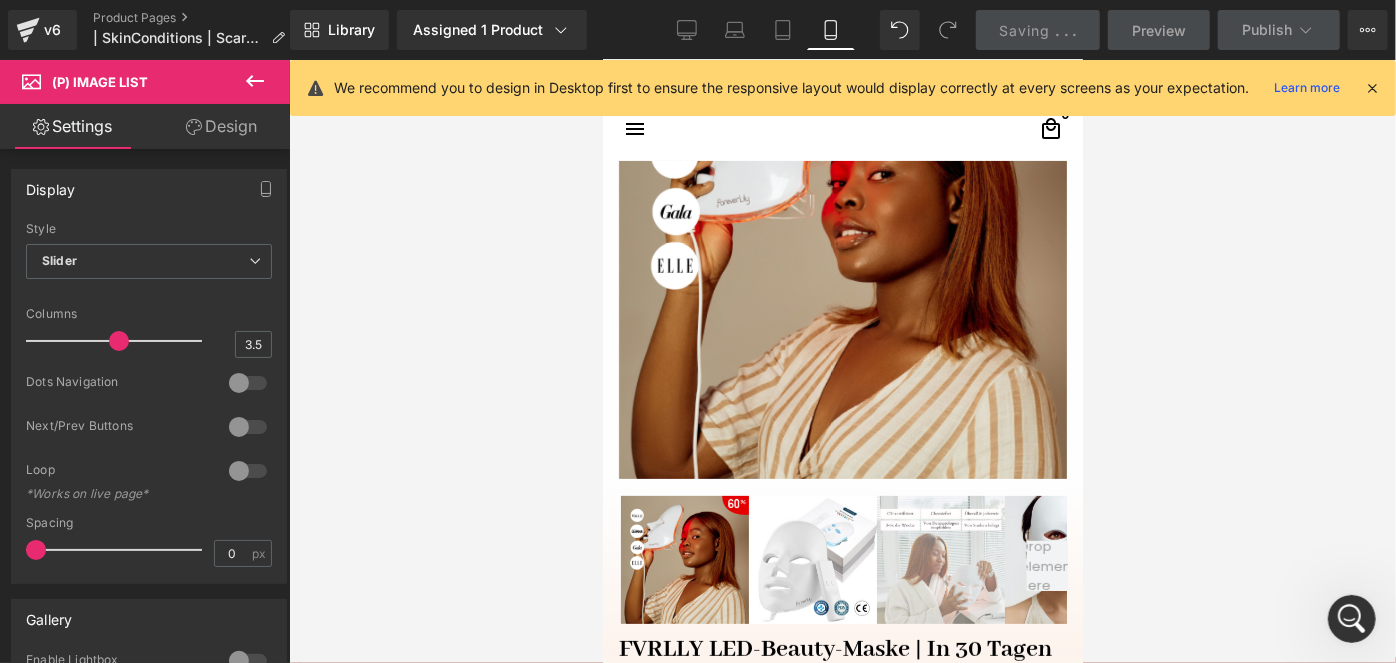 scroll, scrollTop: 472, scrollLeft: 0, axis: vertical 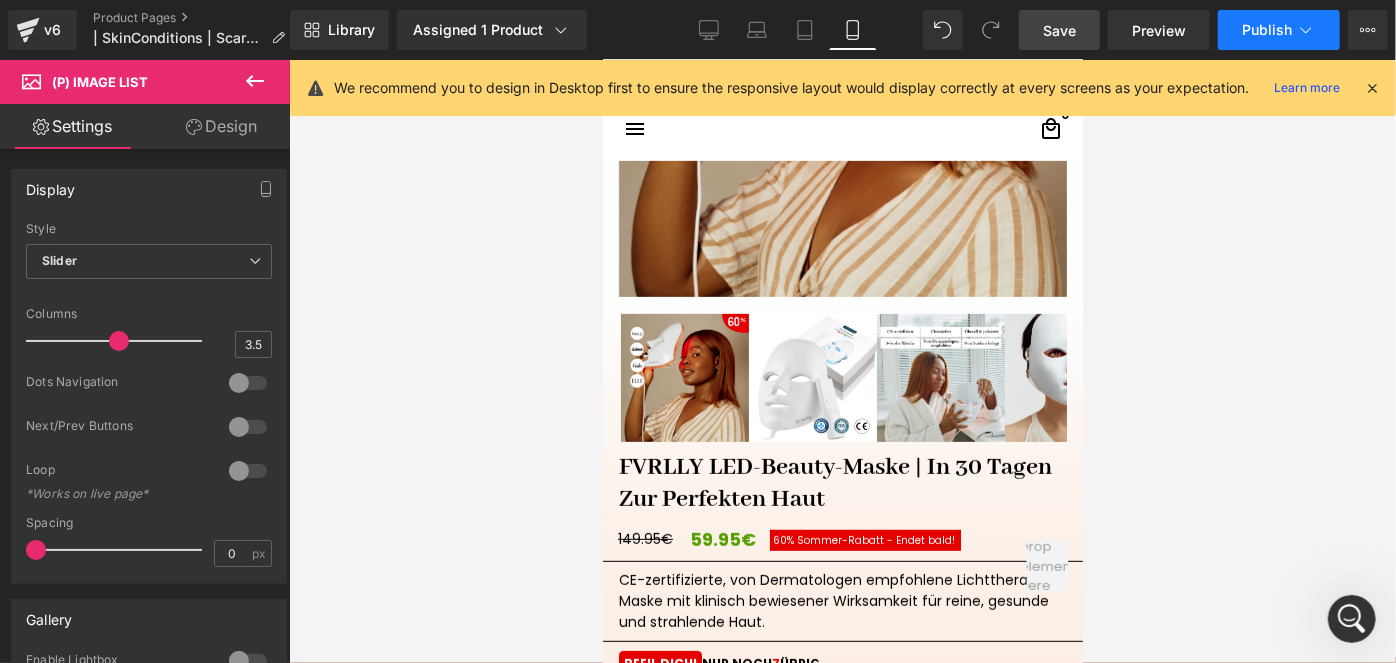 click on "Publish" at bounding box center (1279, 30) 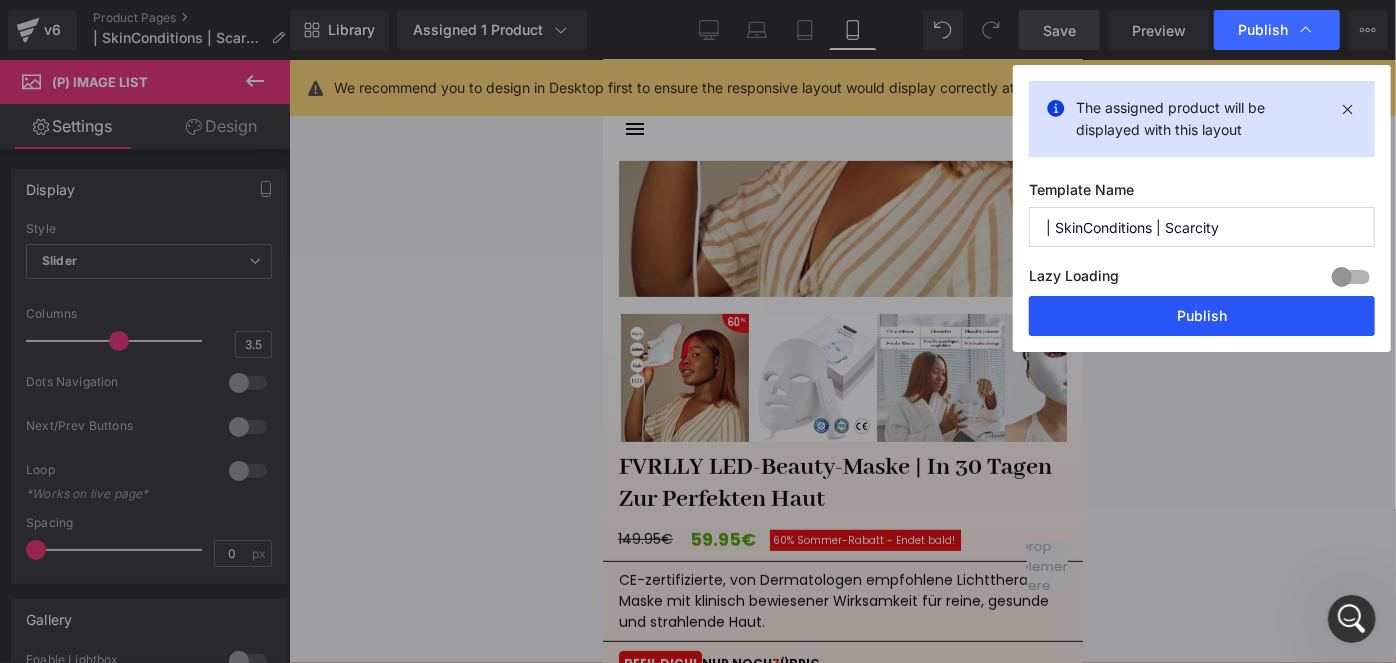 click on "Publish" at bounding box center [1202, 316] 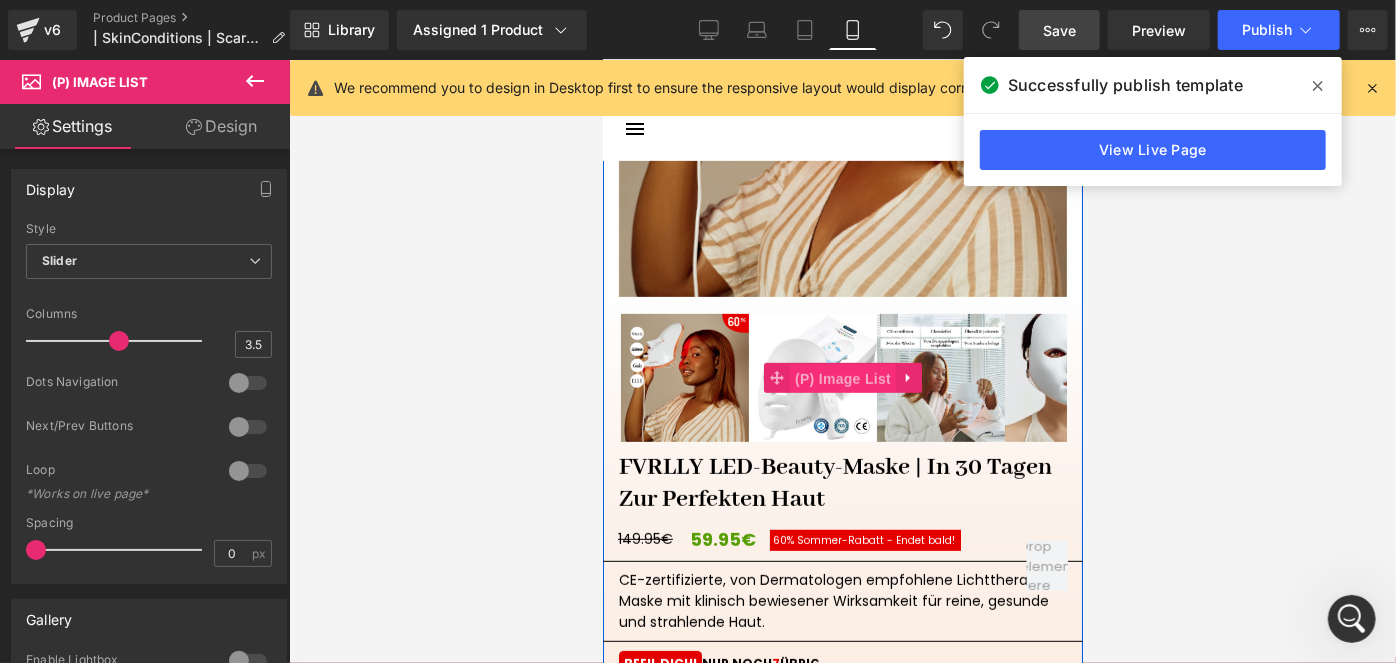 click on "(P) Image List" at bounding box center [842, 378] 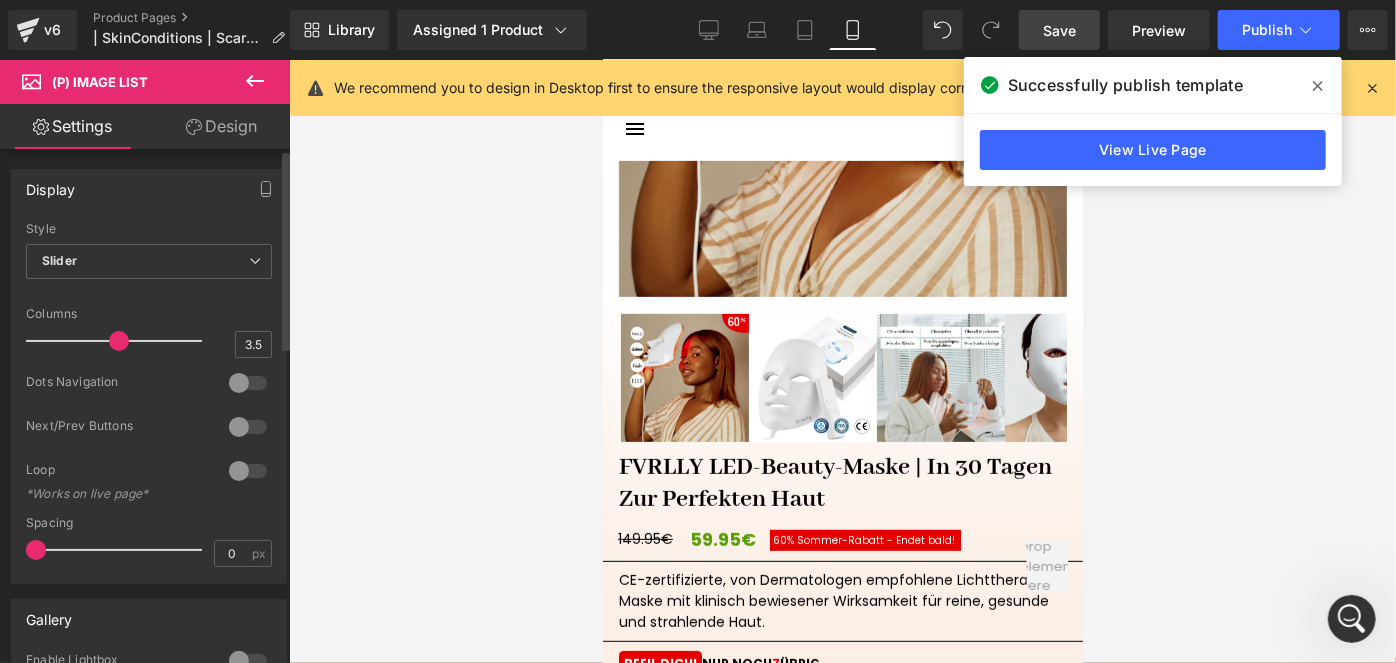 click at bounding box center (248, 471) 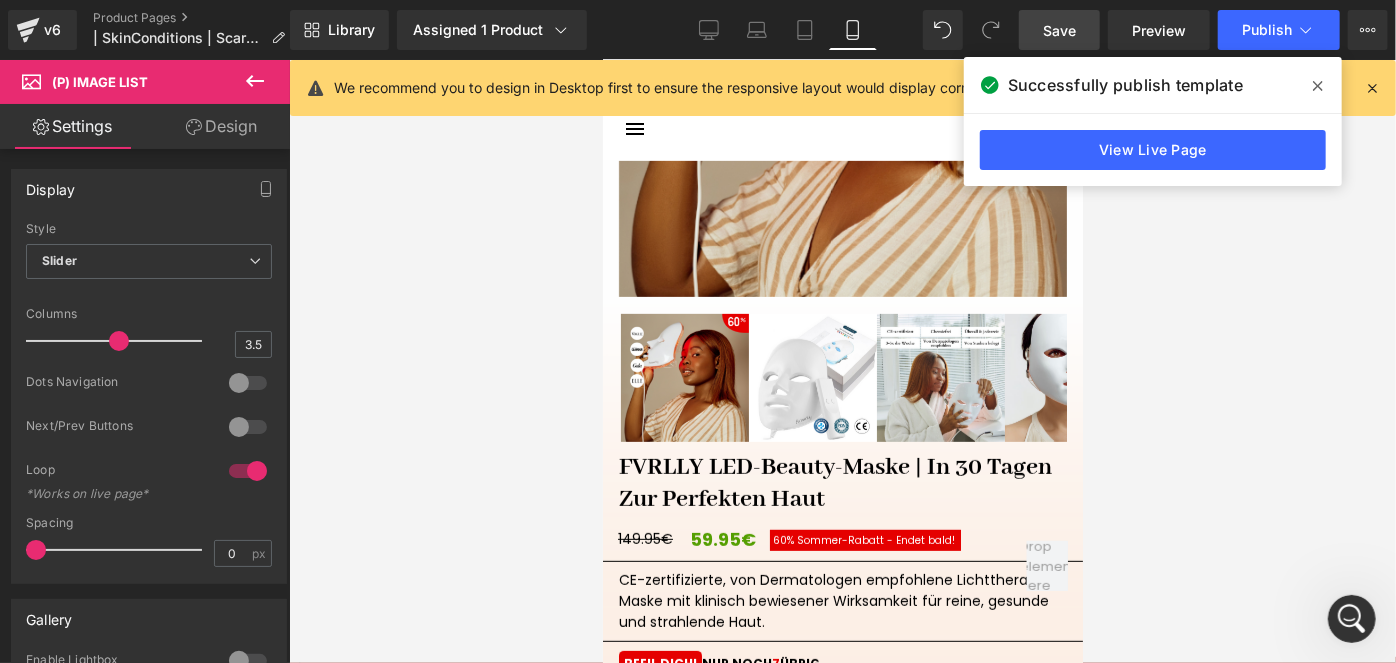 click on "Save" at bounding box center [1059, 30] 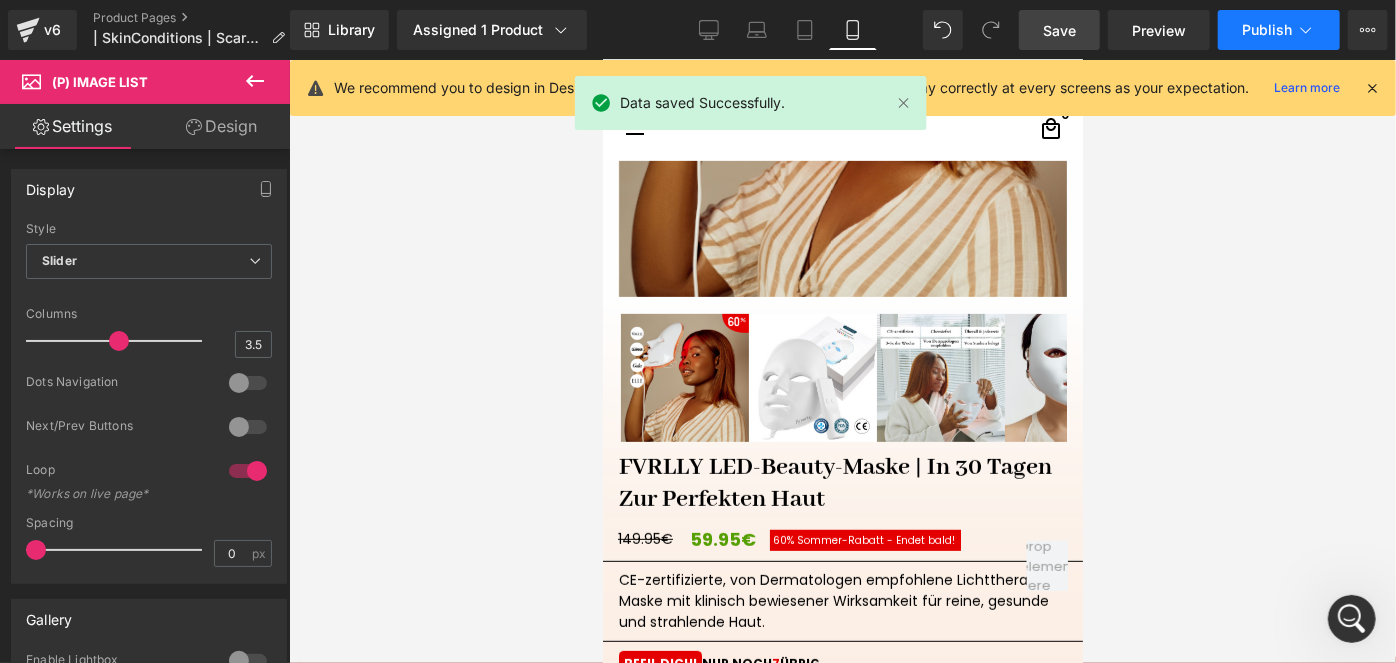 click on "Publish" at bounding box center [1267, 30] 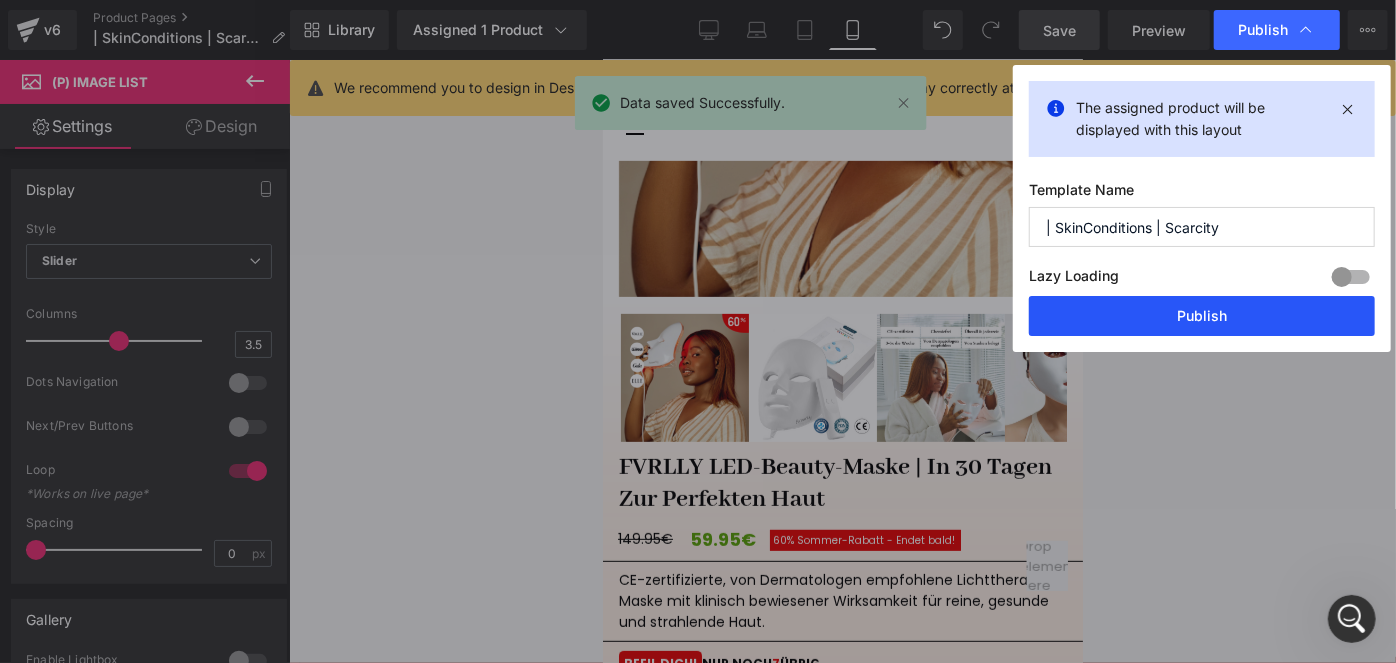 click on "Publish" at bounding box center [1202, 316] 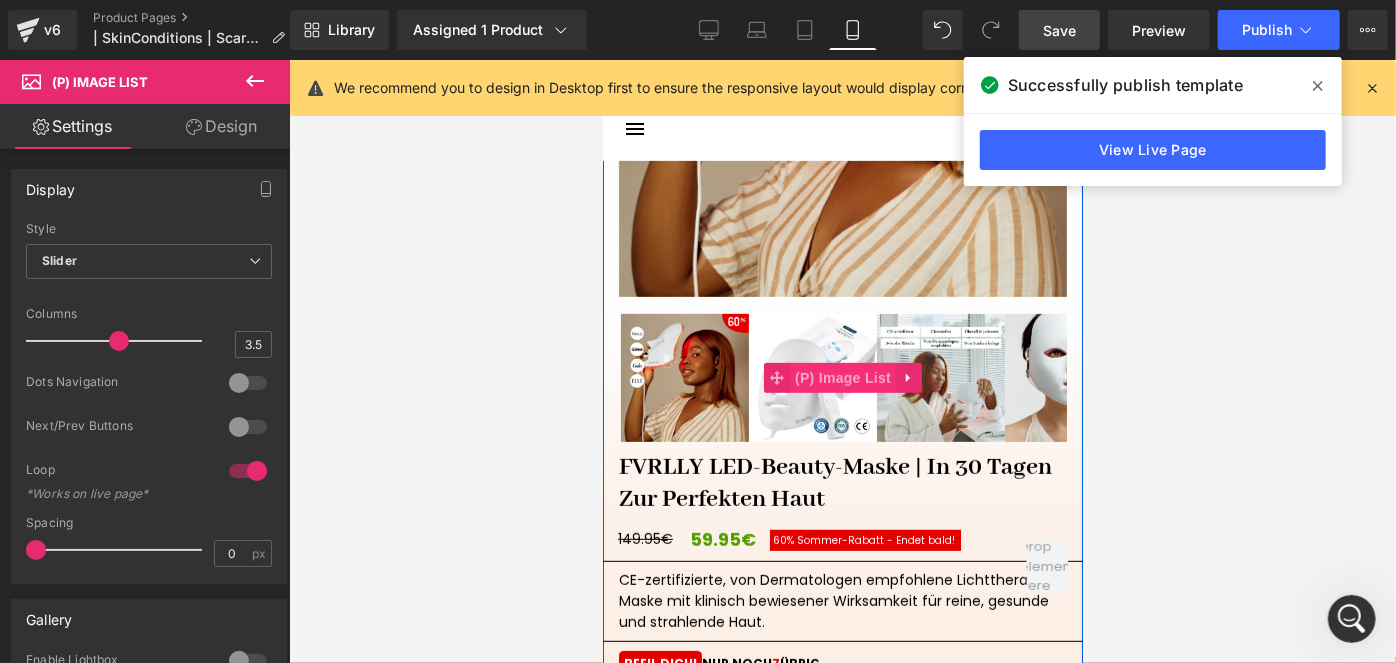 click on "(P) Image List" at bounding box center [842, 377] 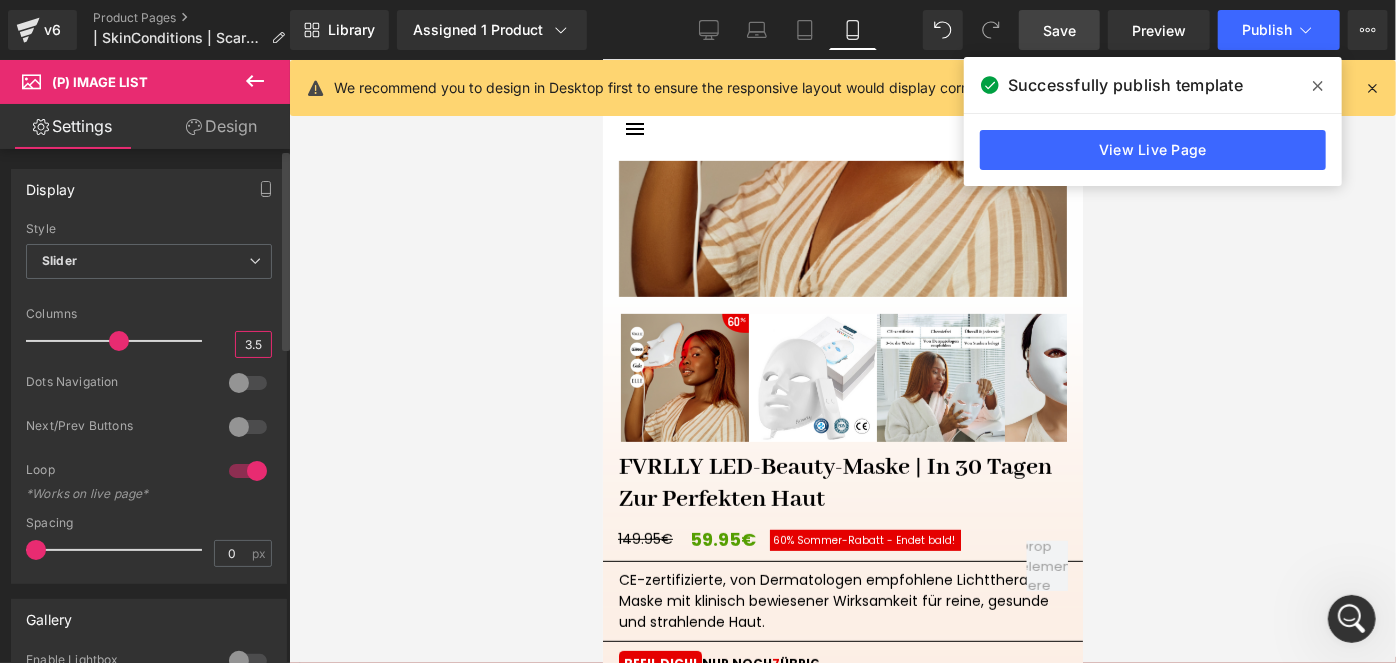 click on "3.5" at bounding box center [253, 344] 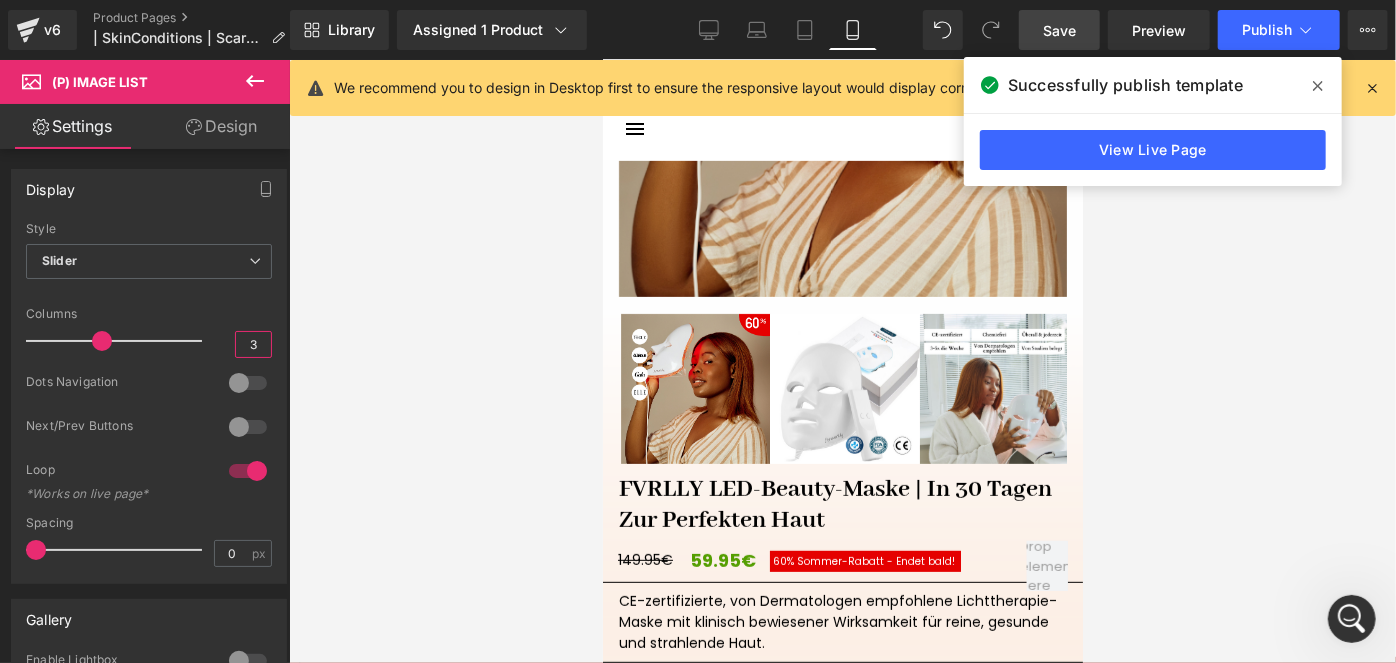 type on "3" 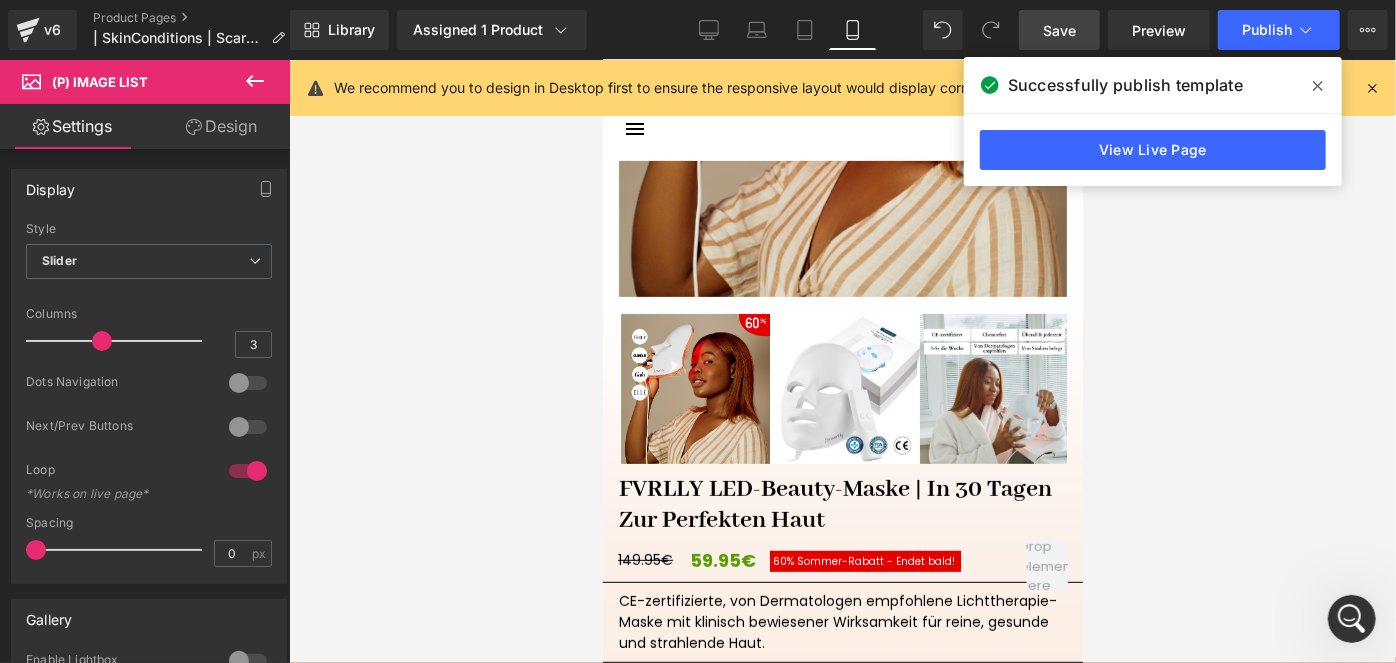 click on "Save" at bounding box center (1059, 30) 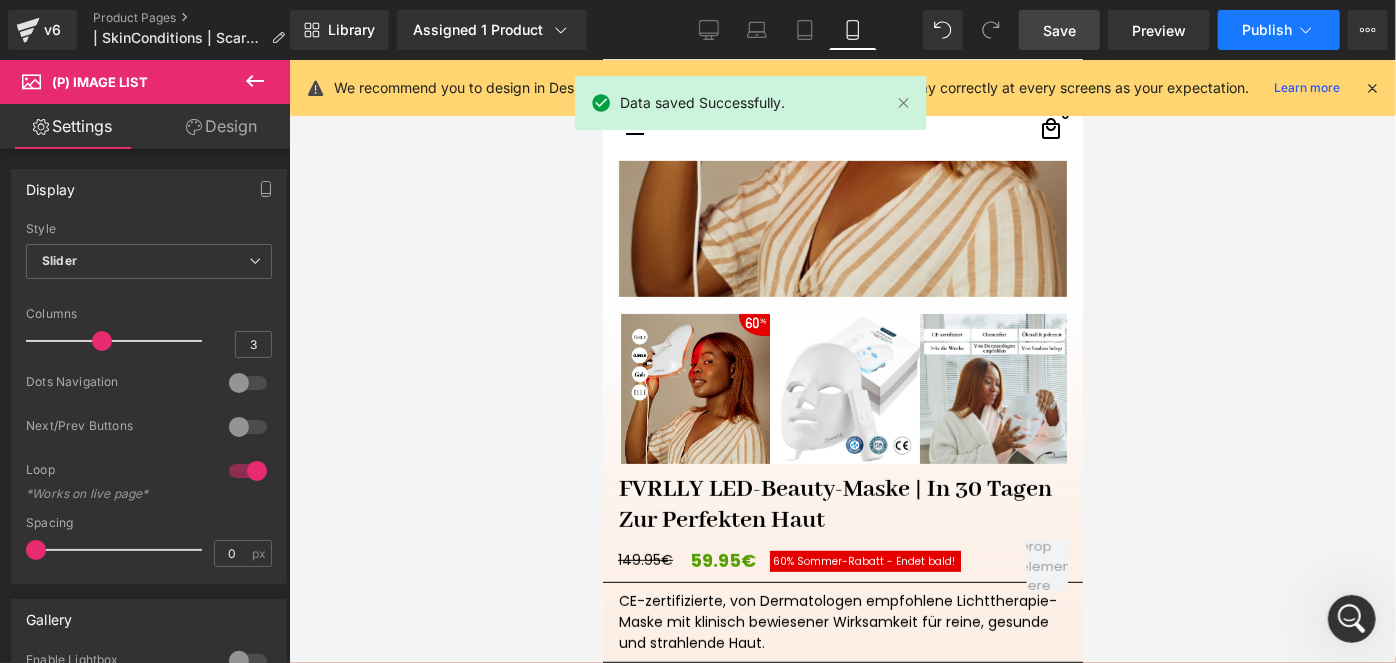 click on "Publish" at bounding box center (1279, 30) 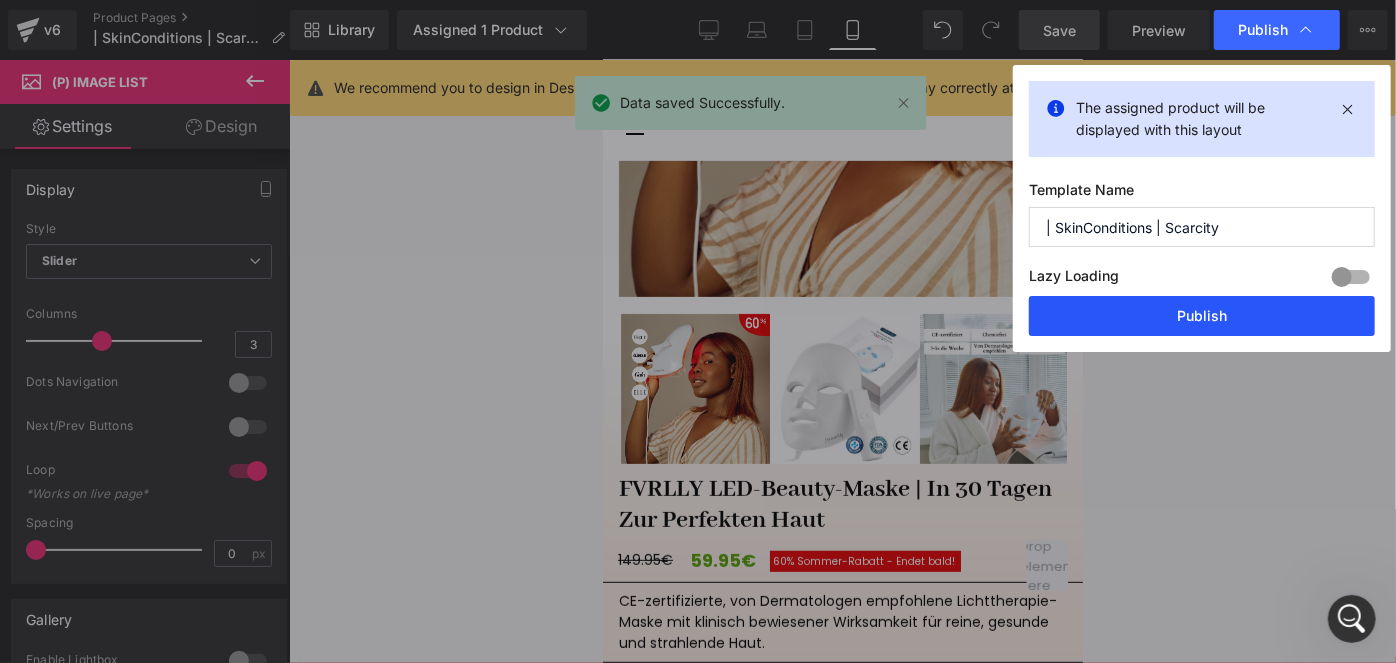 click on "Publish" at bounding box center (1202, 316) 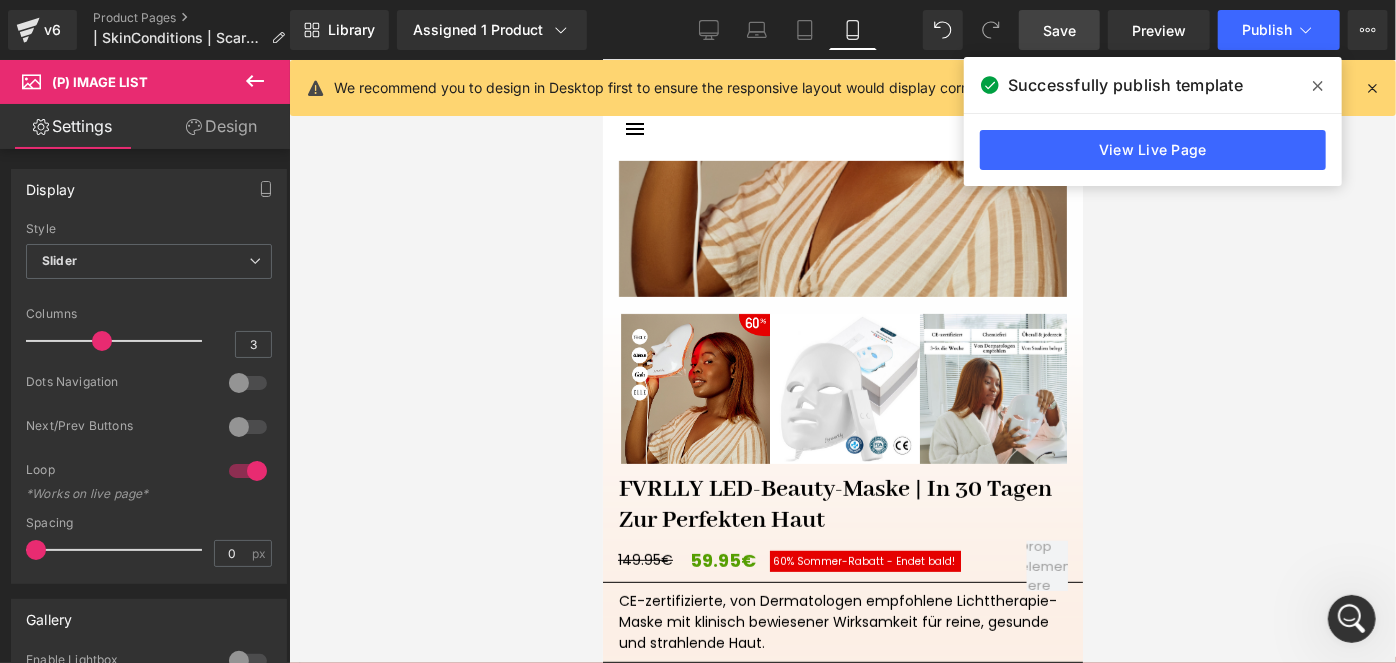 drag, startPoint x: 221, startPoint y: 154, endPoint x: 211, endPoint y: 147, distance: 12.206555 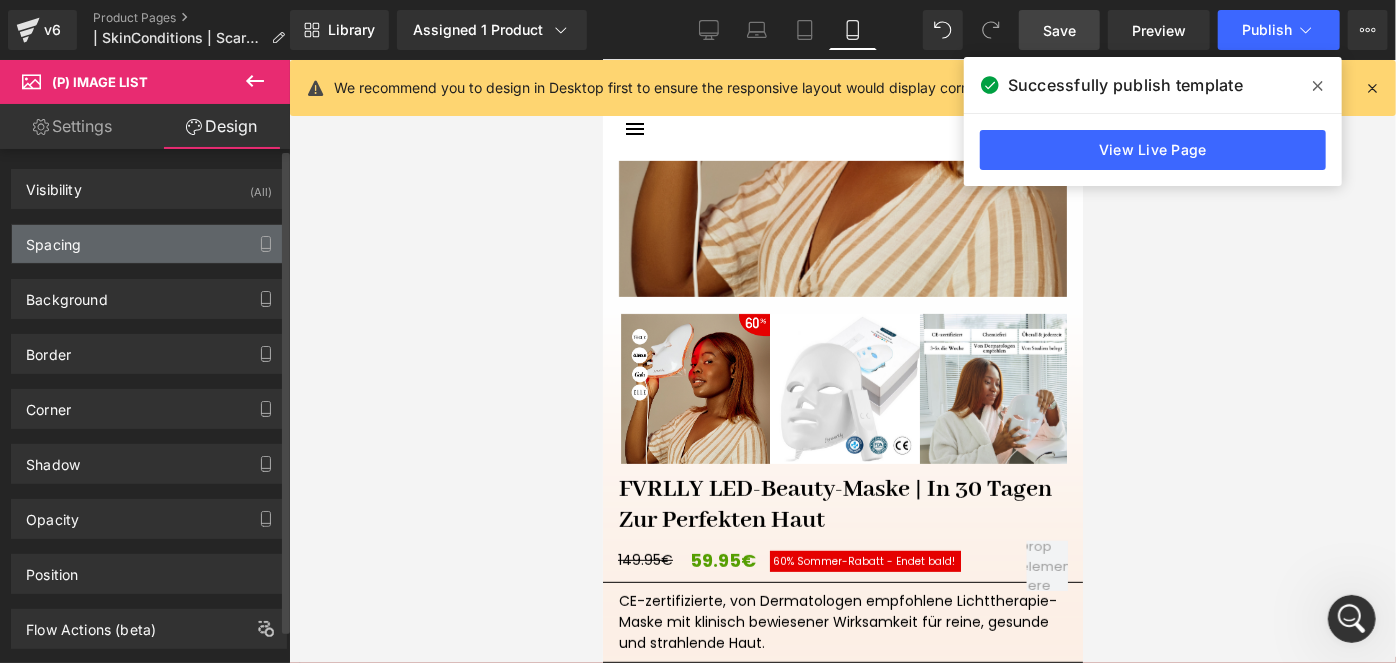 click on "Spacing" at bounding box center (149, 244) 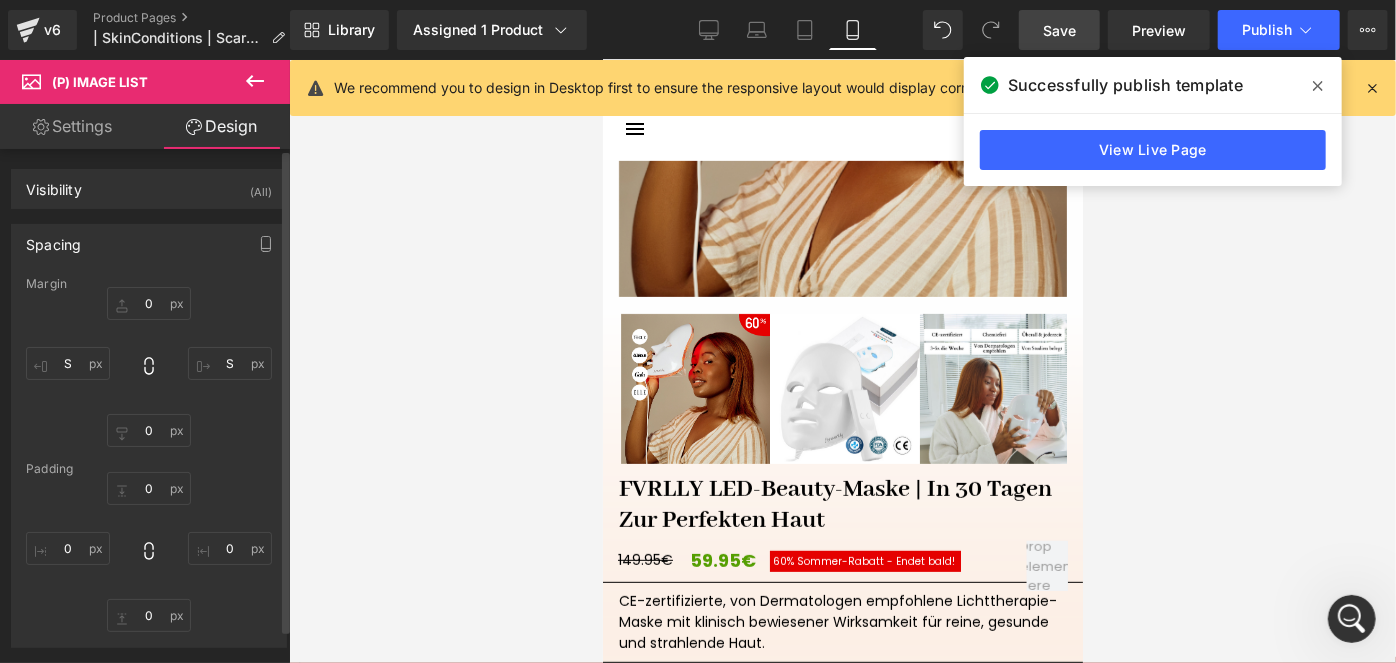 click at bounding box center [149, 552] 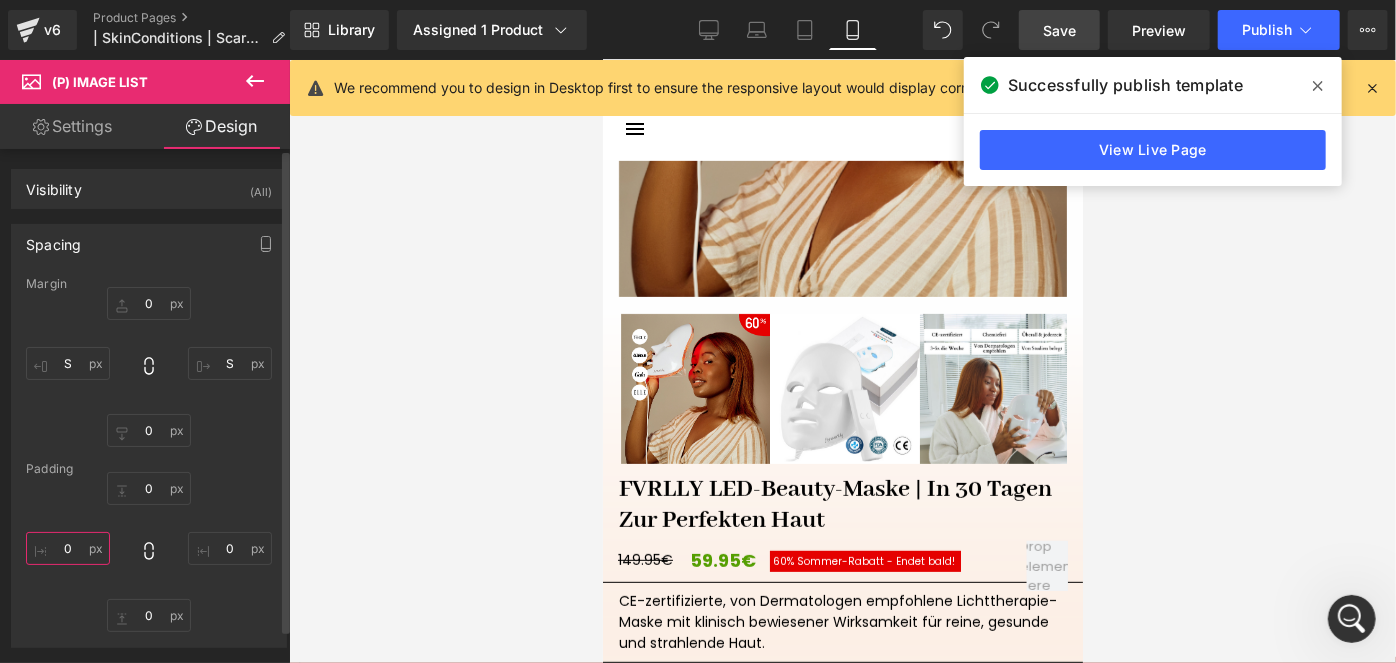 click at bounding box center (68, 548) 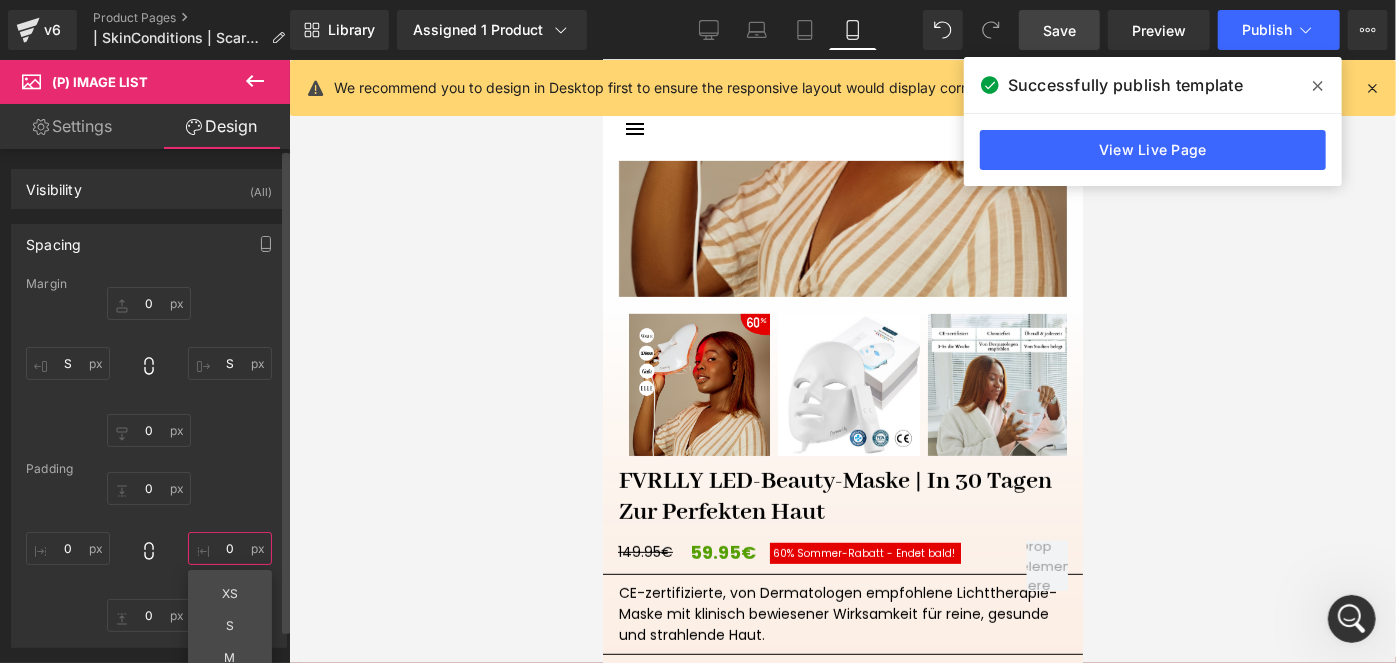 click at bounding box center (230, 548) 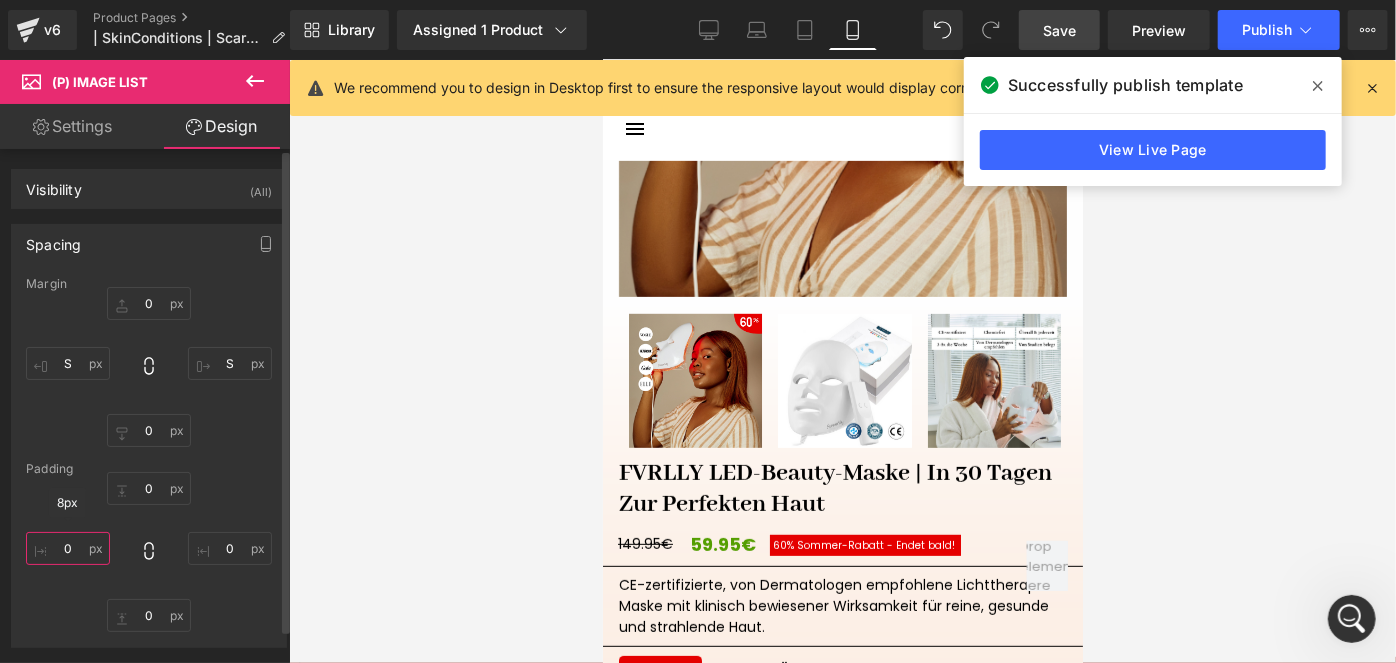 click at bounding box center (68, 548) 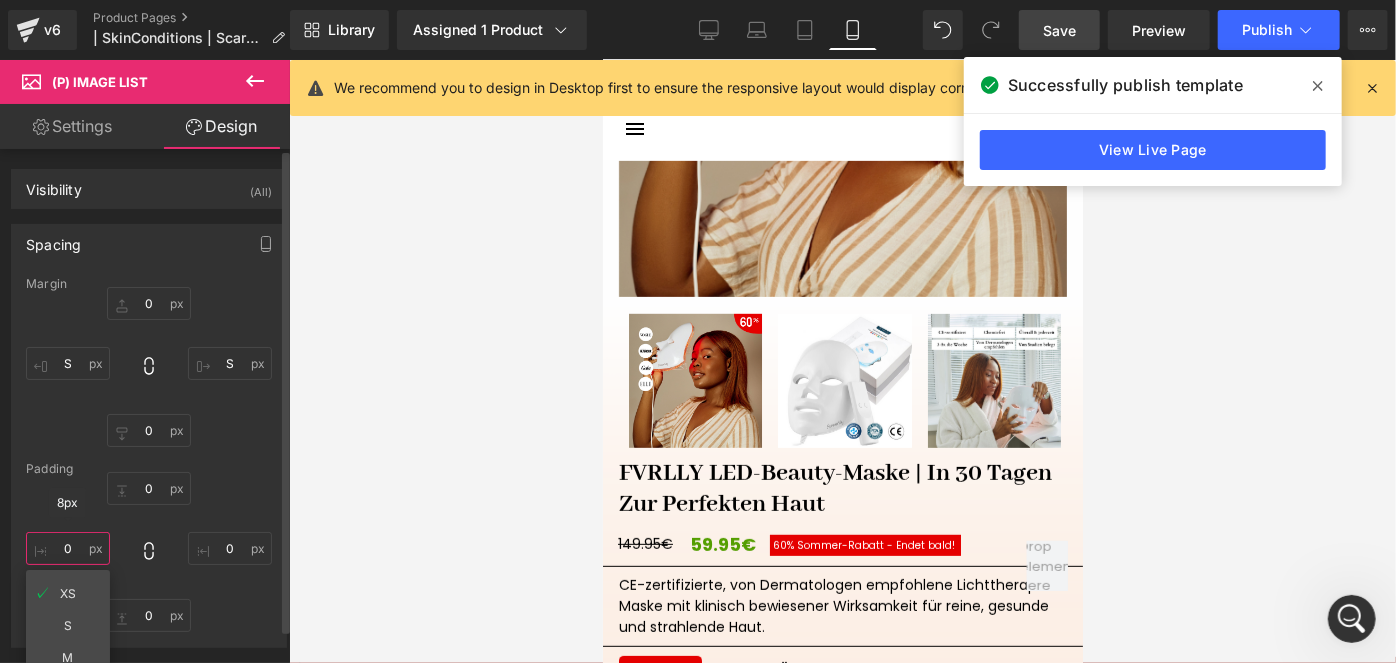 type on "XS" 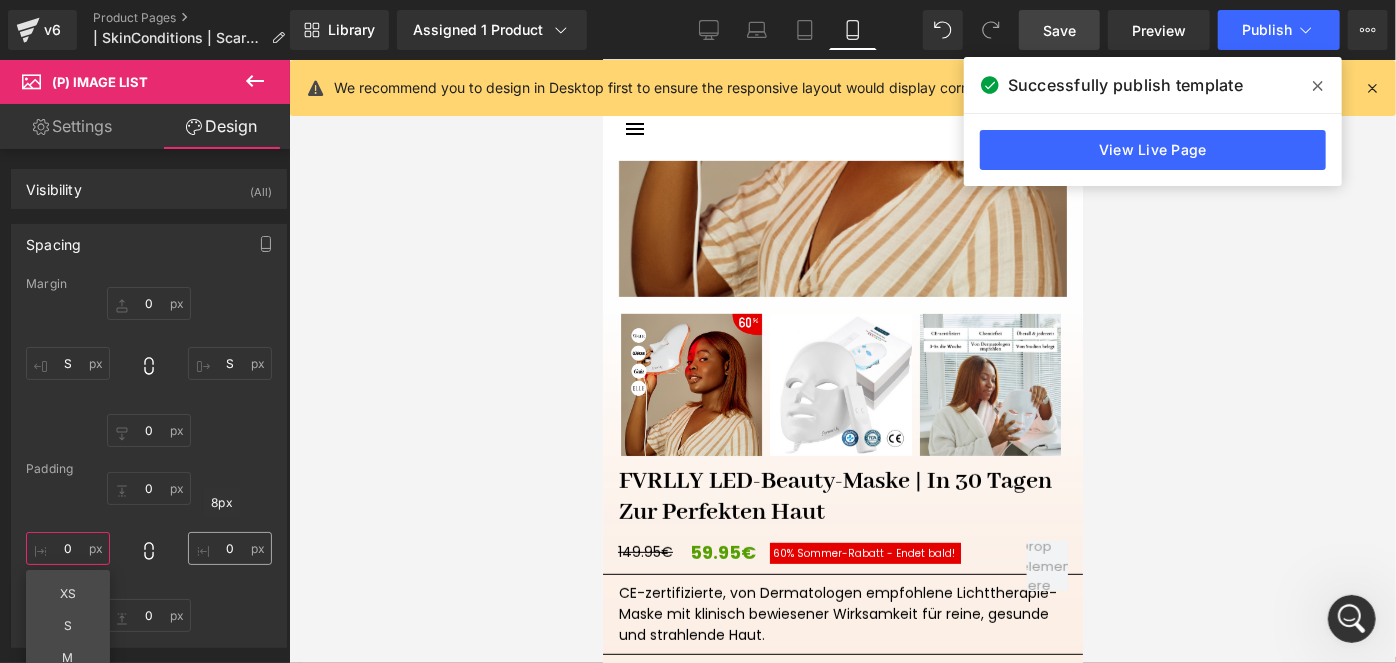 type 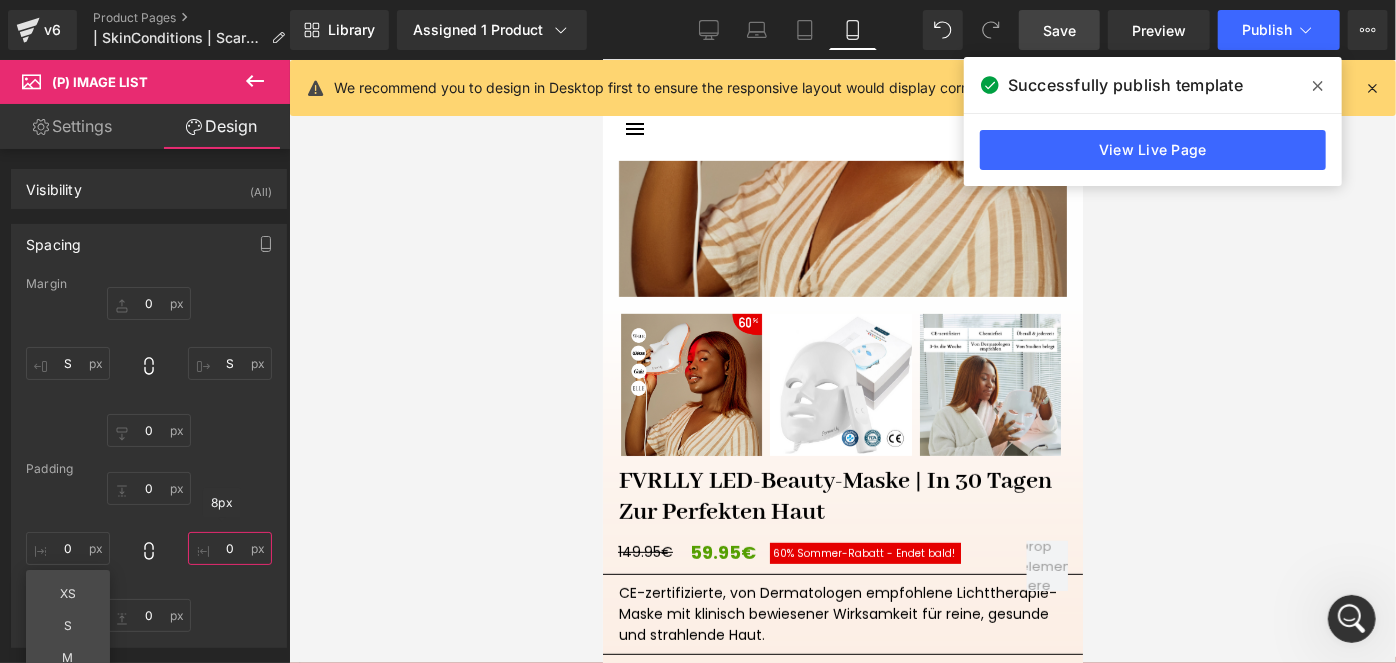 click at bounding box center [230, 548] 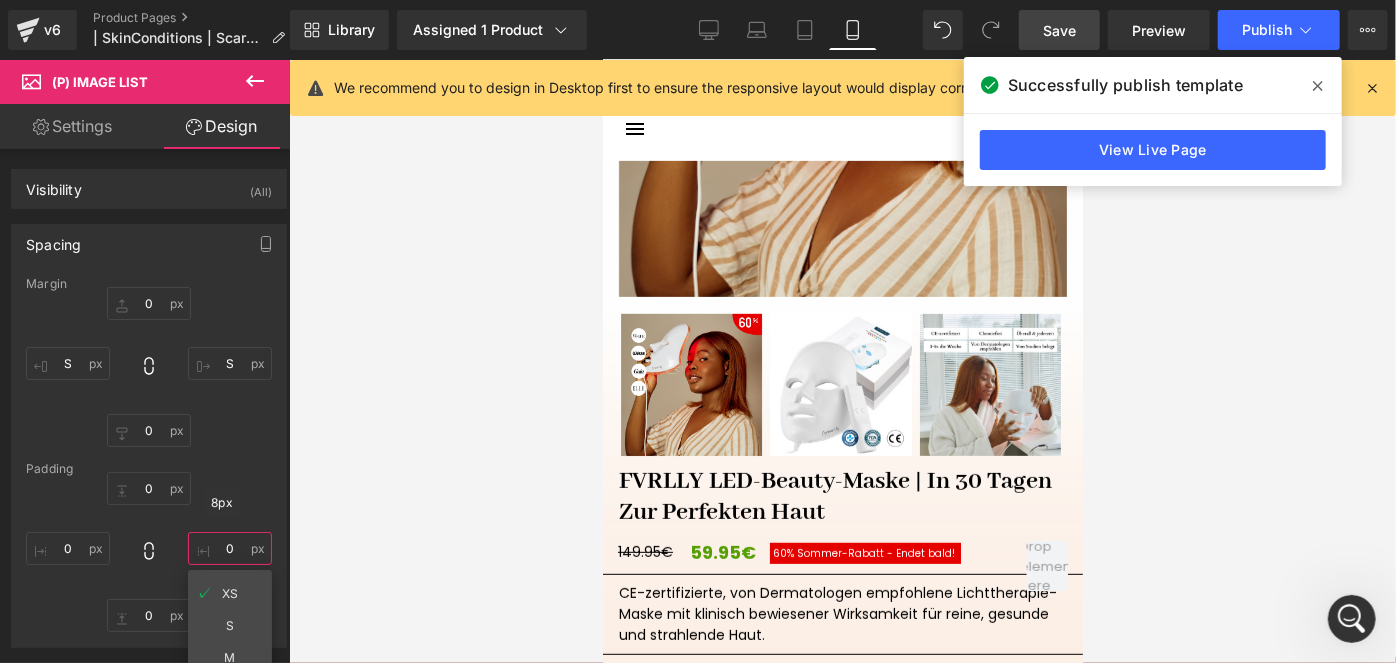 type on "XS" 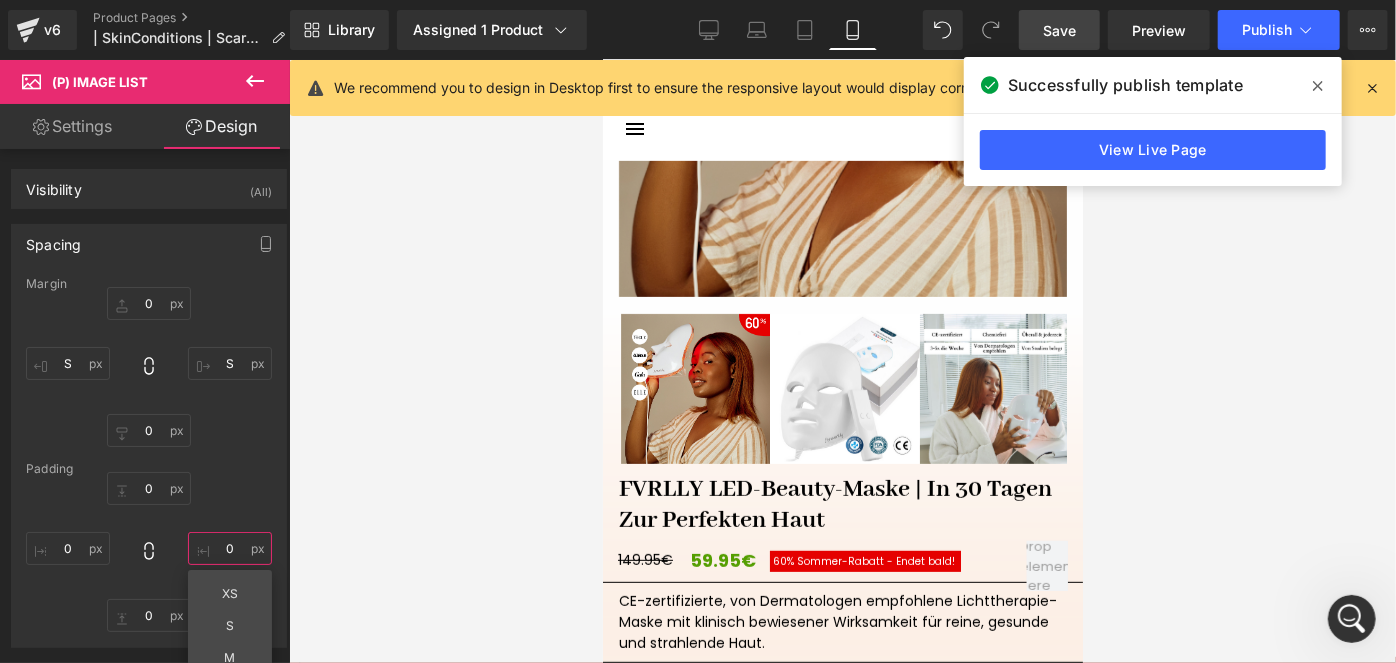 type 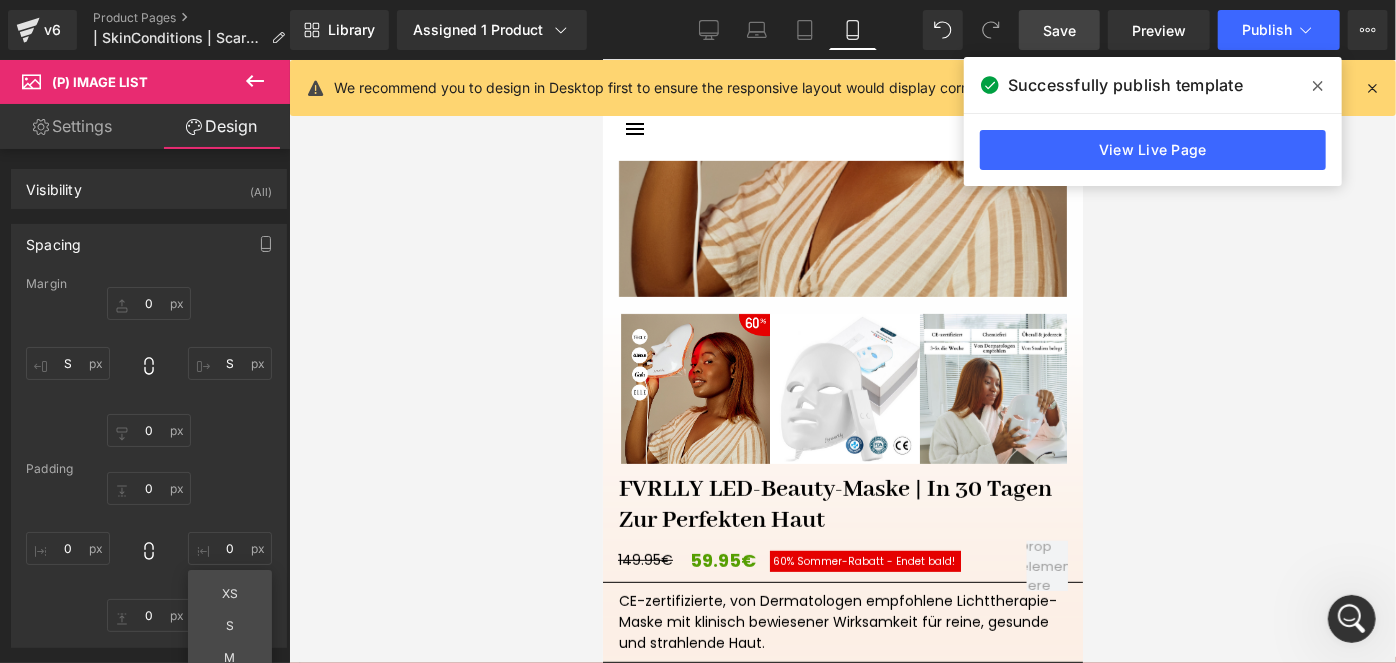 click on "Settings" at bounding box center [72, 126] 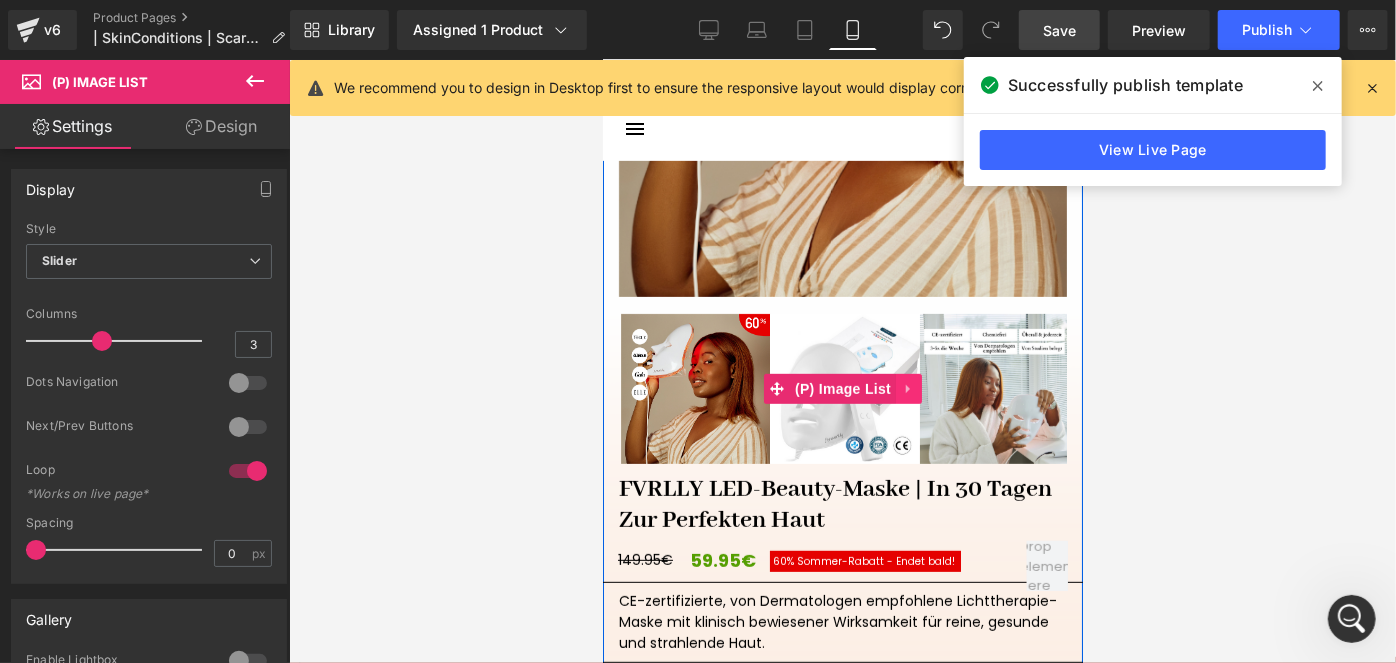 click 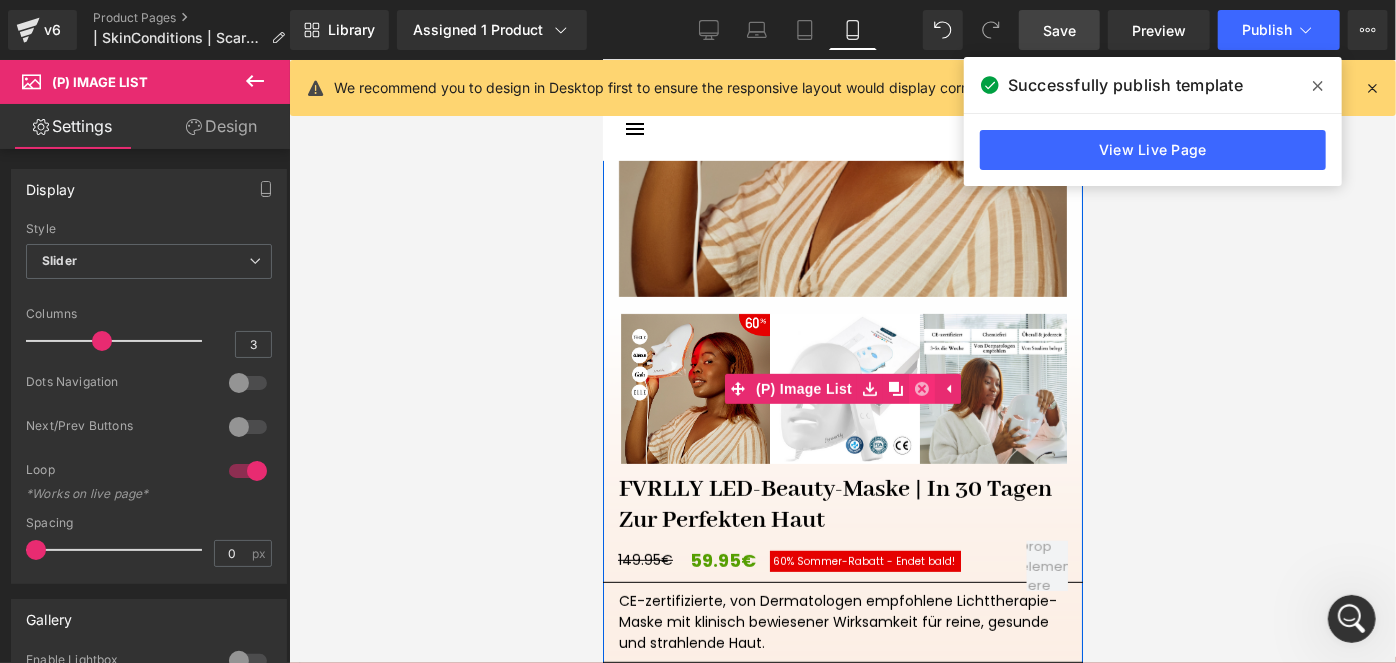 click 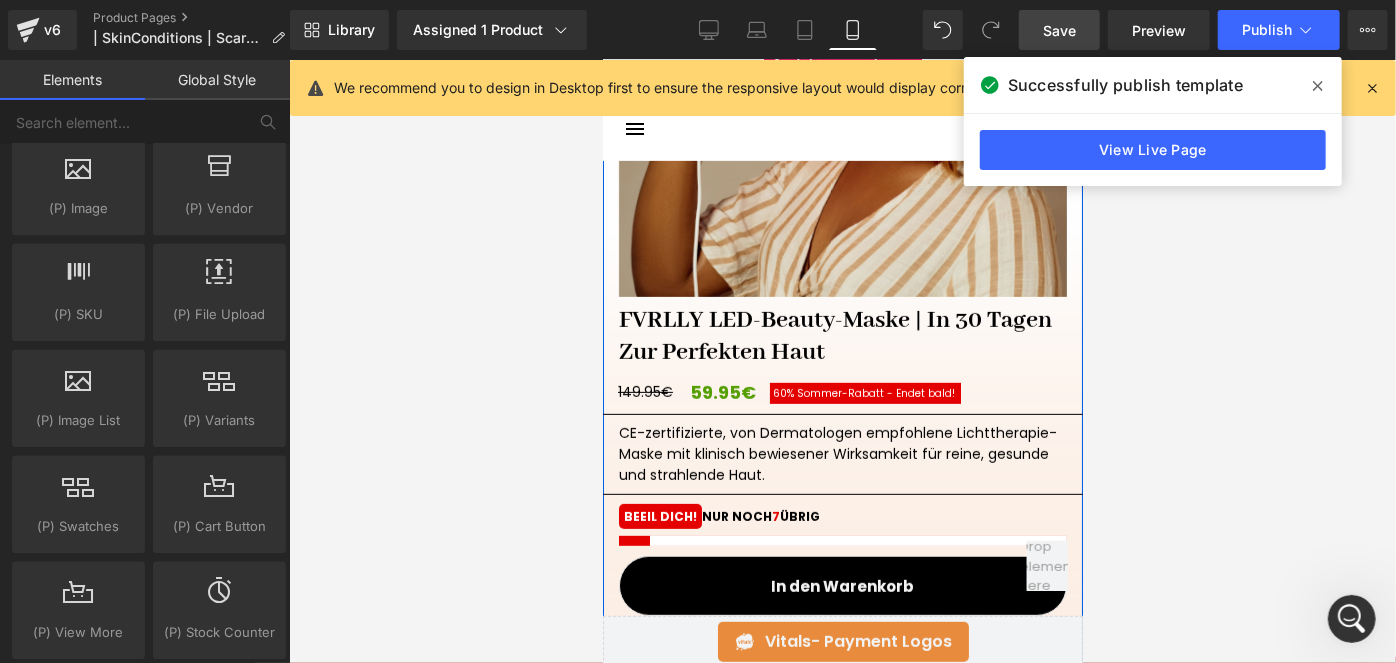 click at bounding box center [842, 72] 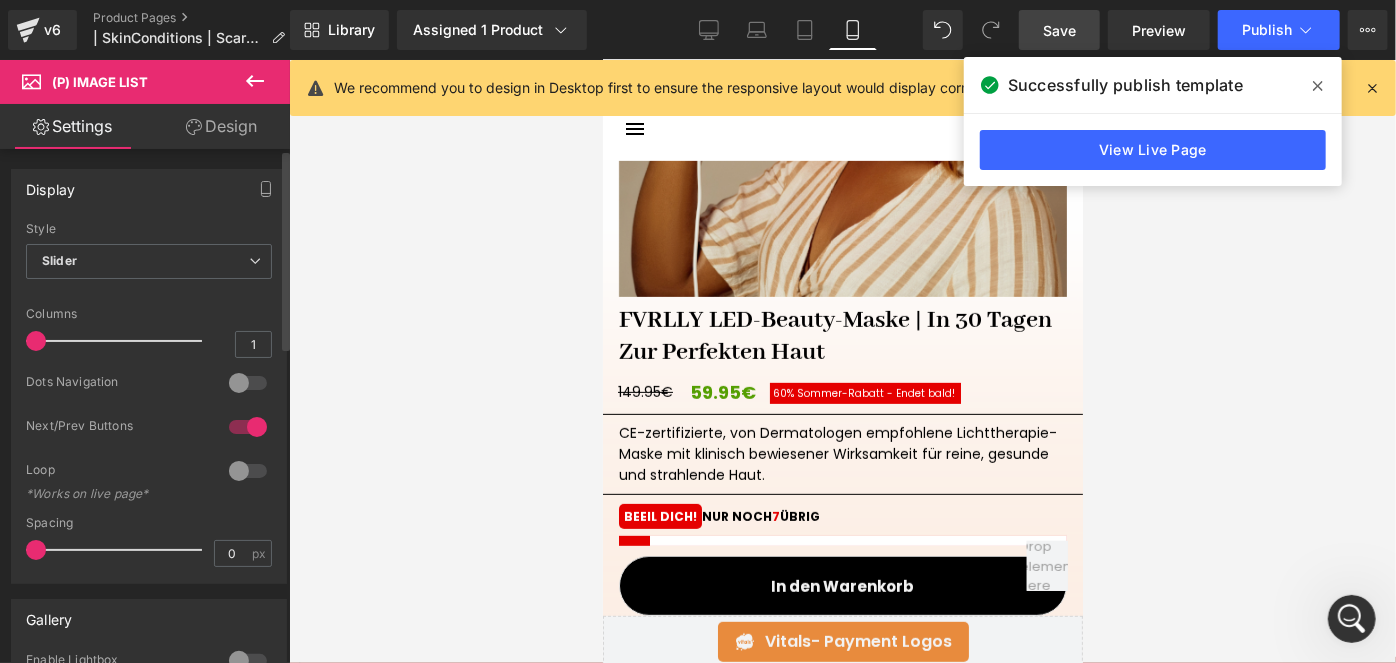 click at bounding box center (248, 383) 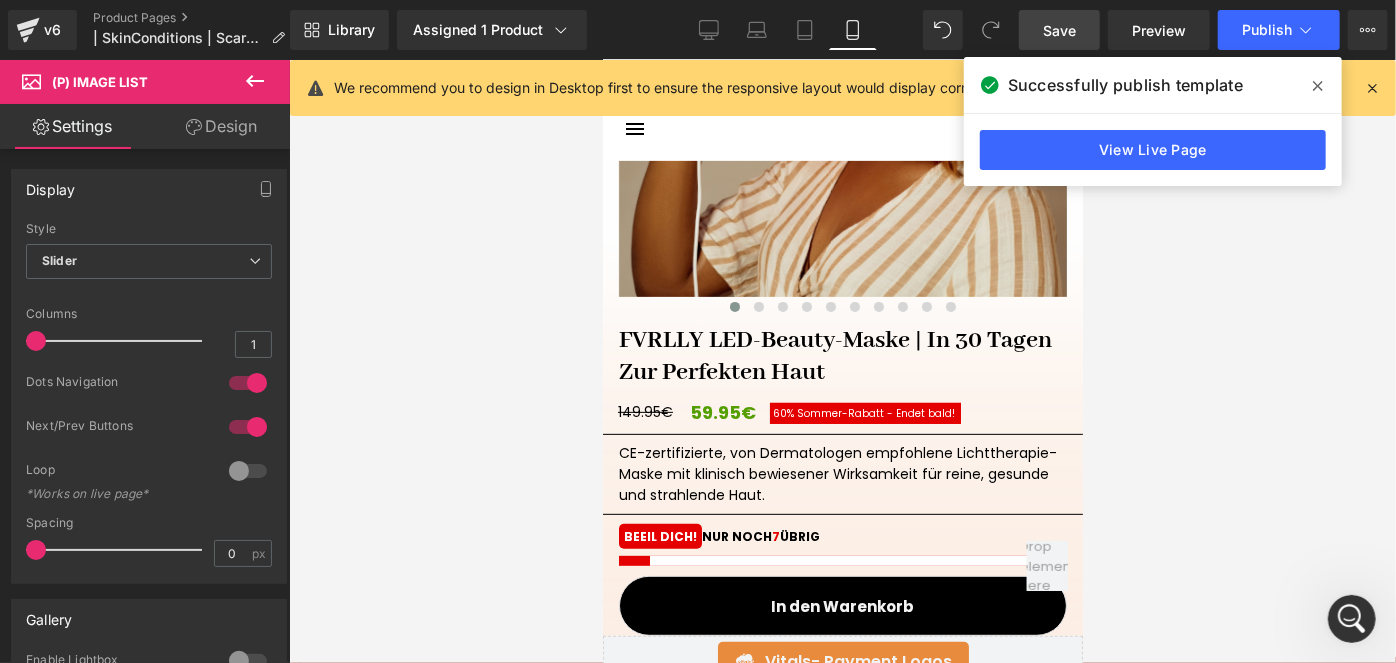 drag, startPoint x: 1038, startPoint y: 38, endPoint x: 445, endPoint y: 170, distance: 607.5138 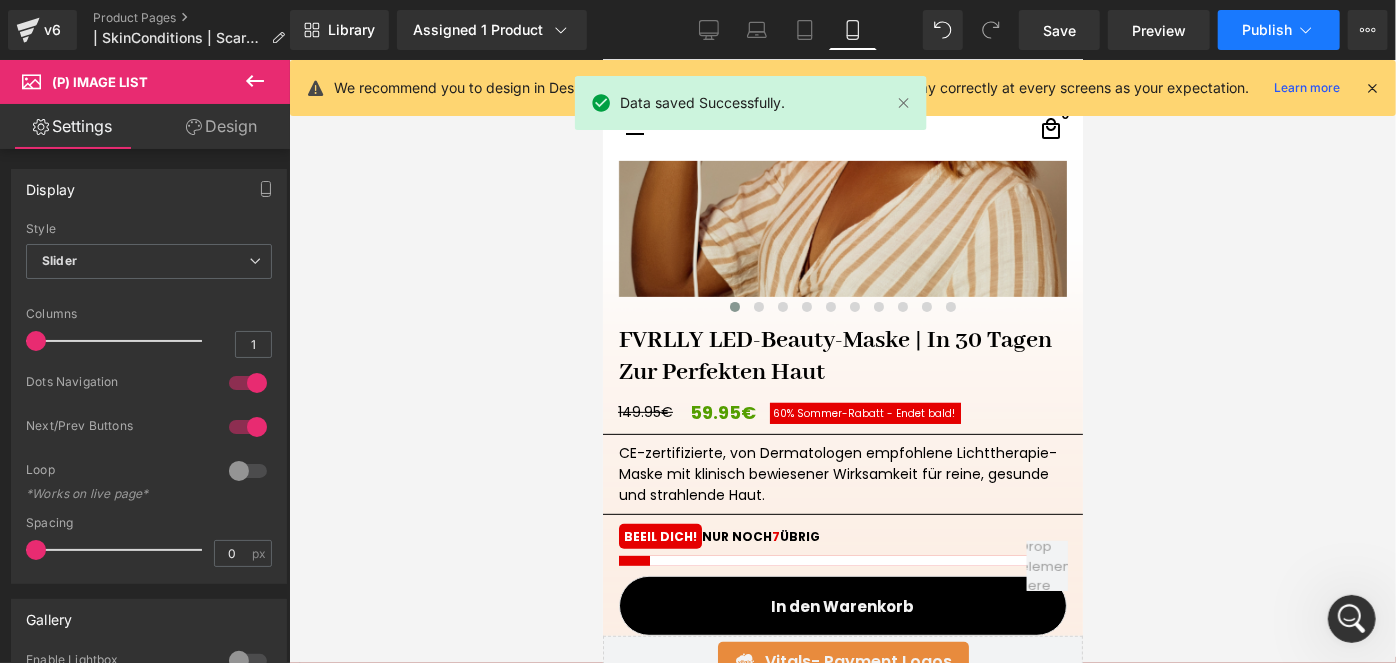 click on "Publish" at bounding box center [1267, 30] 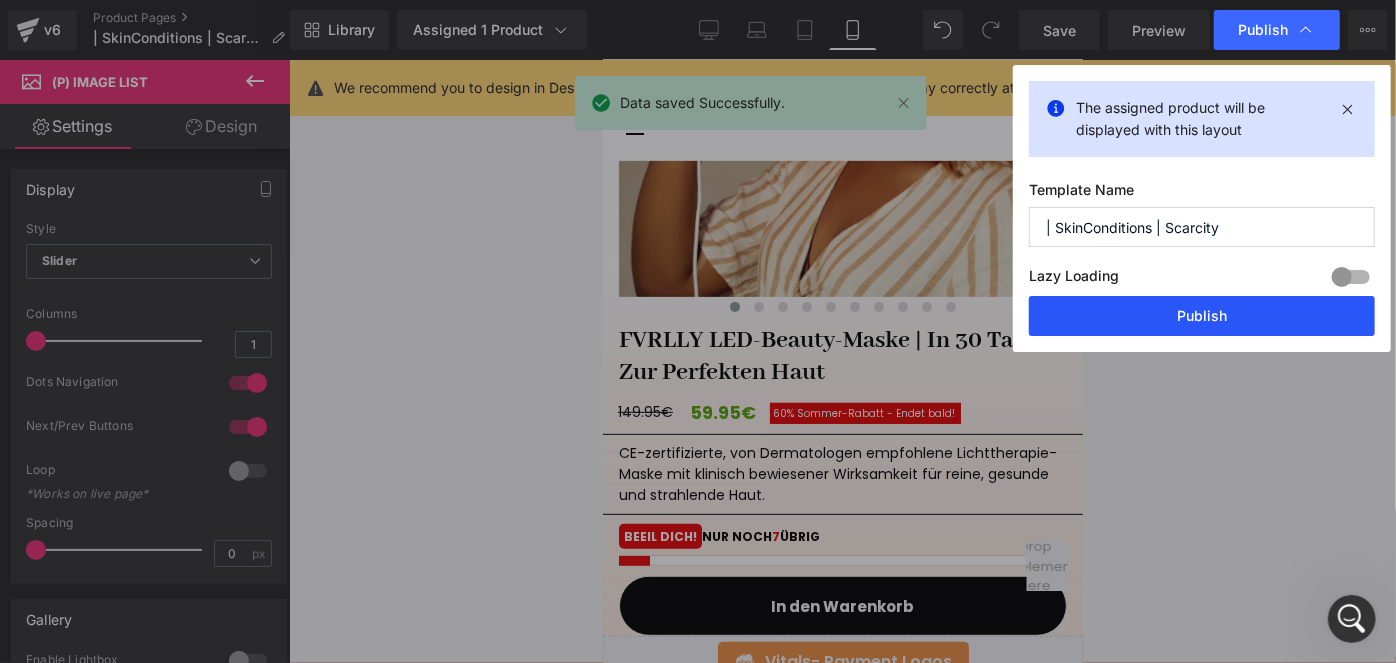 click on "Publish" at bounding box center (1202, 316) 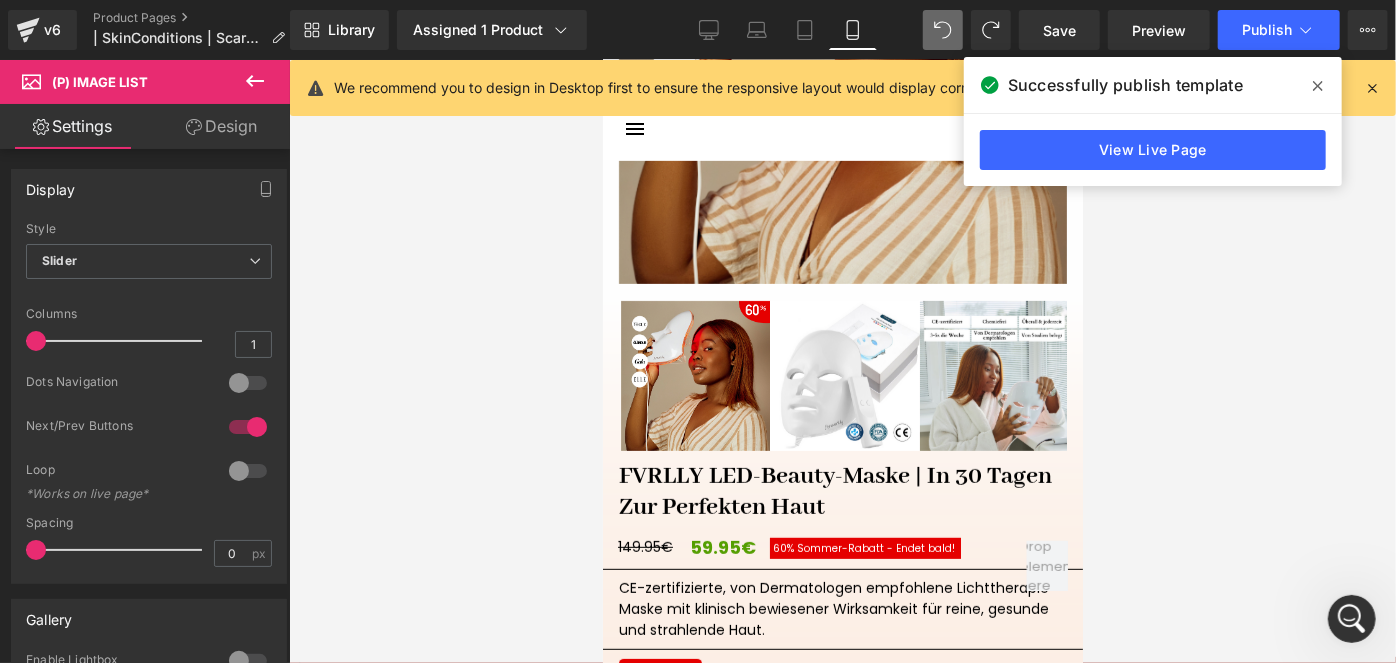 scroll, scrollTop: 519, scrollLeft: 0, axis: vertical 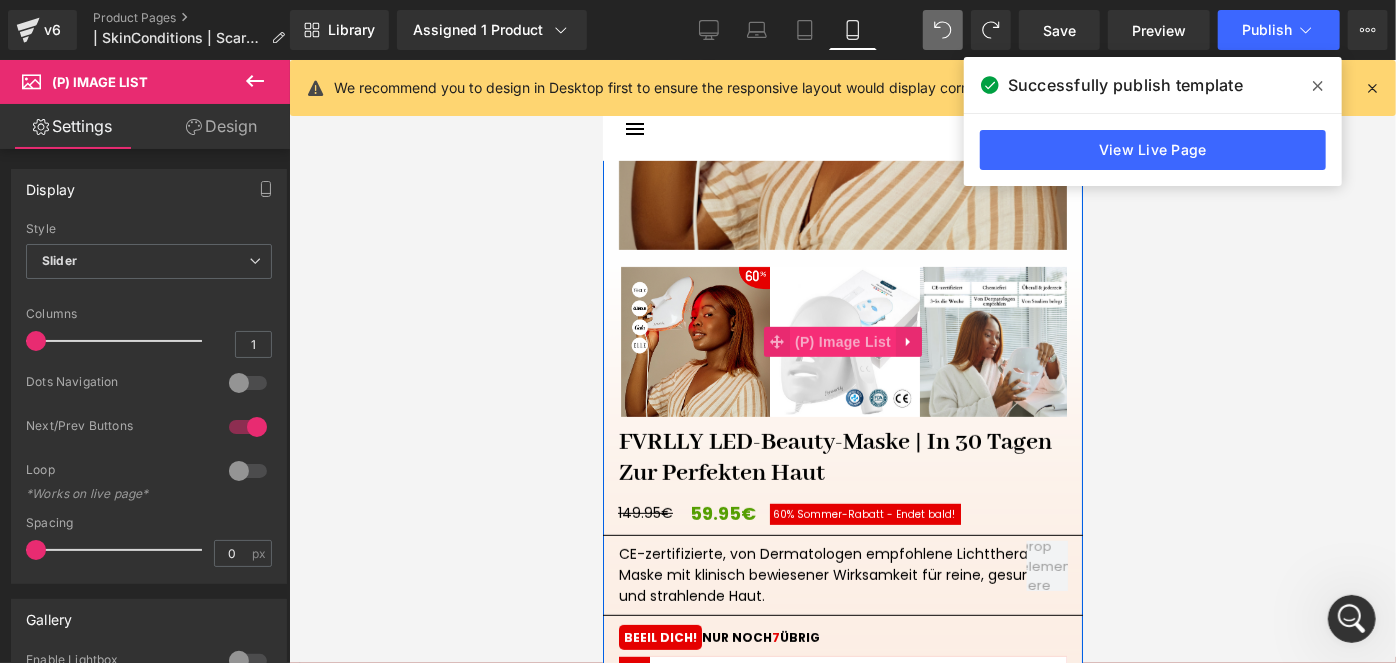 click on "(P) Image List" at bounding box center [842, 341] 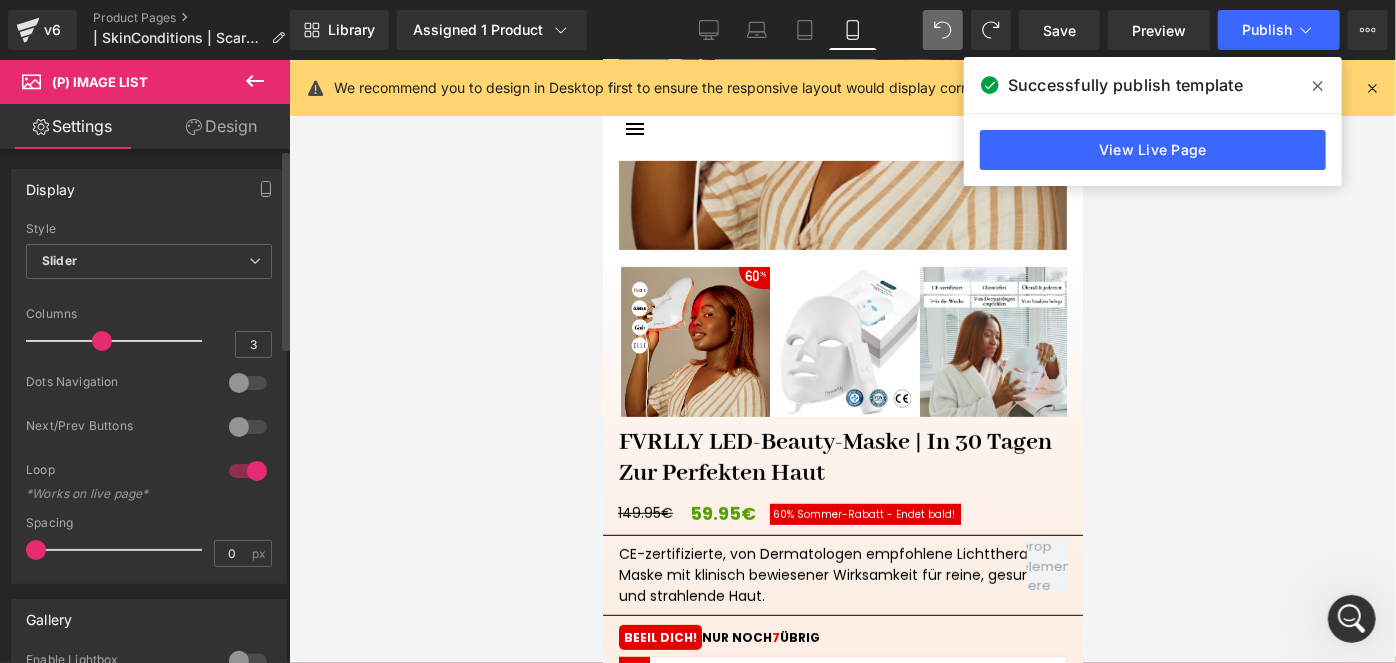 click at bounding box center (248, 471) 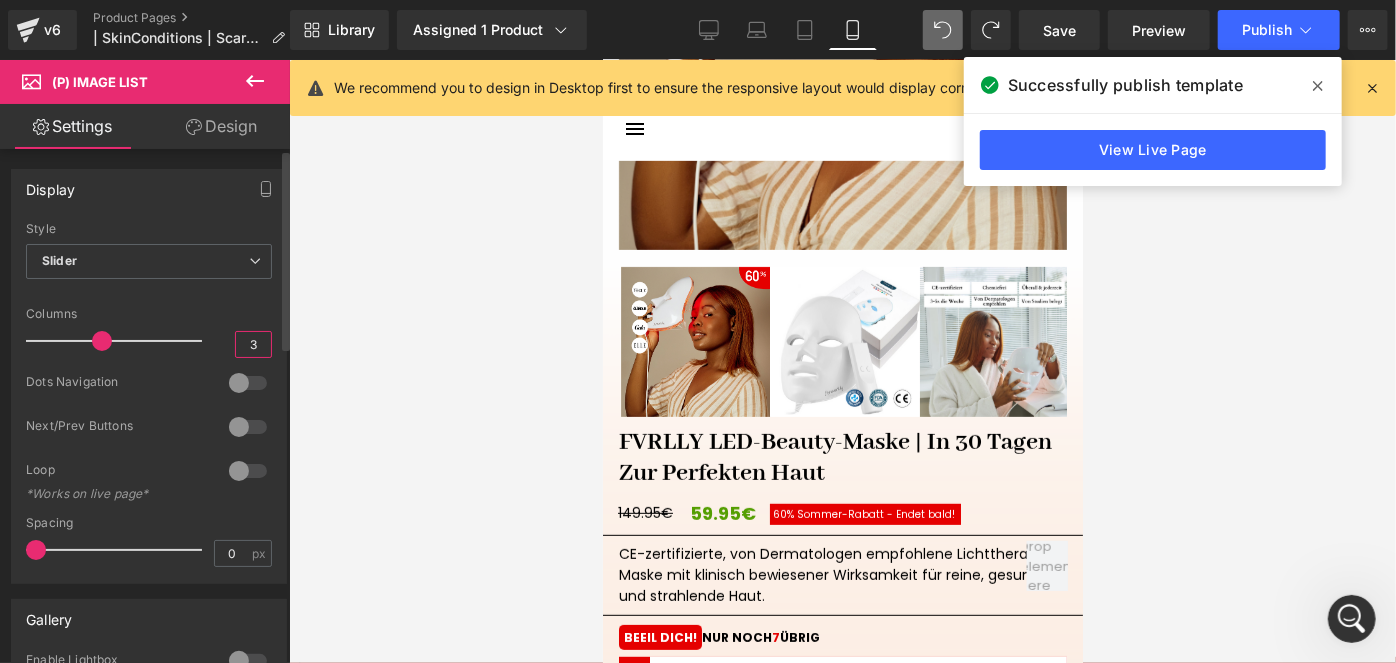 click on "3" at bounding box center [253, 344] 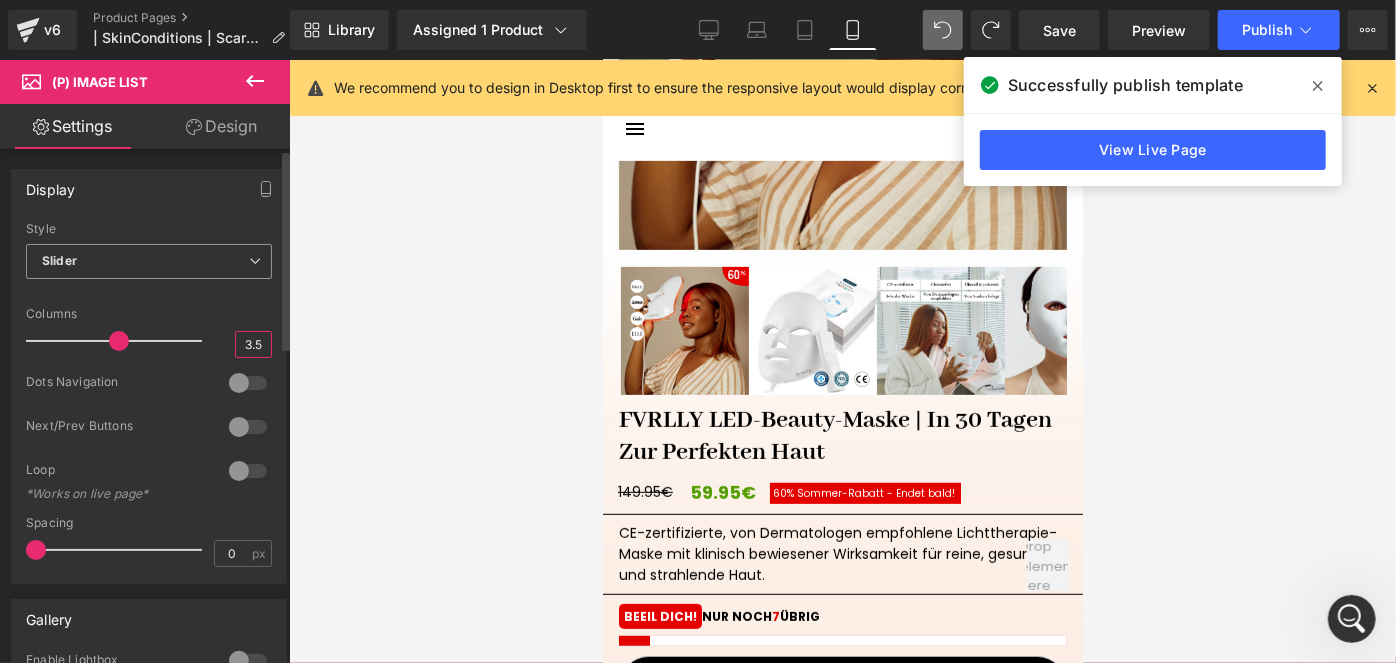 type on "3.5" 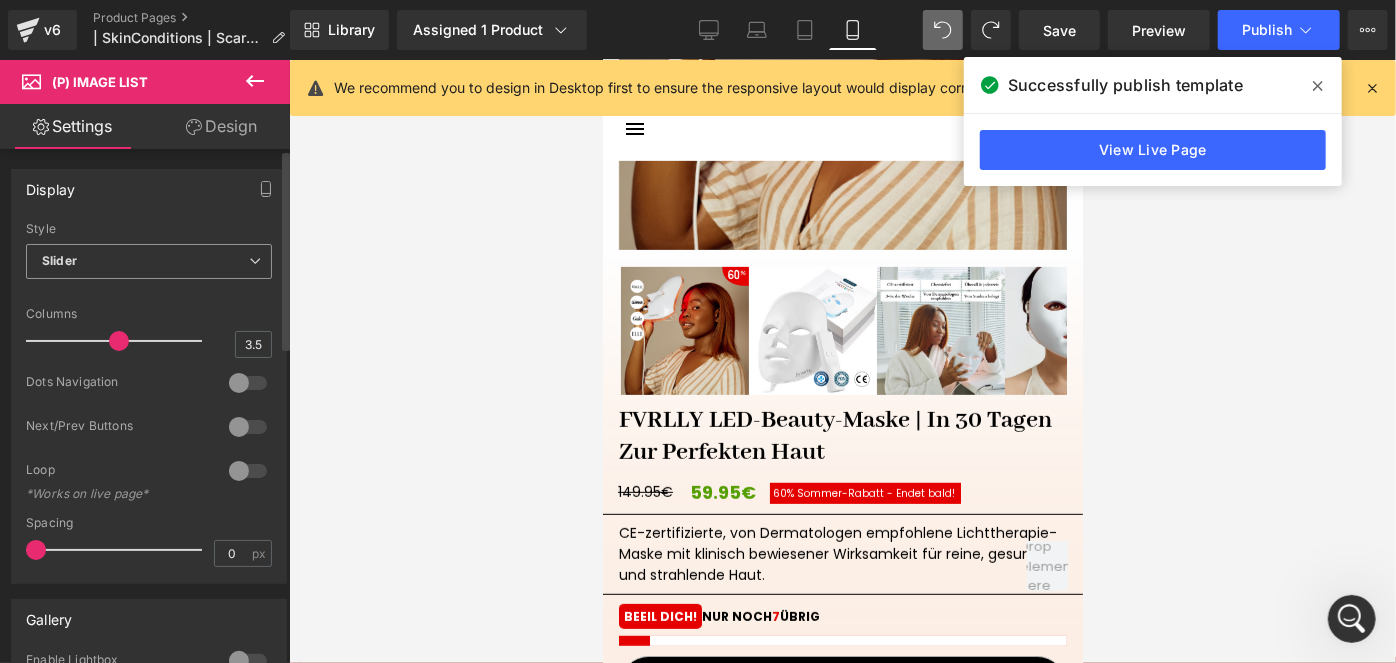 click on "Slider" at bounding box center (149, 261) 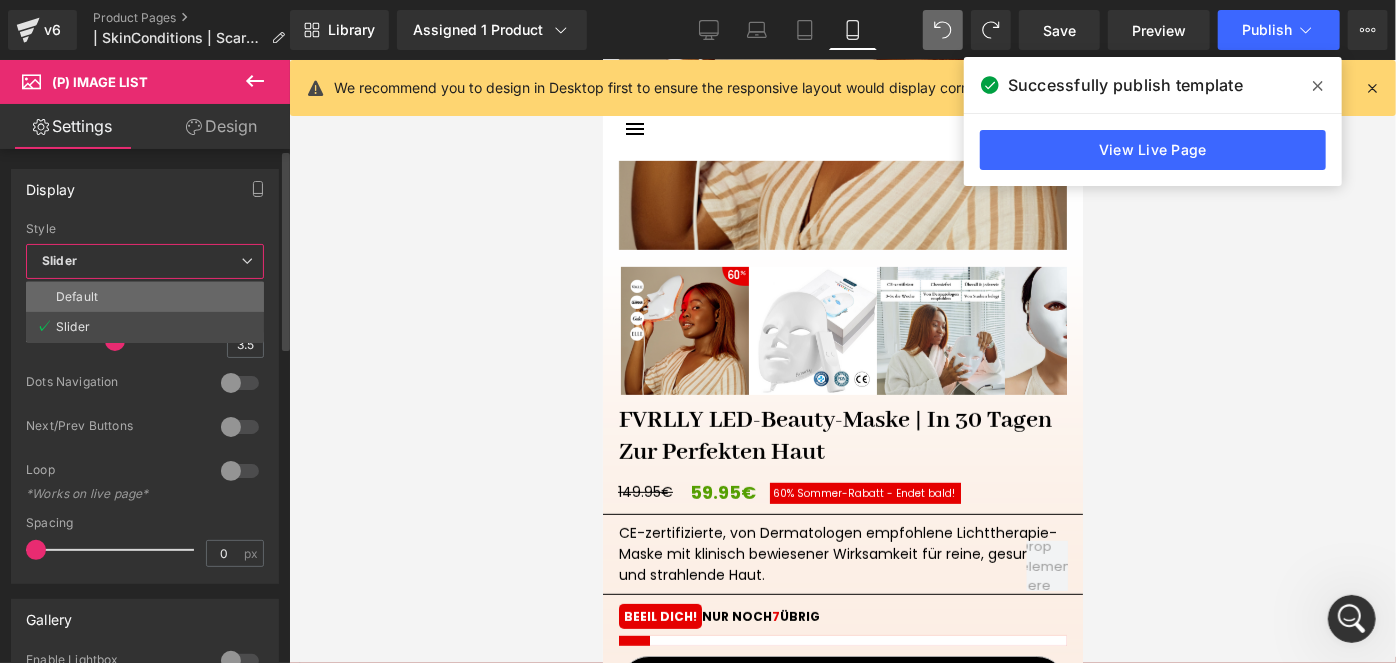 click on "Default" at bounding box center (145, 297) 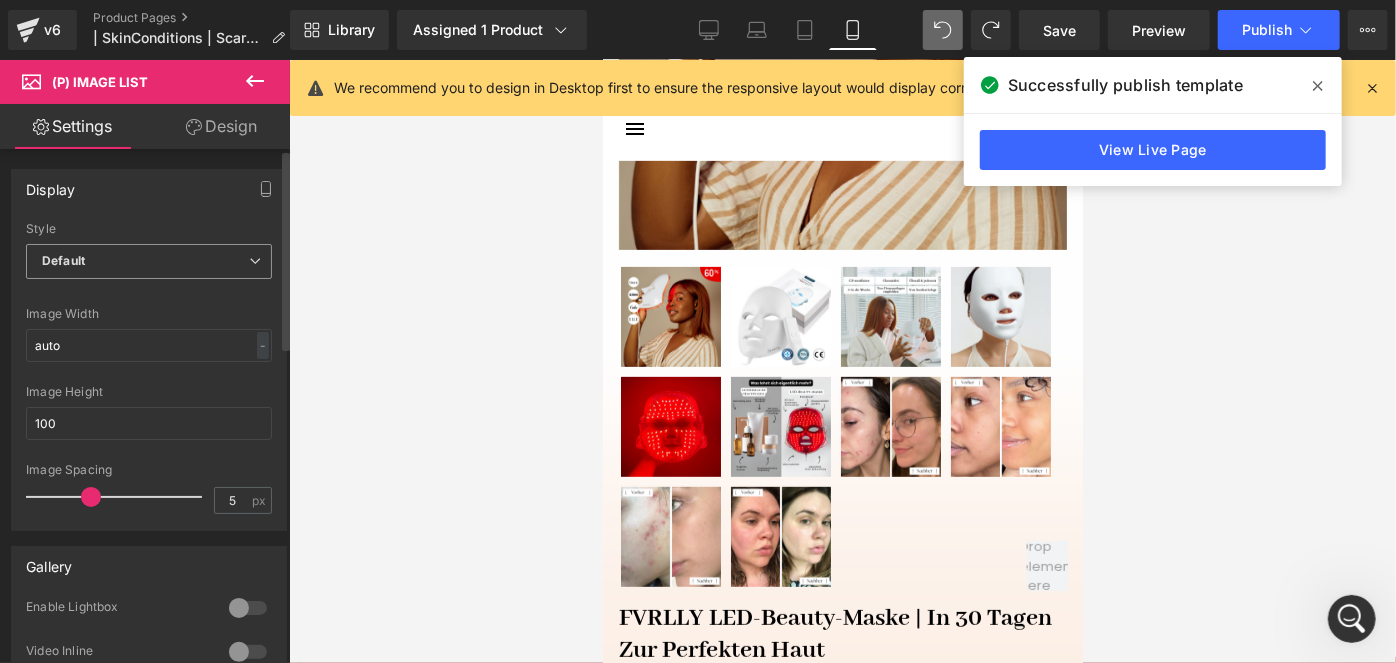click on "Default" at bounding box center [149, 261] 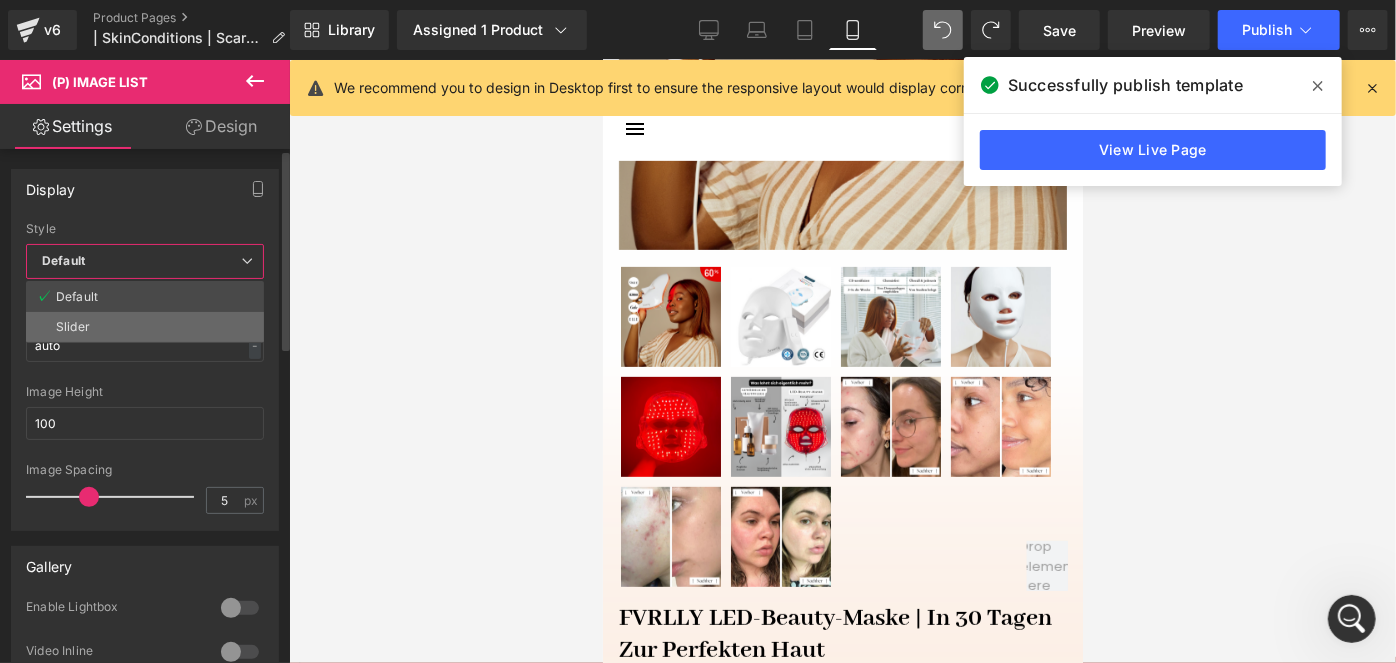 click on "Slider" at bounding box center [145, 327] 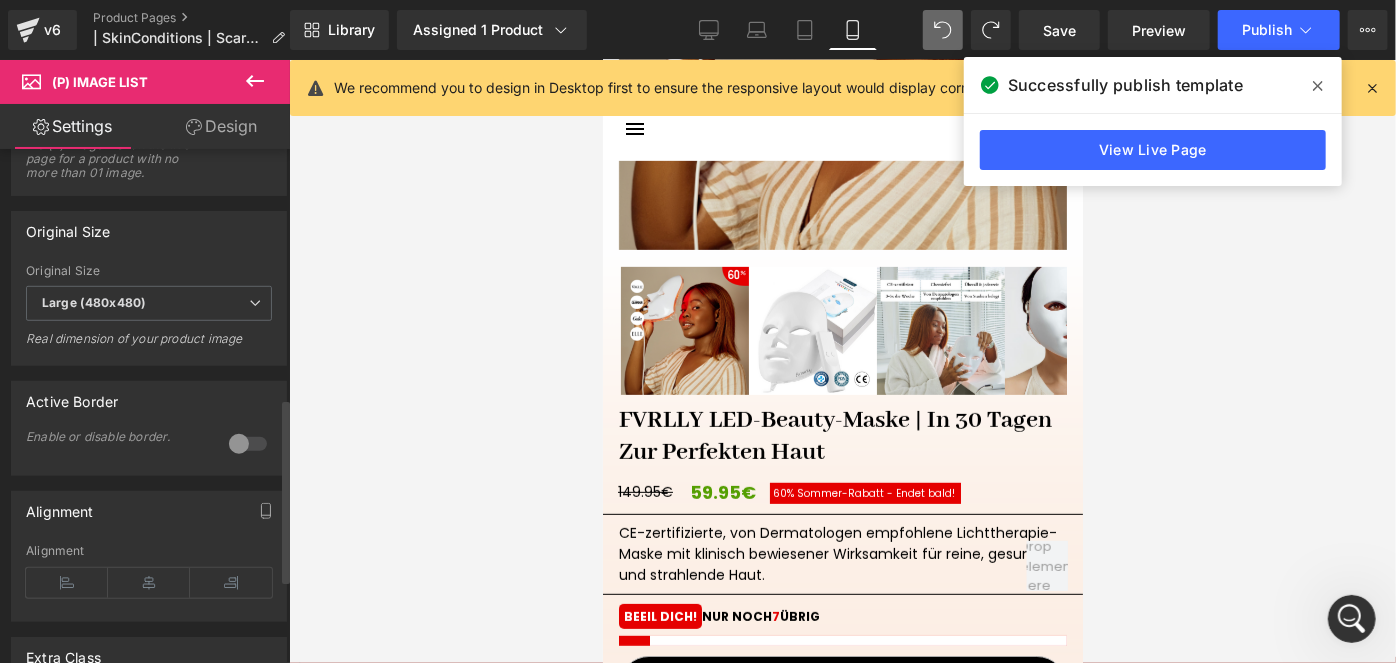 scroll, scrollTop: 727, scrollLeft: 0, axis: vertical 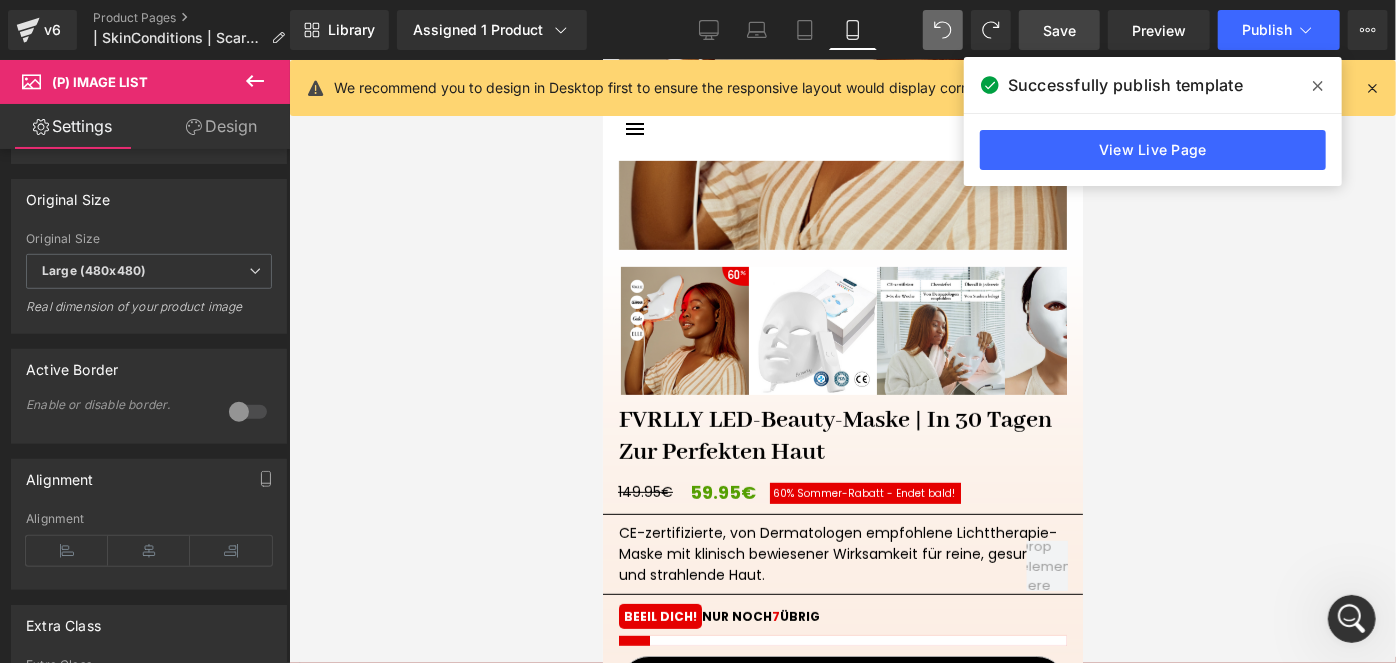 click on "Save" at bounding box center (1059, 30) 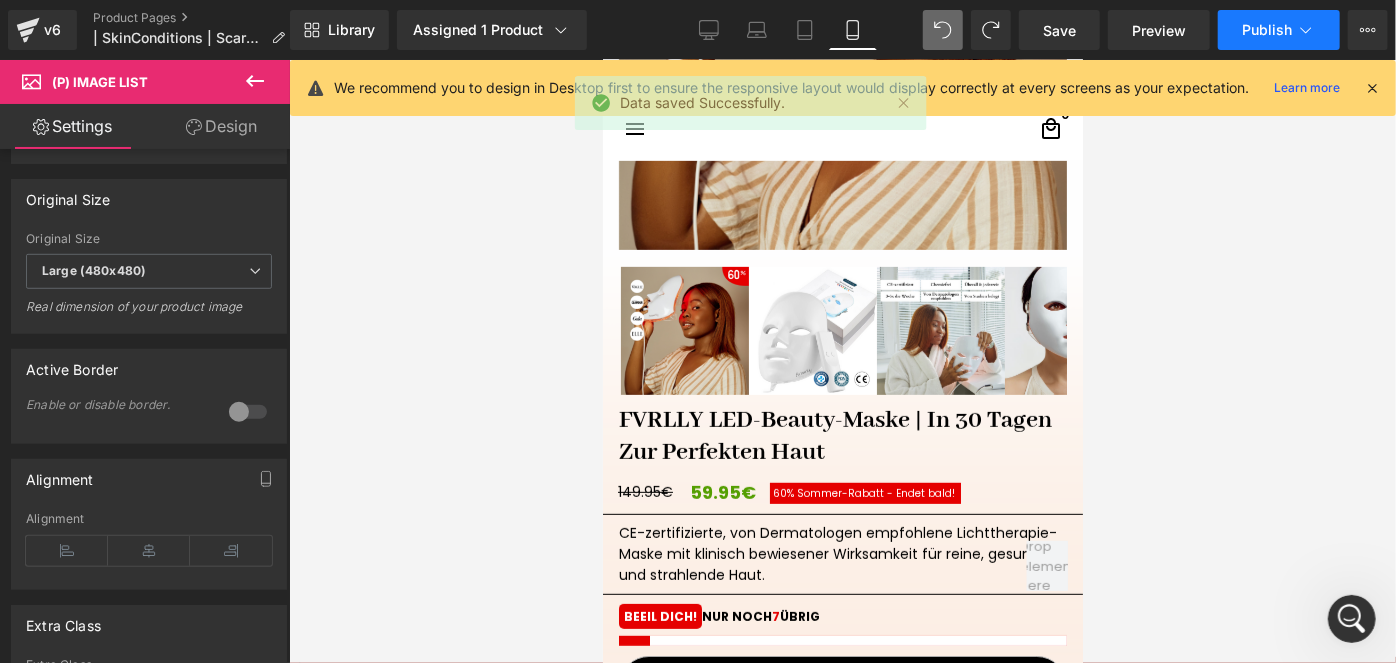 click on "Publish" at bounding box center [1279, 30] 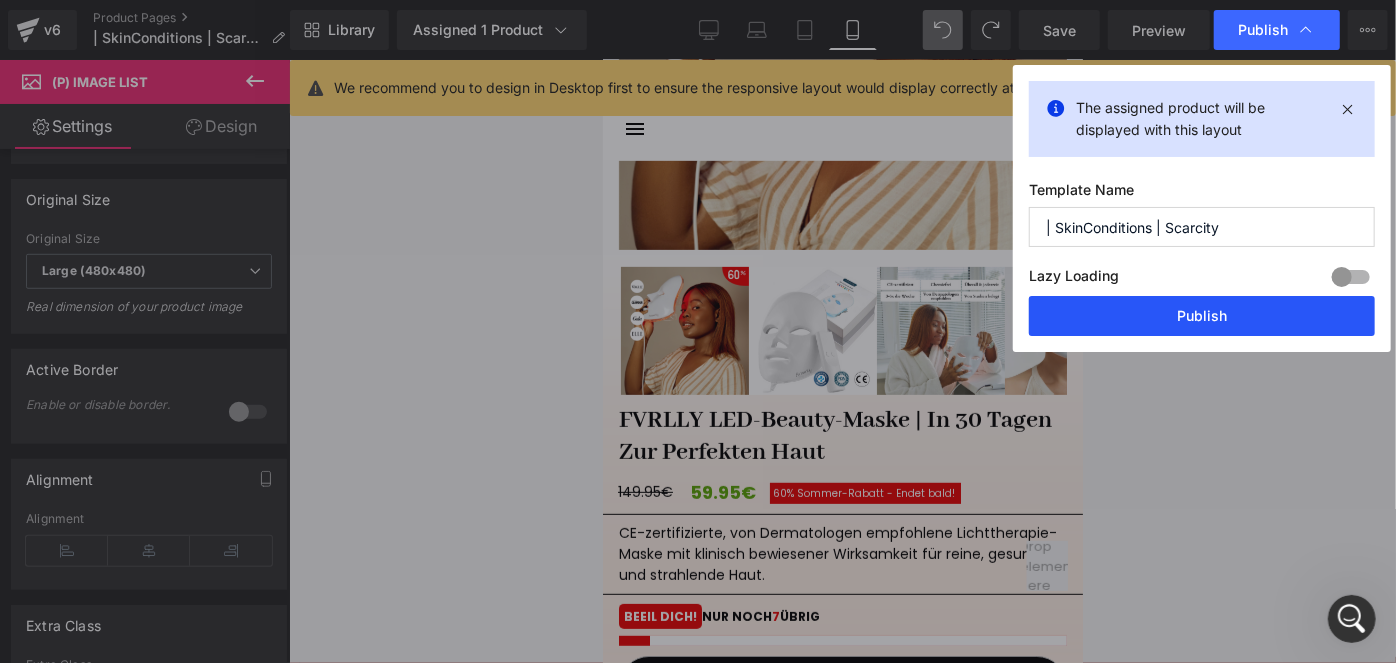 click on "Publish" at bounding box center [1202, 316] 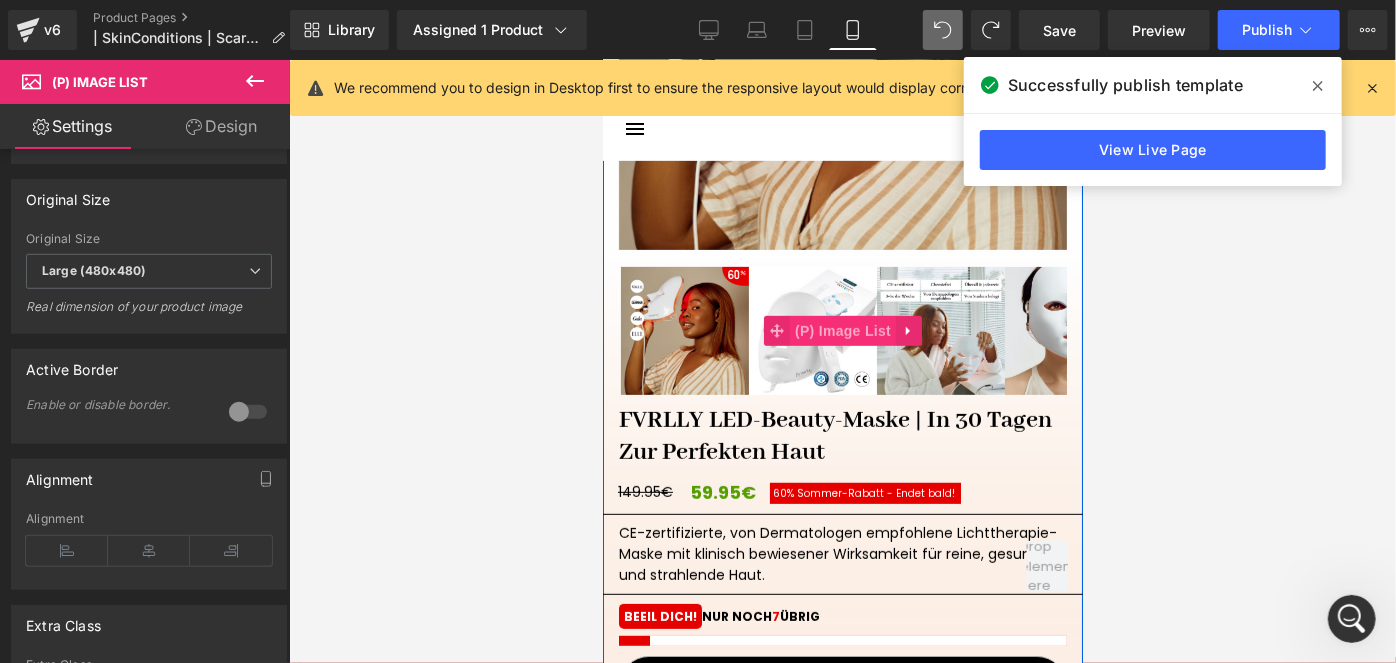 click on "(P) Image List" at bounding box center [842, 330] 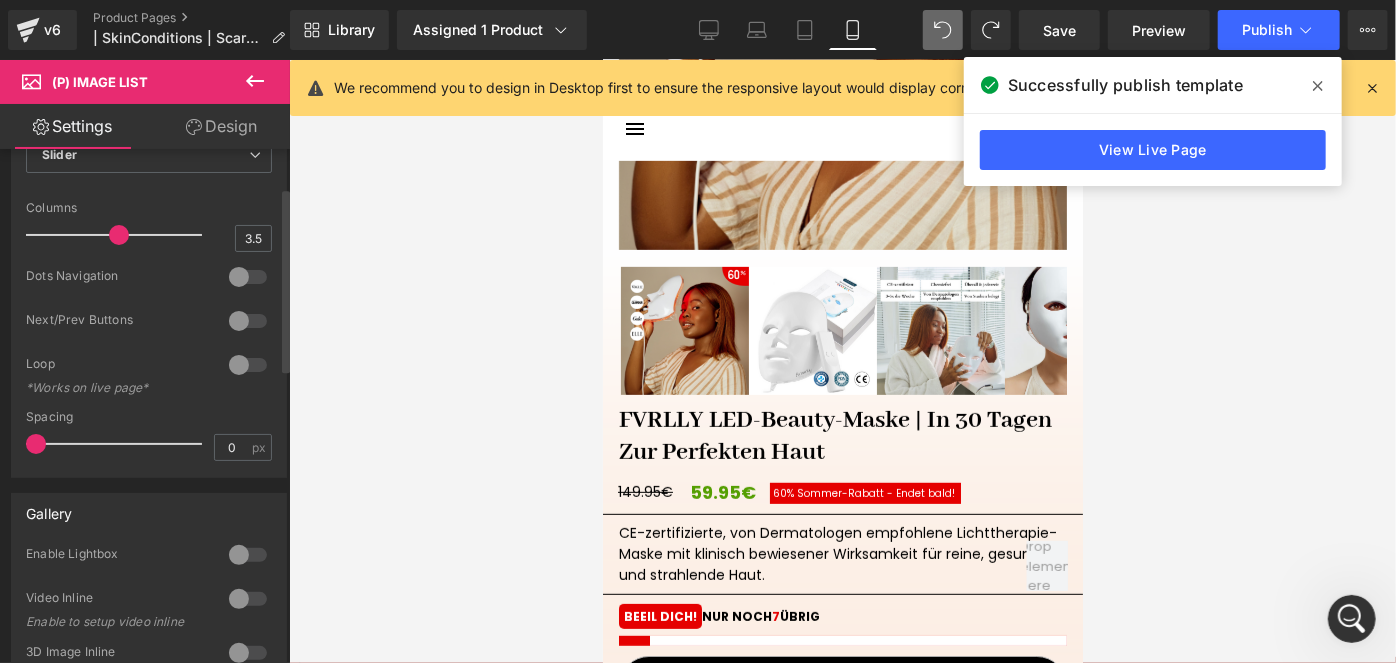 scroll, scrollTop: 90, scrollLeft: 0, axis: vertical 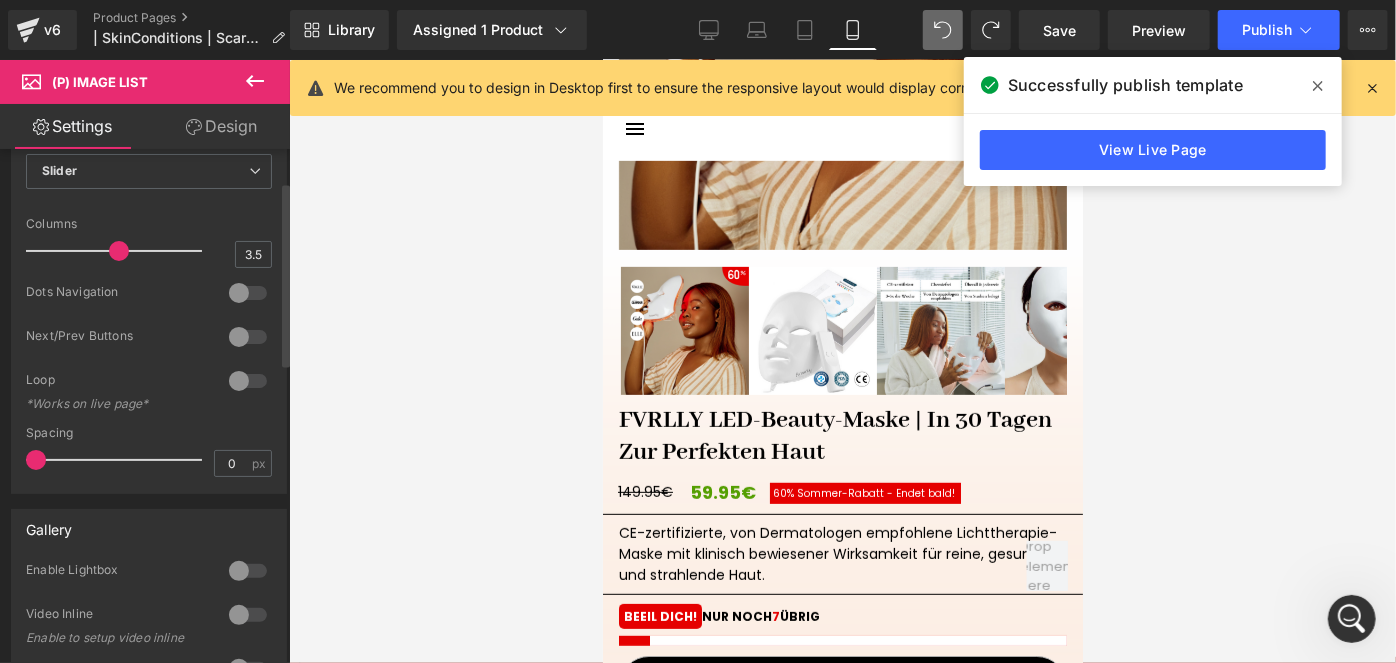 click at bounding box center [248, 381] 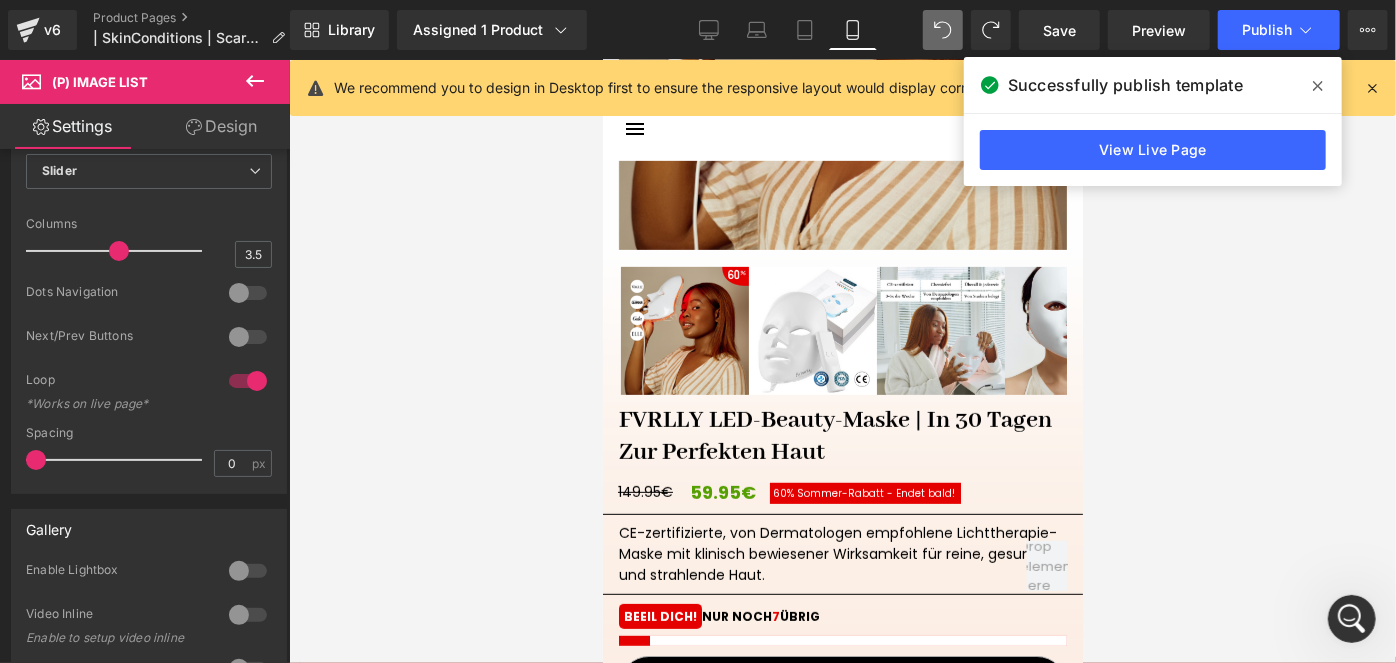 drag, startPoint x: 1066, startPoint y: 35, endPoint x: 1040, endPoint y: 88, distance: 59.03389 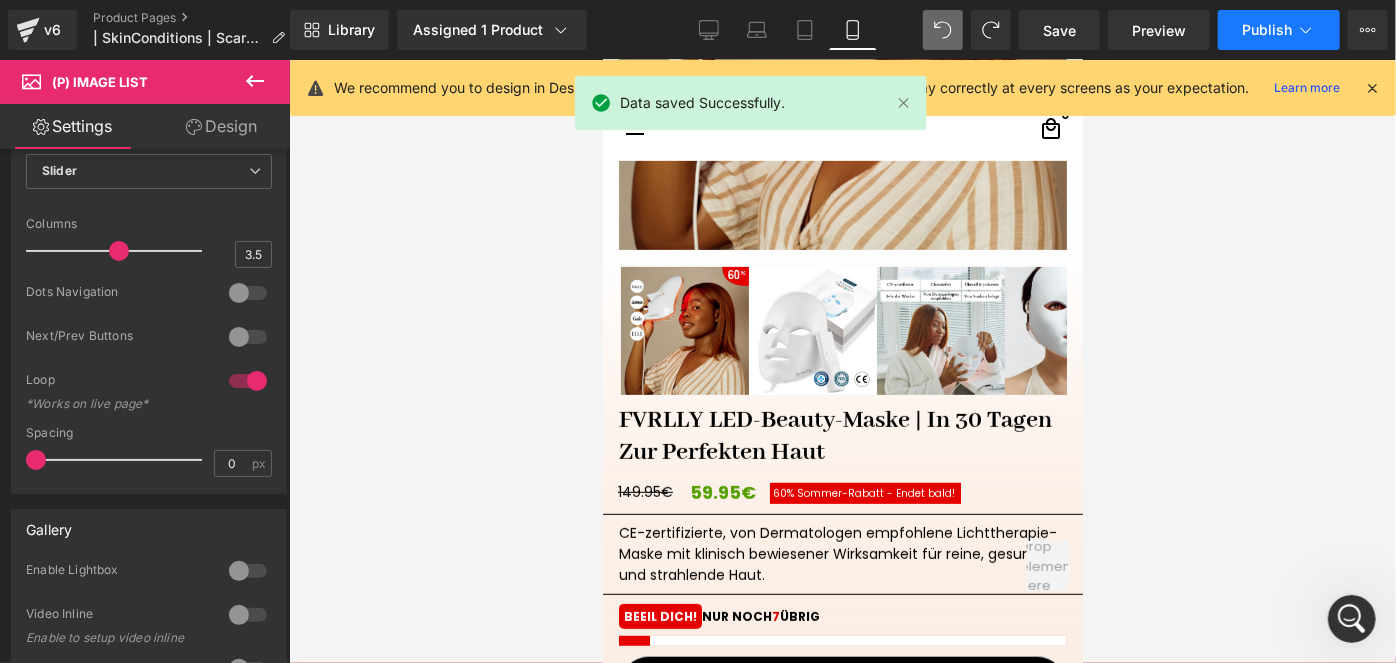 click on "Publish" at bounding box center (1279, 30) 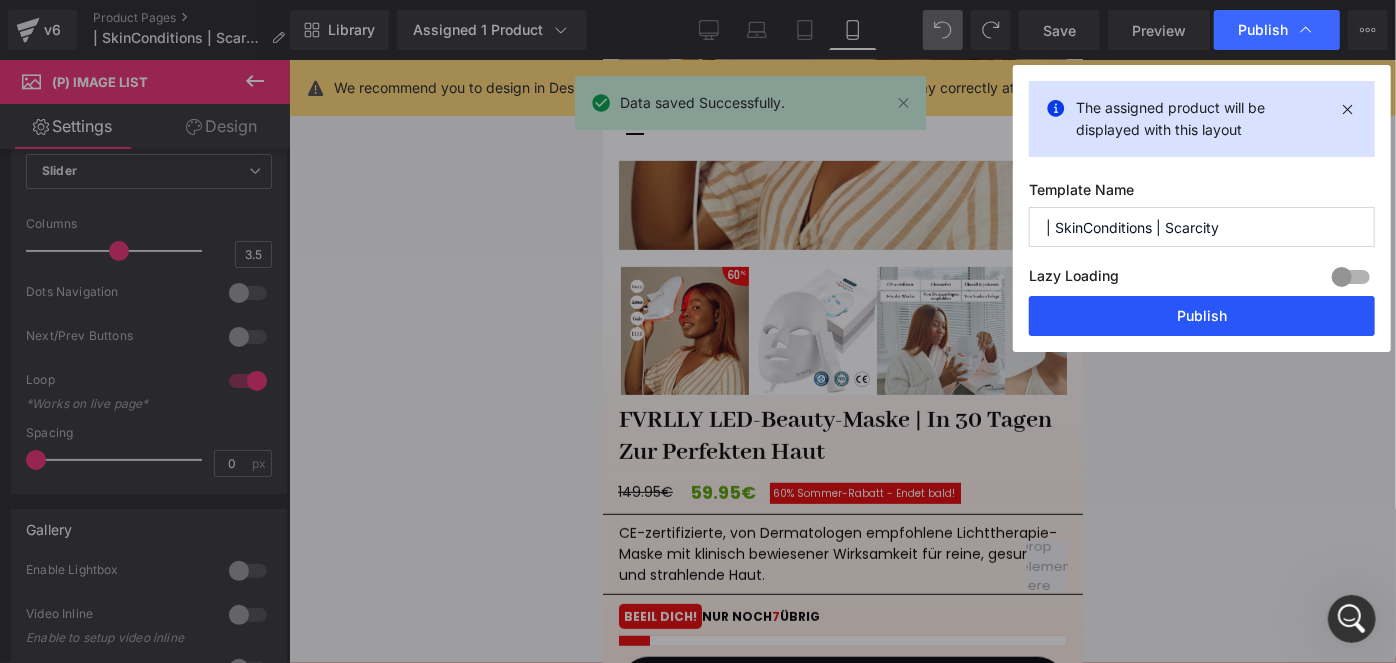 click on "Publish" at bounding box center [1202, 316] 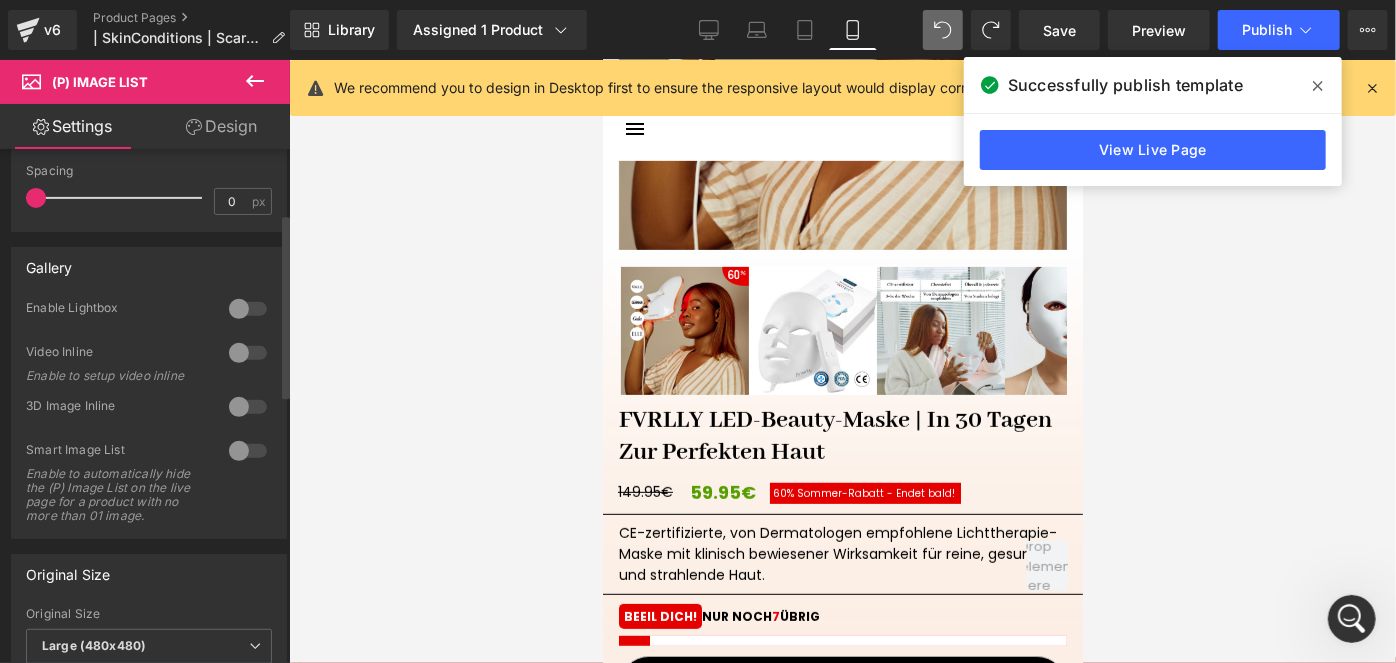 scroll, scrollTop: 363, scrollLeft: 0, axis: vertical 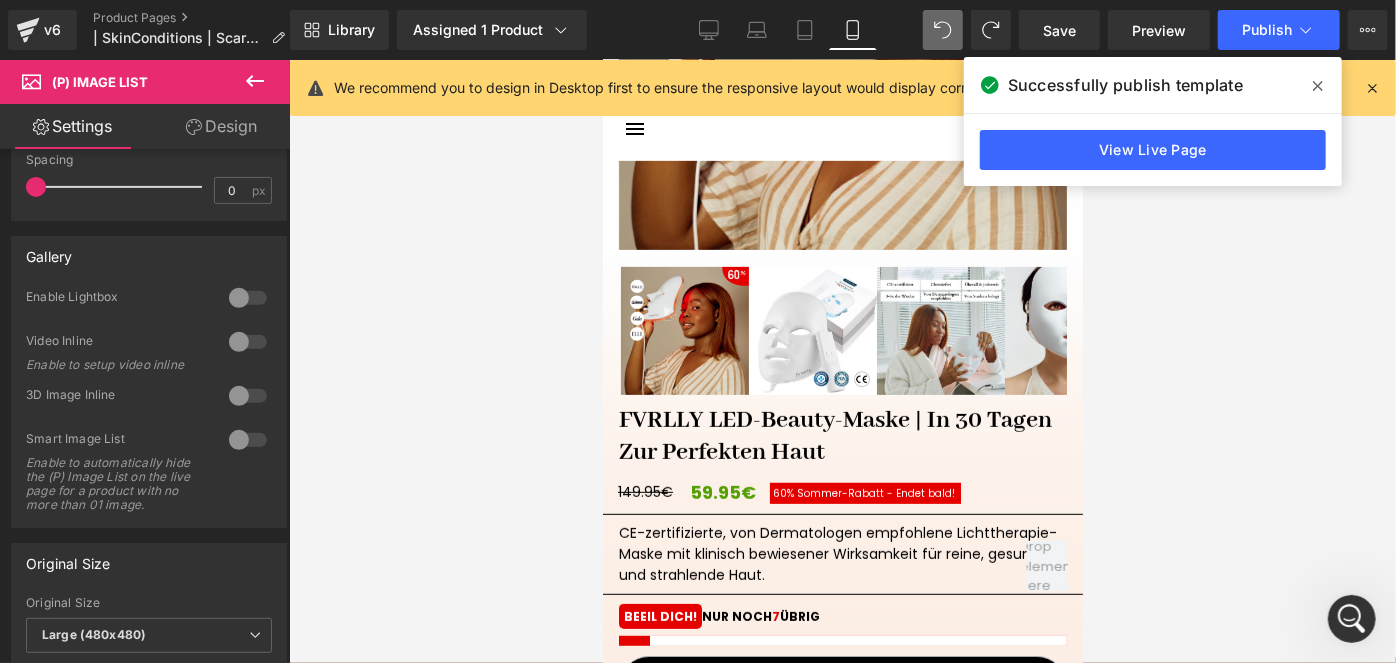 click on "Design" at bounding box center (221, 126) 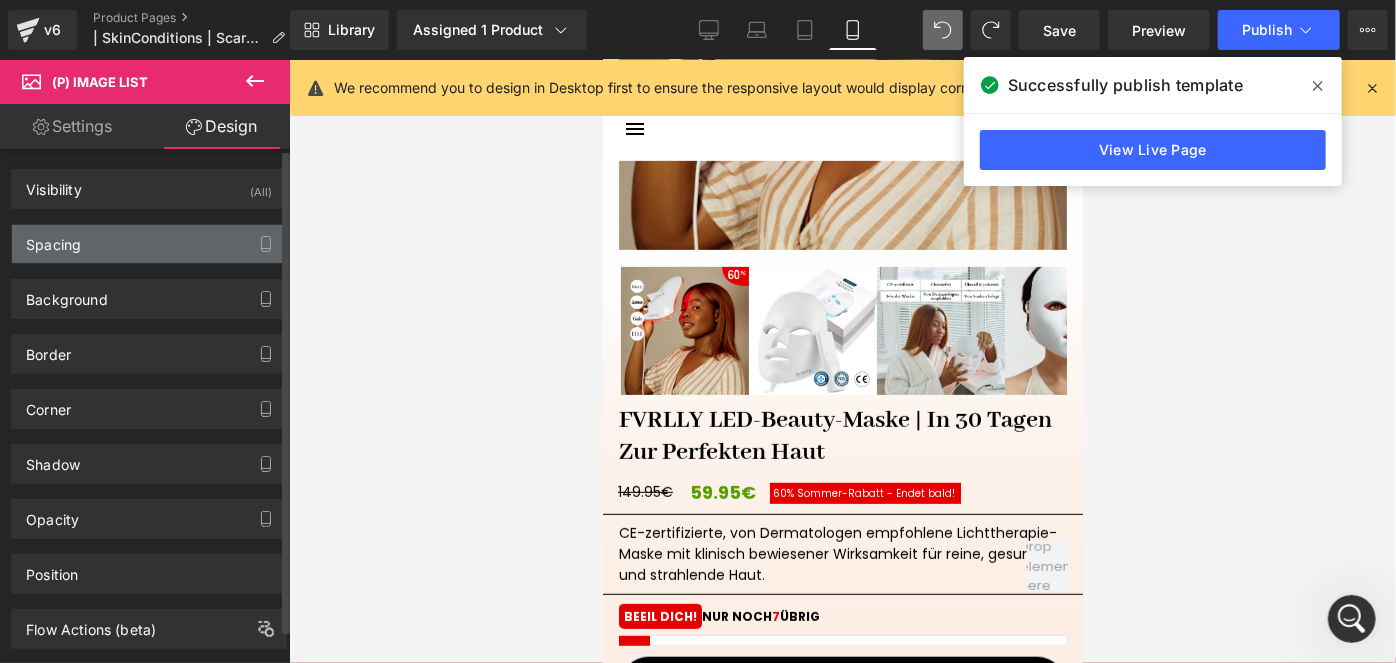 click on "Spacing" at bounding box center [149, 244] 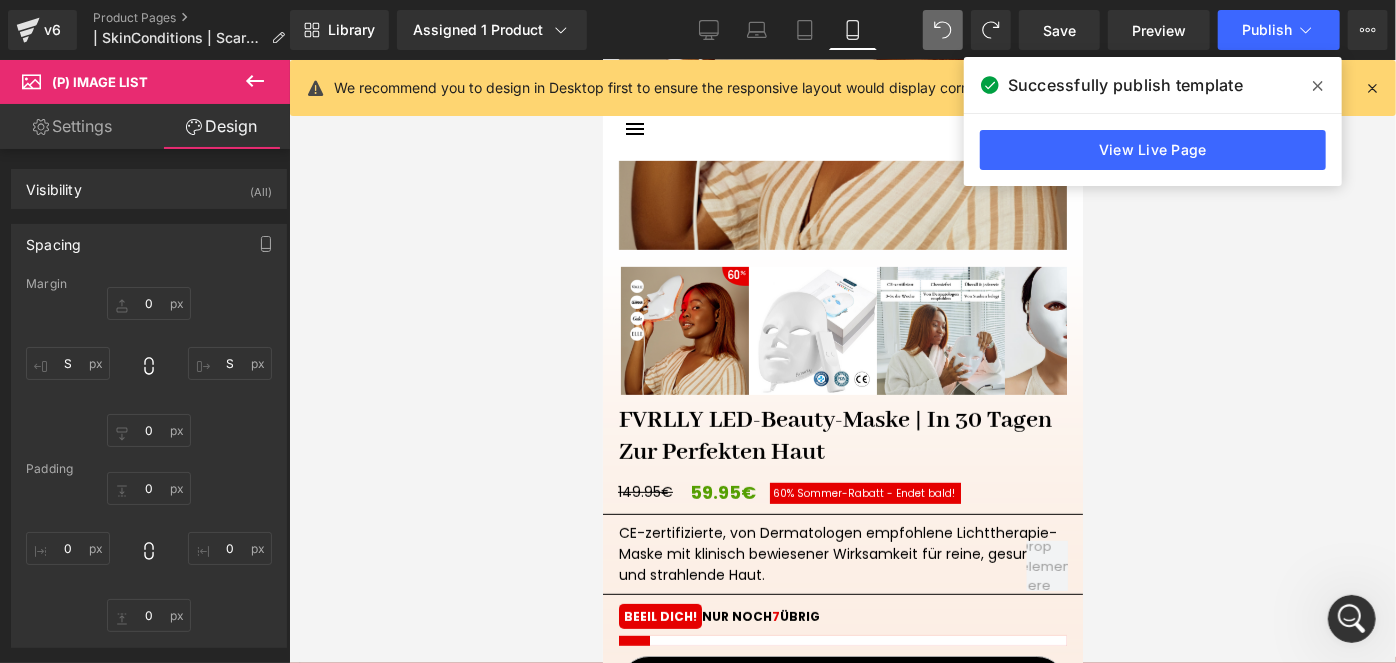click 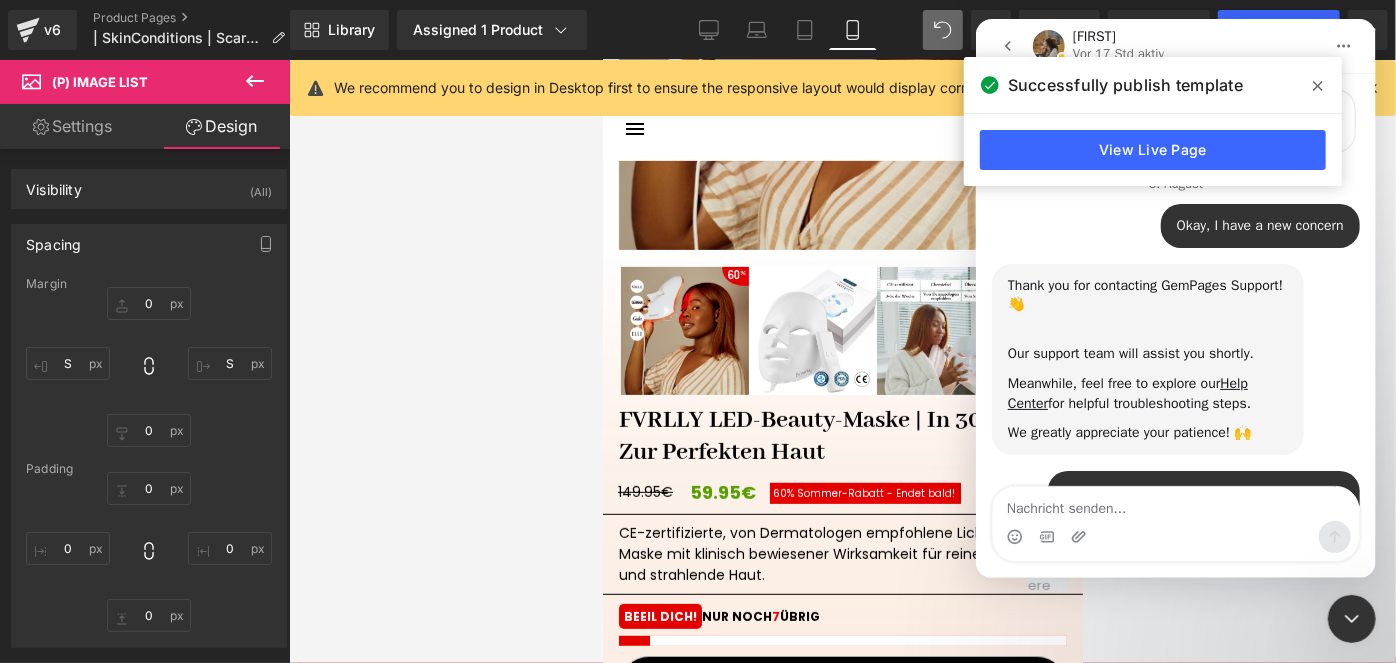 click at bounding box center (1318, 86) 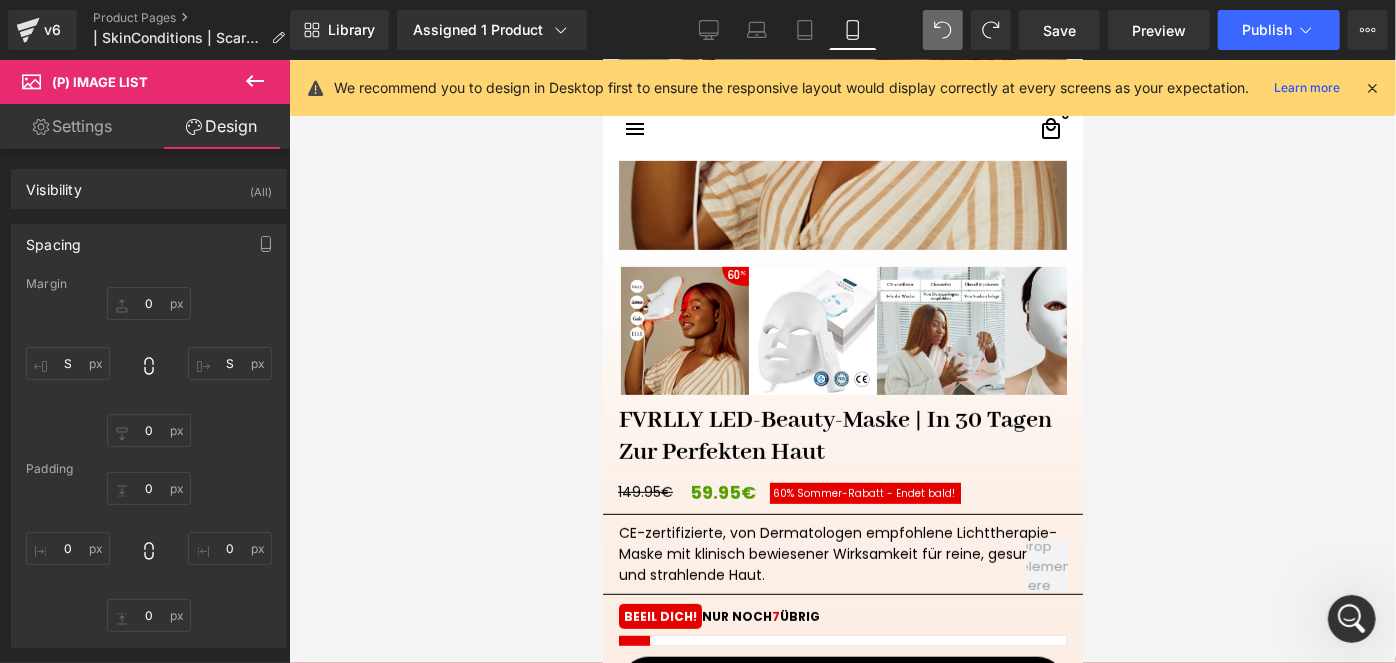 scroll, scrollTop: 2942, scrollLeft: 0, axis: vertical 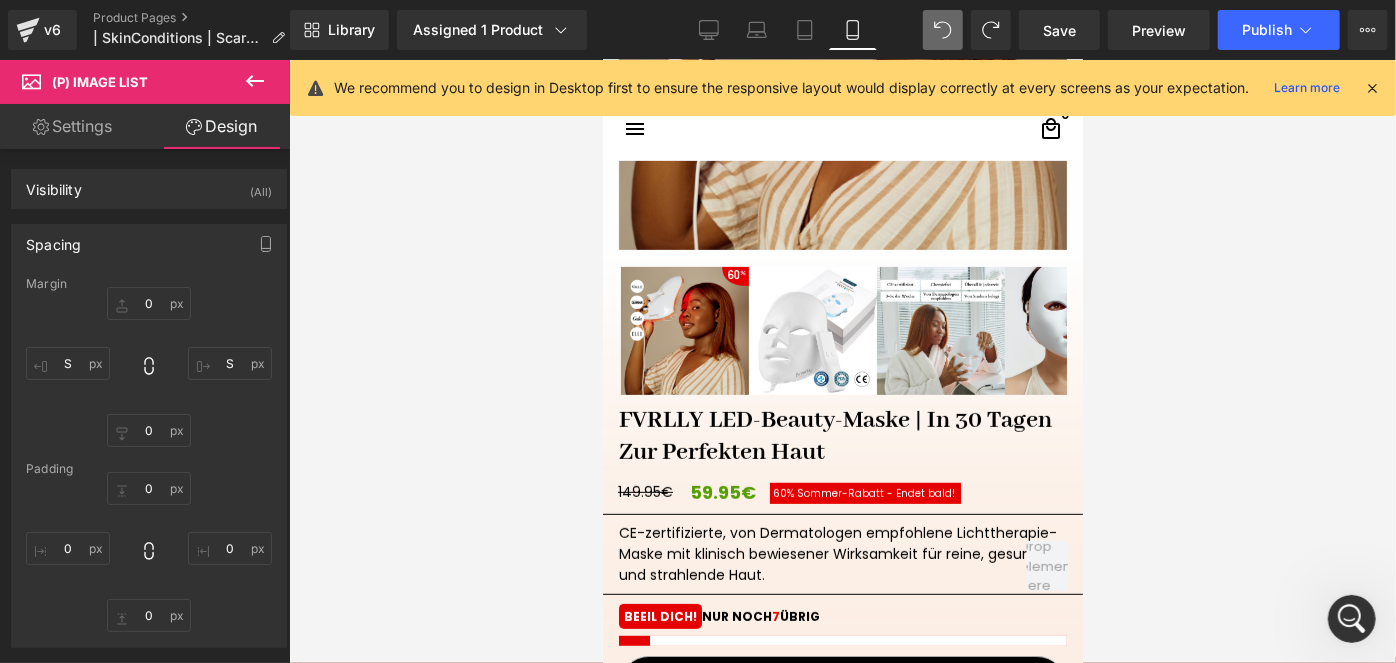 click at bounding box center [1351, 618] 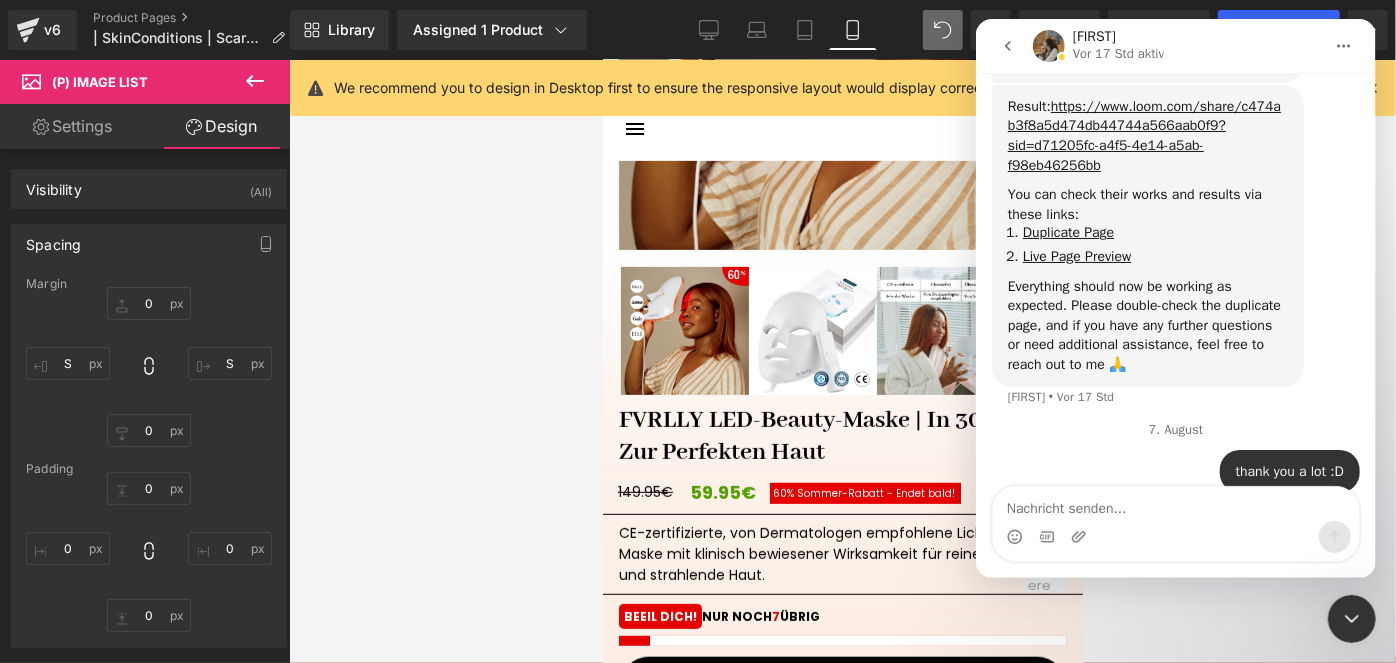 scroll, scrollTop: 2942, scrollLeft: 0, axis: vertical 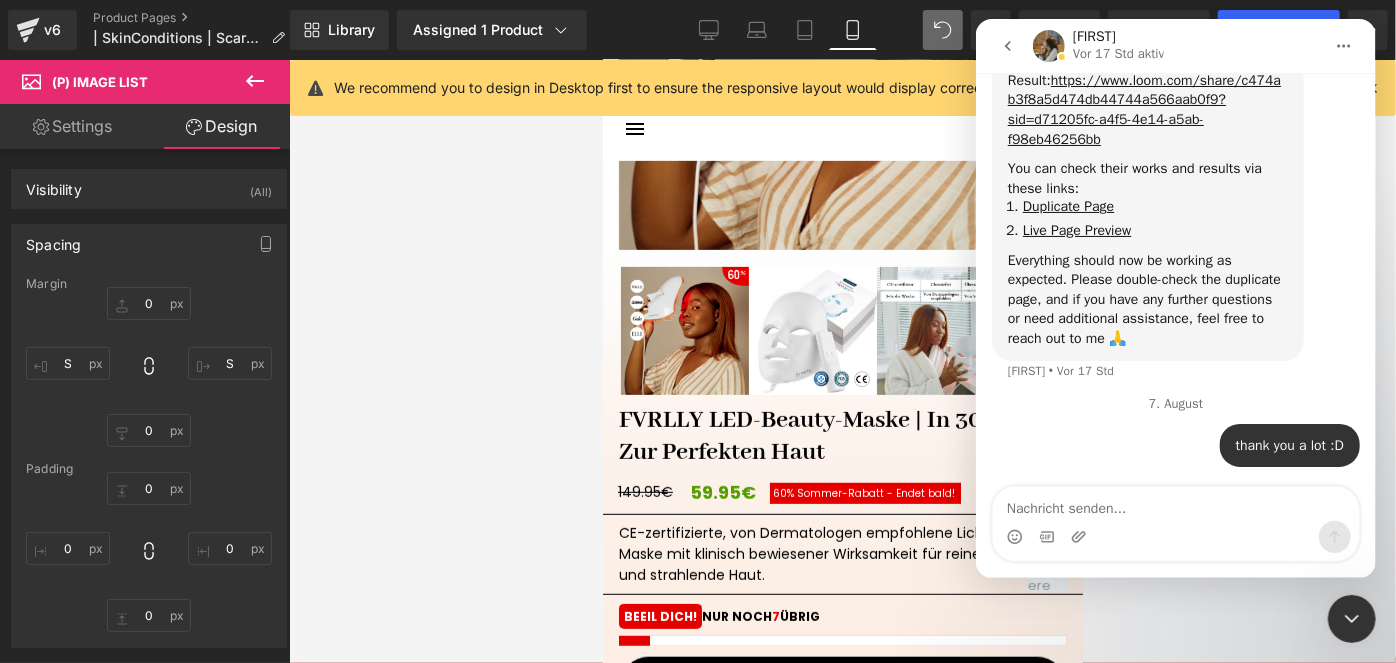 click at bounding box center [1175, 504] 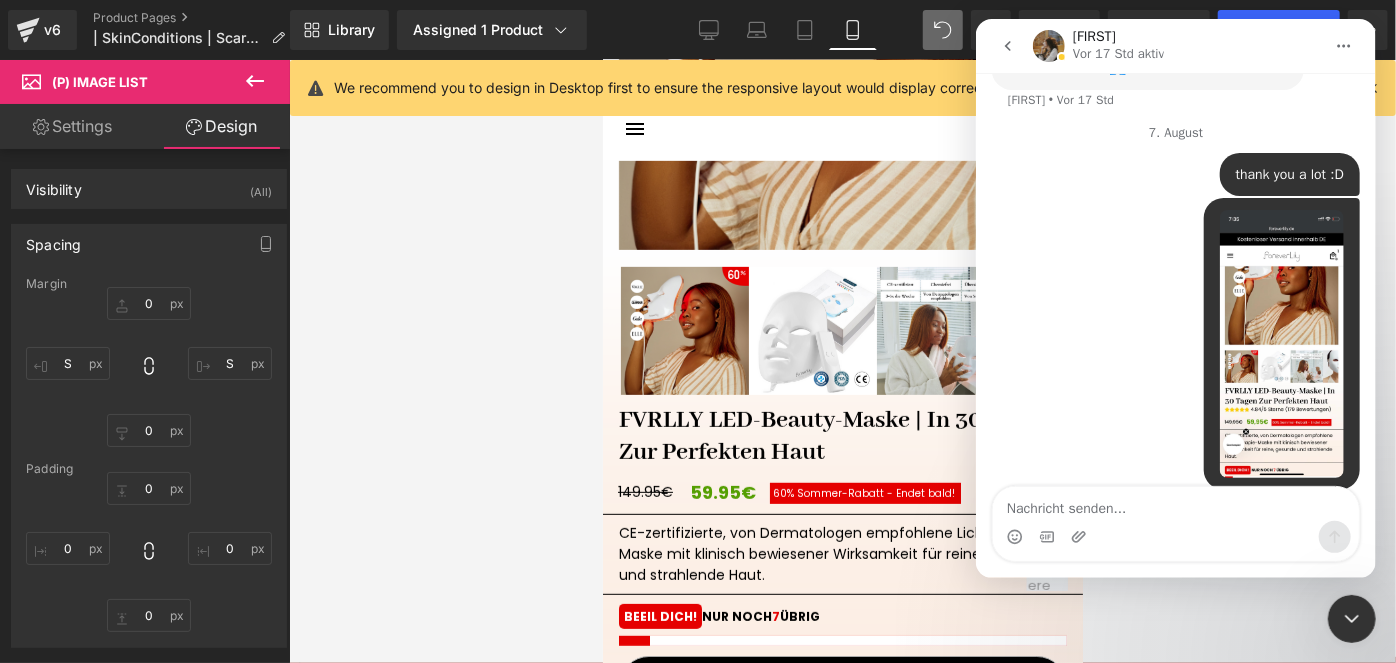scroll, scrollTop: 3236, scrollLeft: 0, axis: vertical 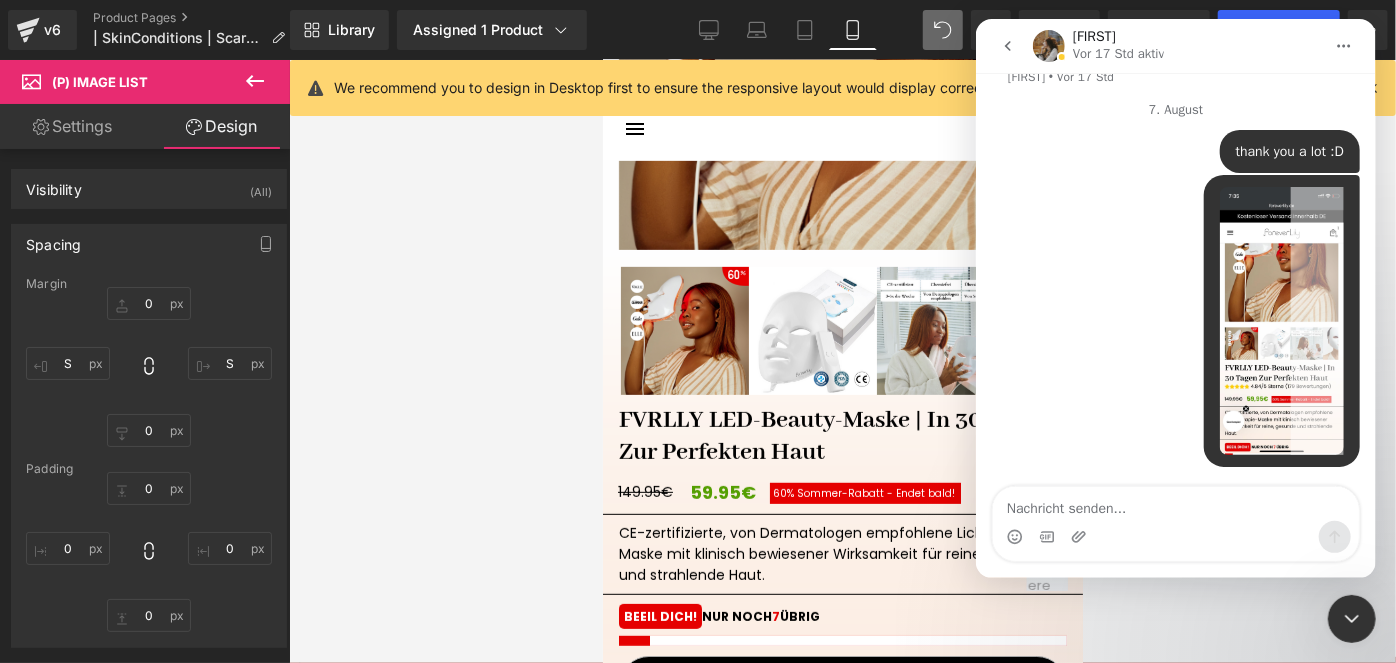 click at bounding box center (1281, 321) 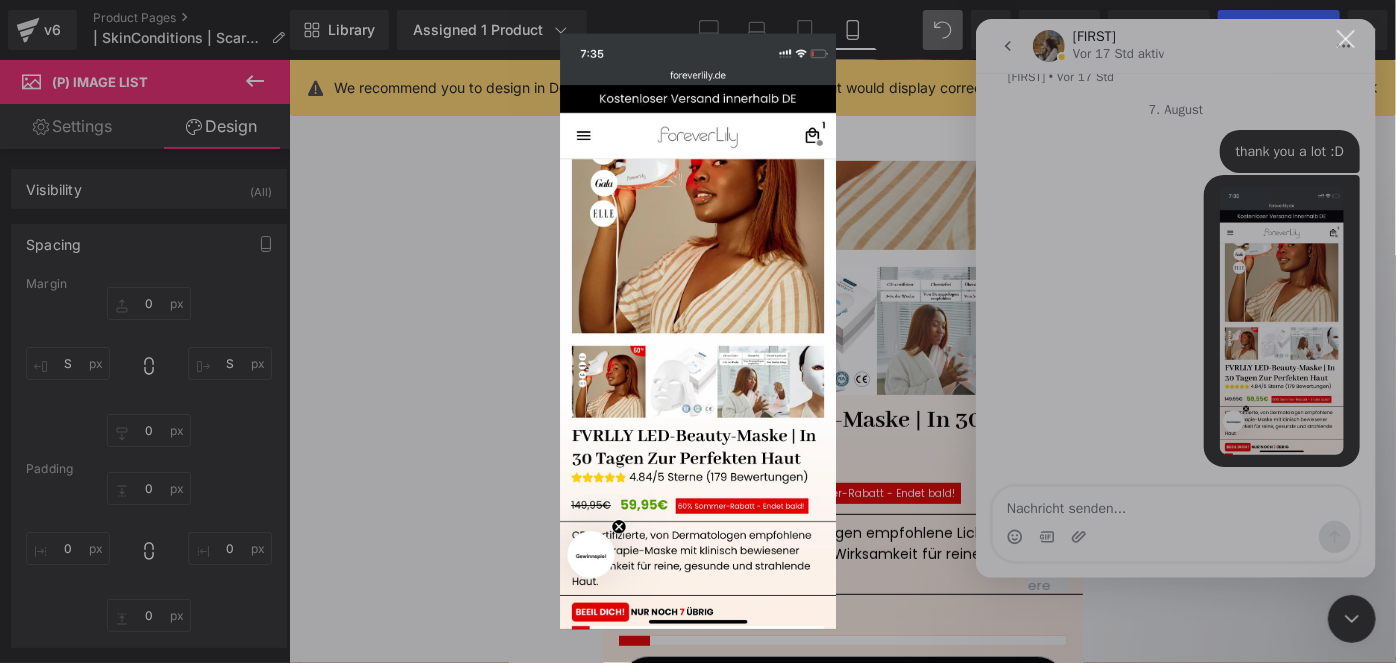 scroll, scrollTop: 0, scrollLeft: 0, axis: both 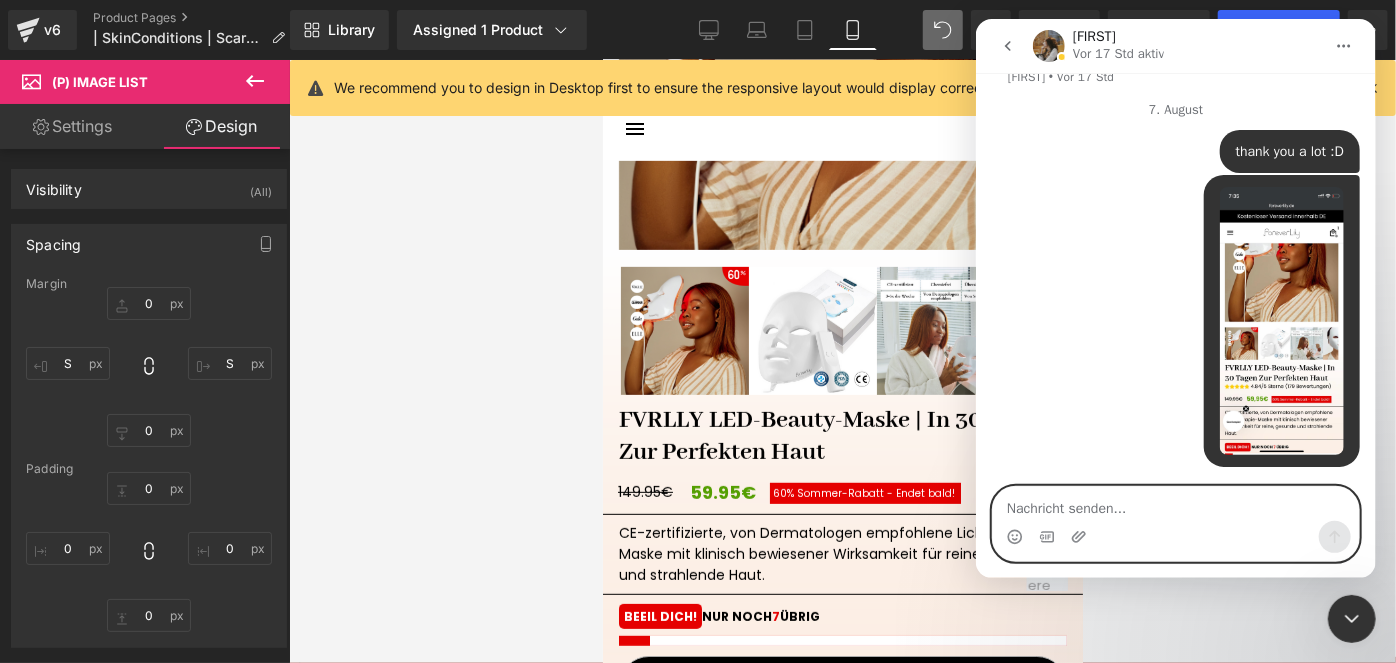 click at bounding box center [1175, 504] 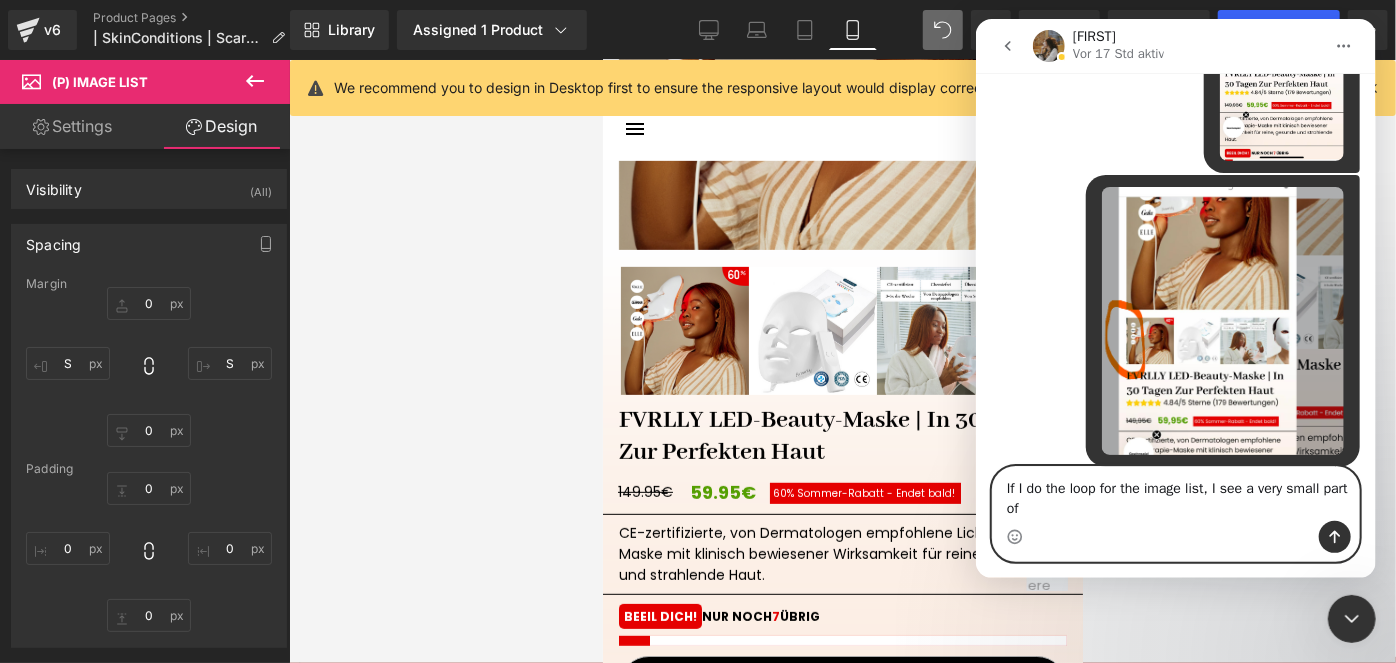 scroll, scrollTop: 3550, scrollLeft: 0, axis: vertical 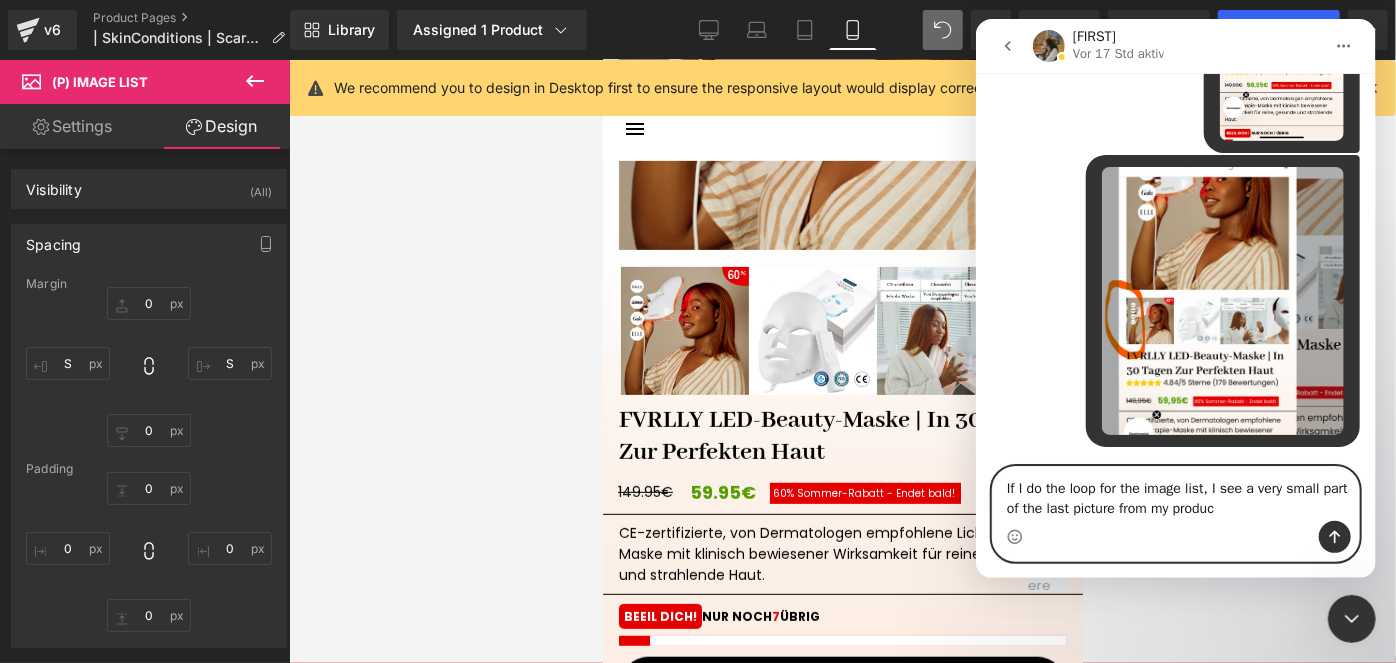 type on "If I do the loop for the image list, I see a very small part of the last picture from my product" 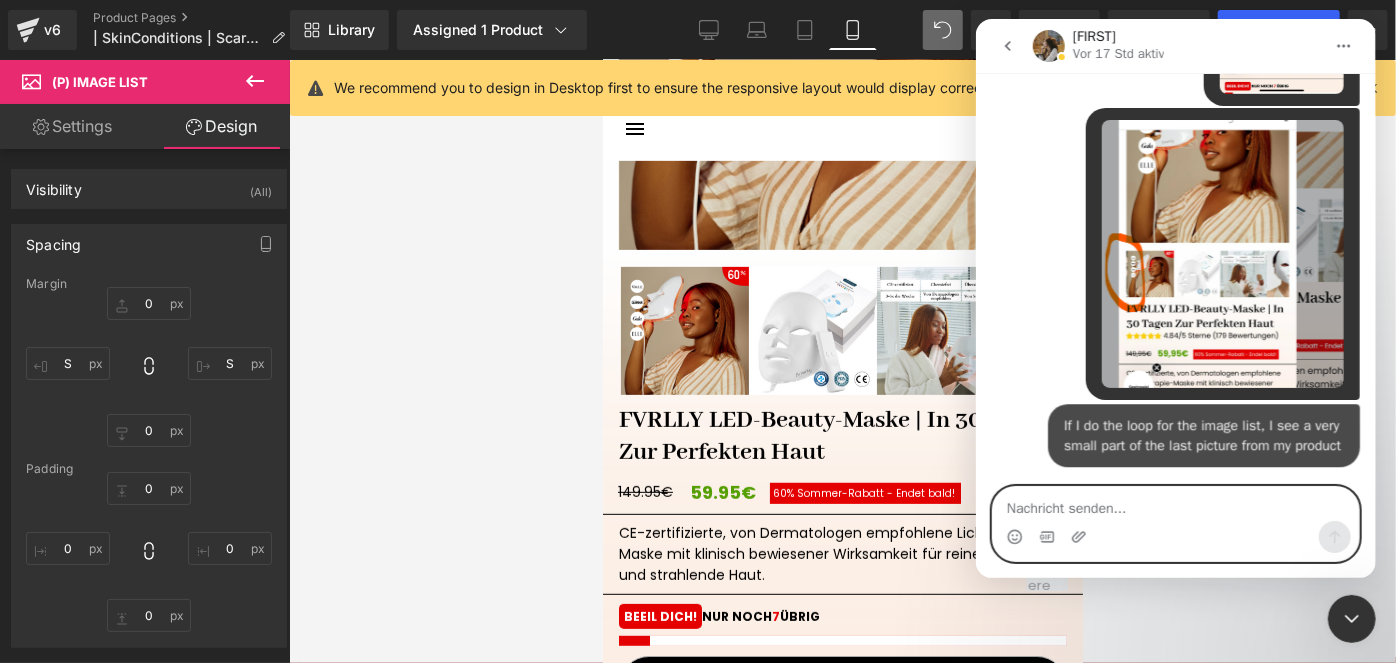 scroll, scrollTop: 3615, scrollLeft: 0, axis: vertical 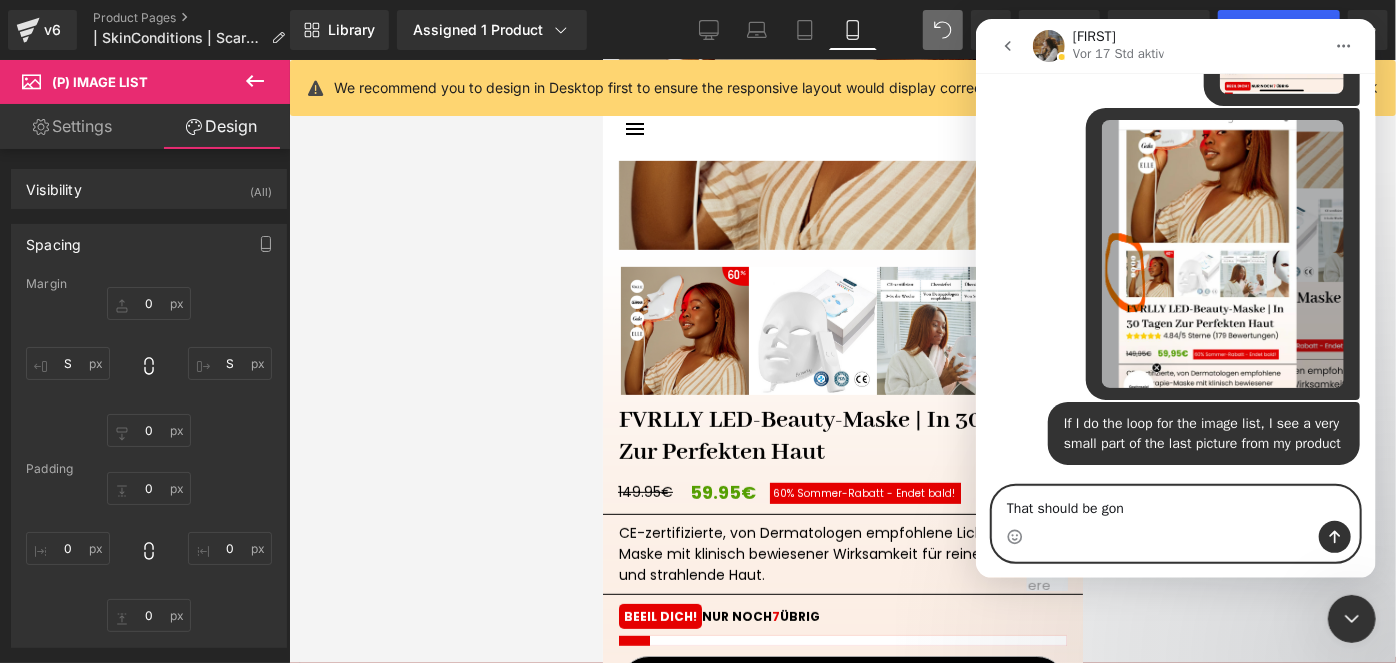 type on "That should be gone" 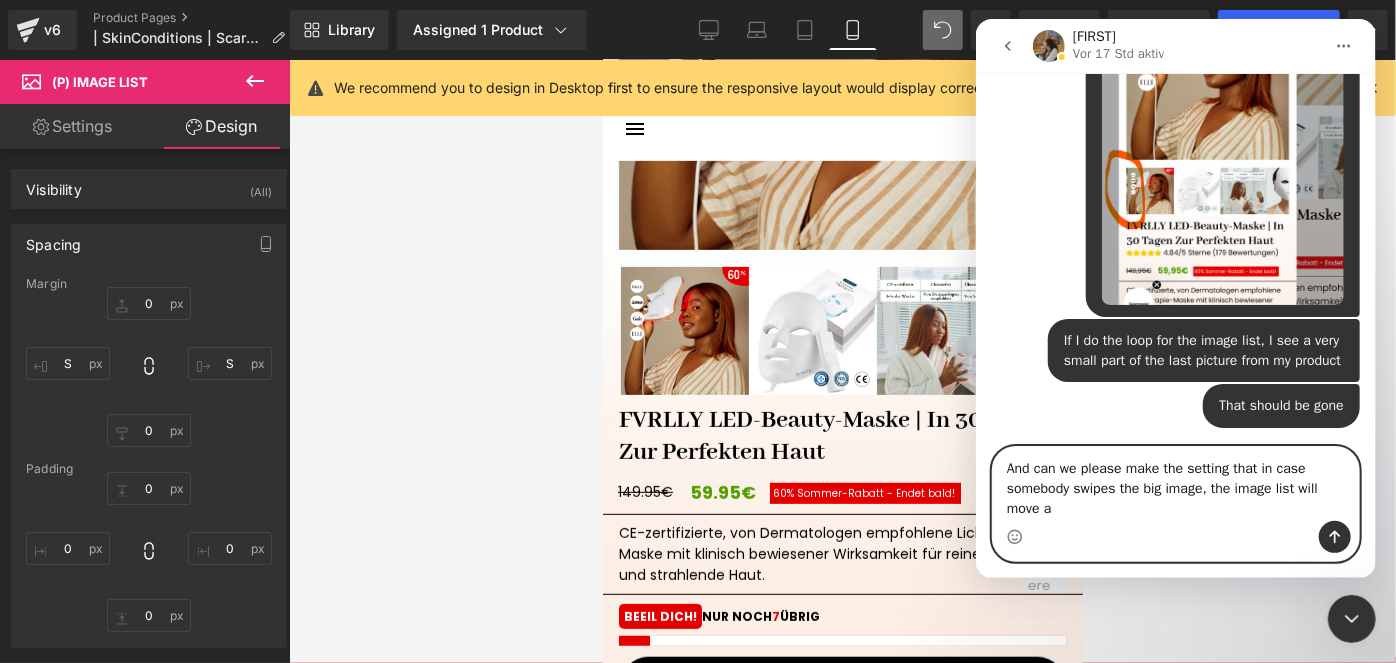 scroll, scrollTop: 3700, scrollLeft: 0, axis: vertical 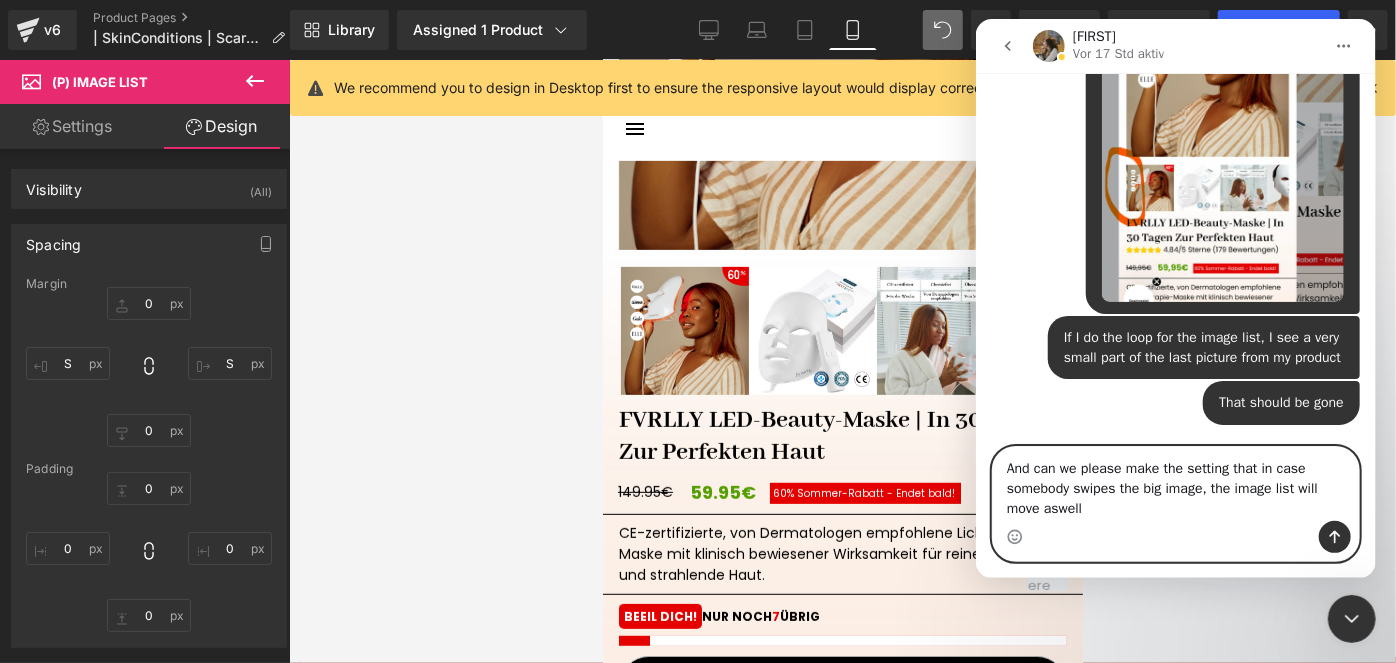 type on "And can we please make the setting that in case somebody swipes the big image, the image list will move aswell?" 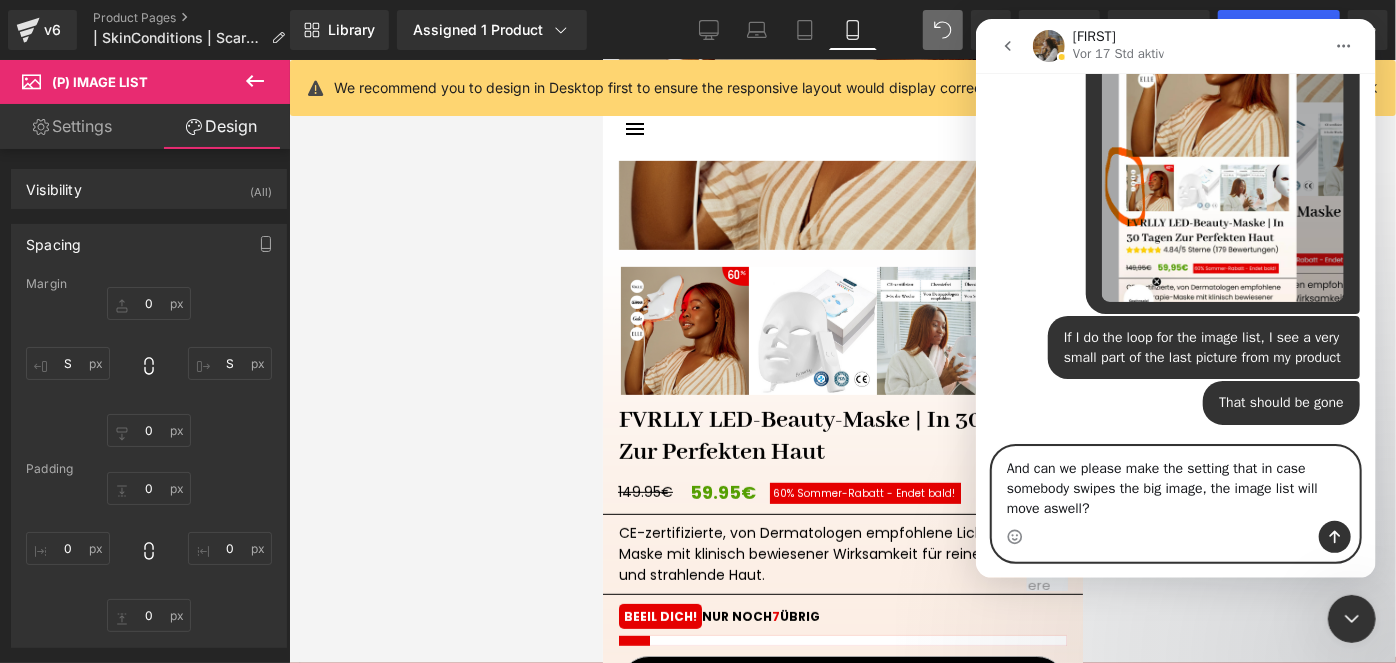type 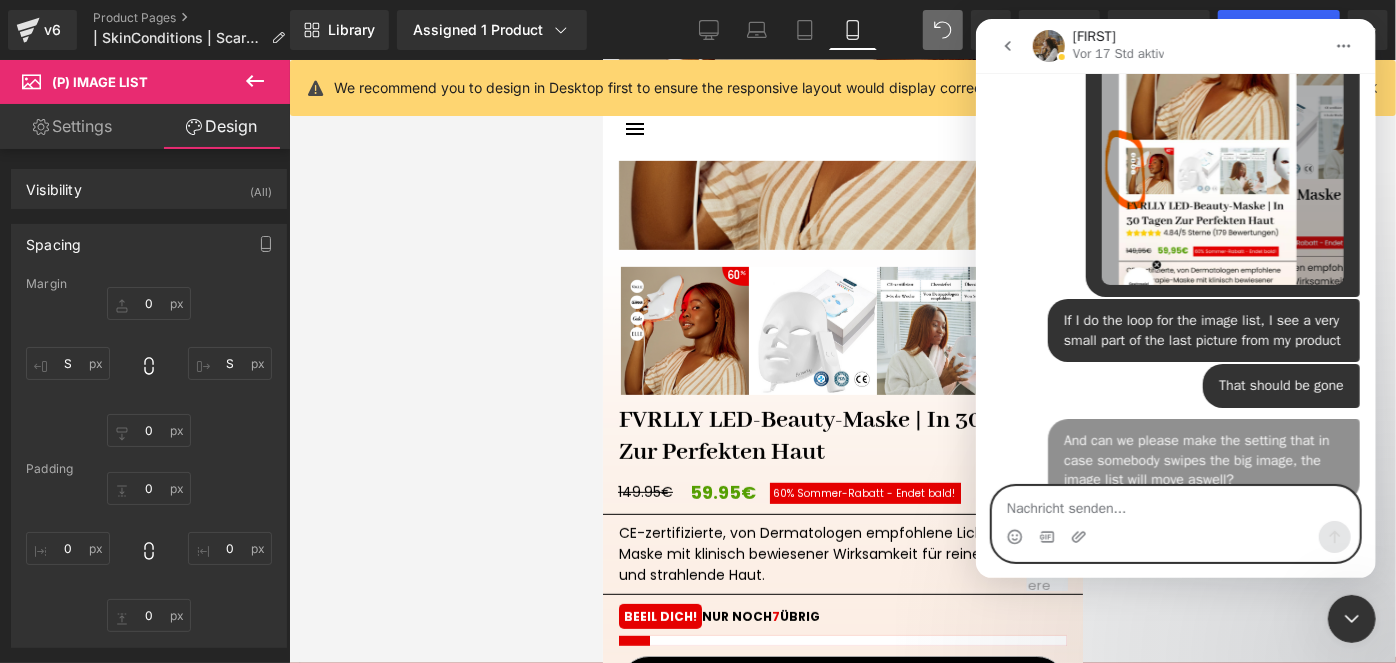 scroll, scrollTop: 3745, scrollLeft: 0, axis: vertical 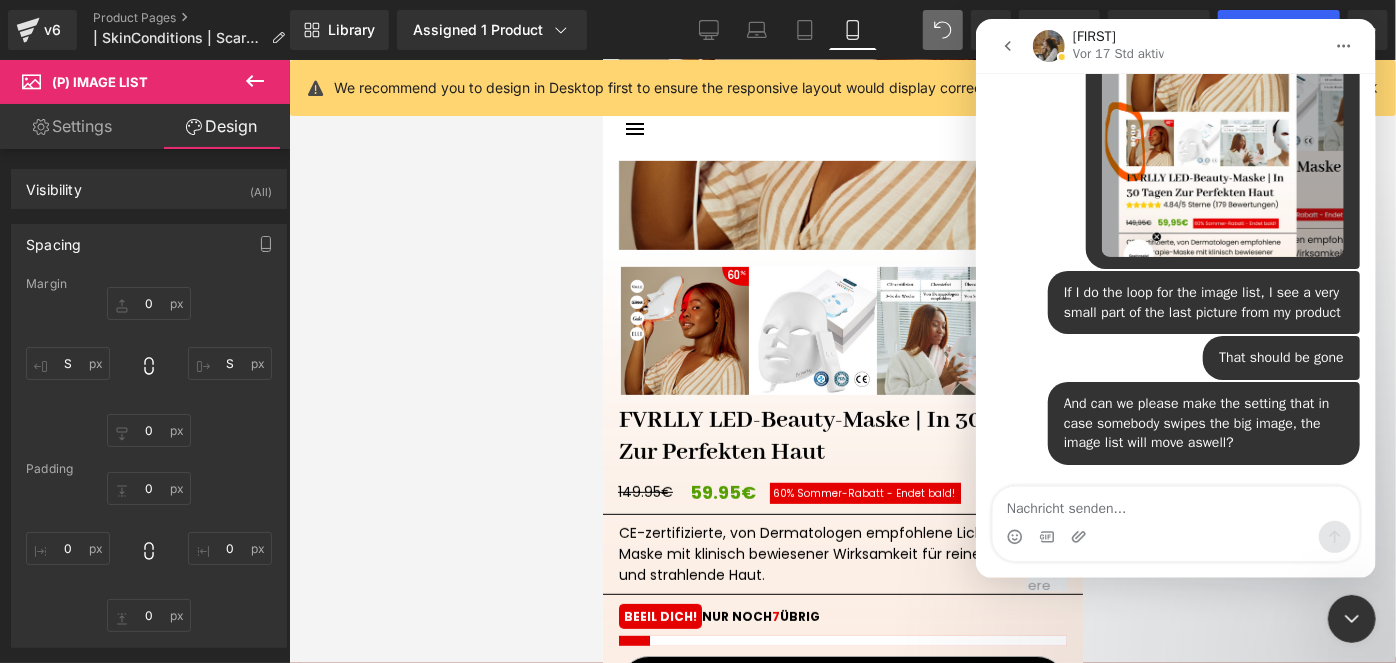 click 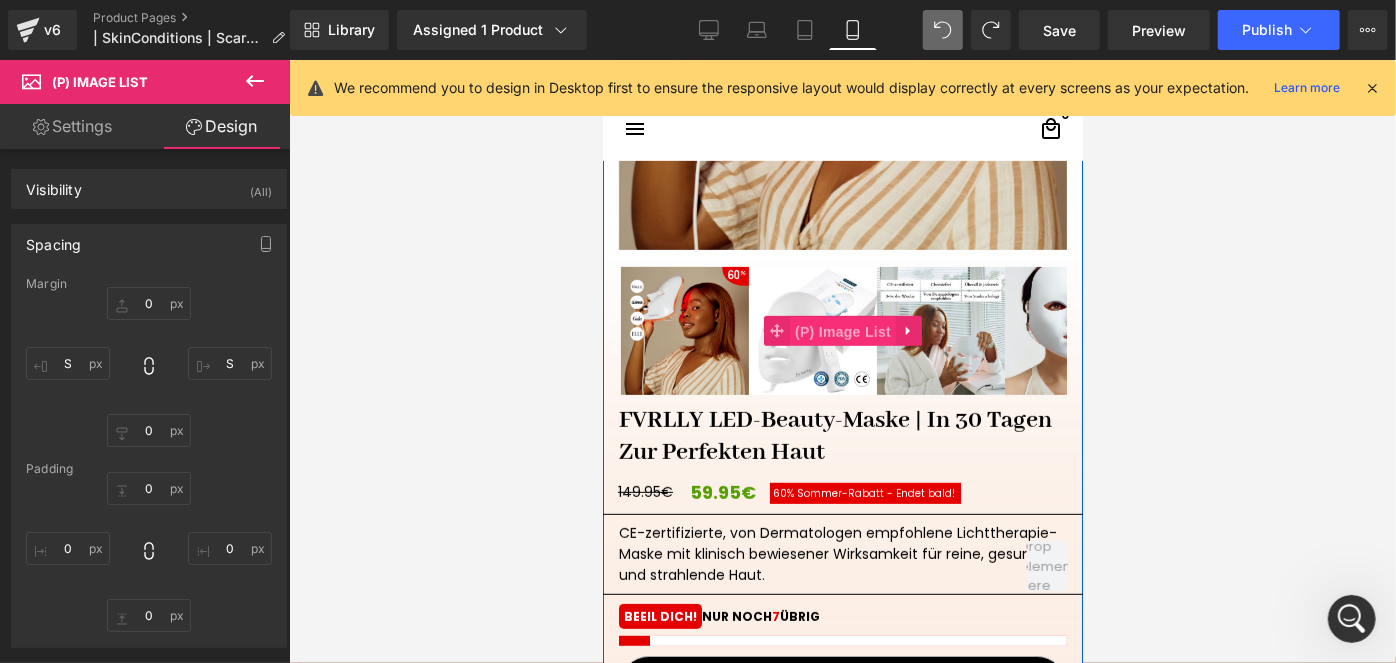 click on "(P) Image List" at bounding box center (842, 331) 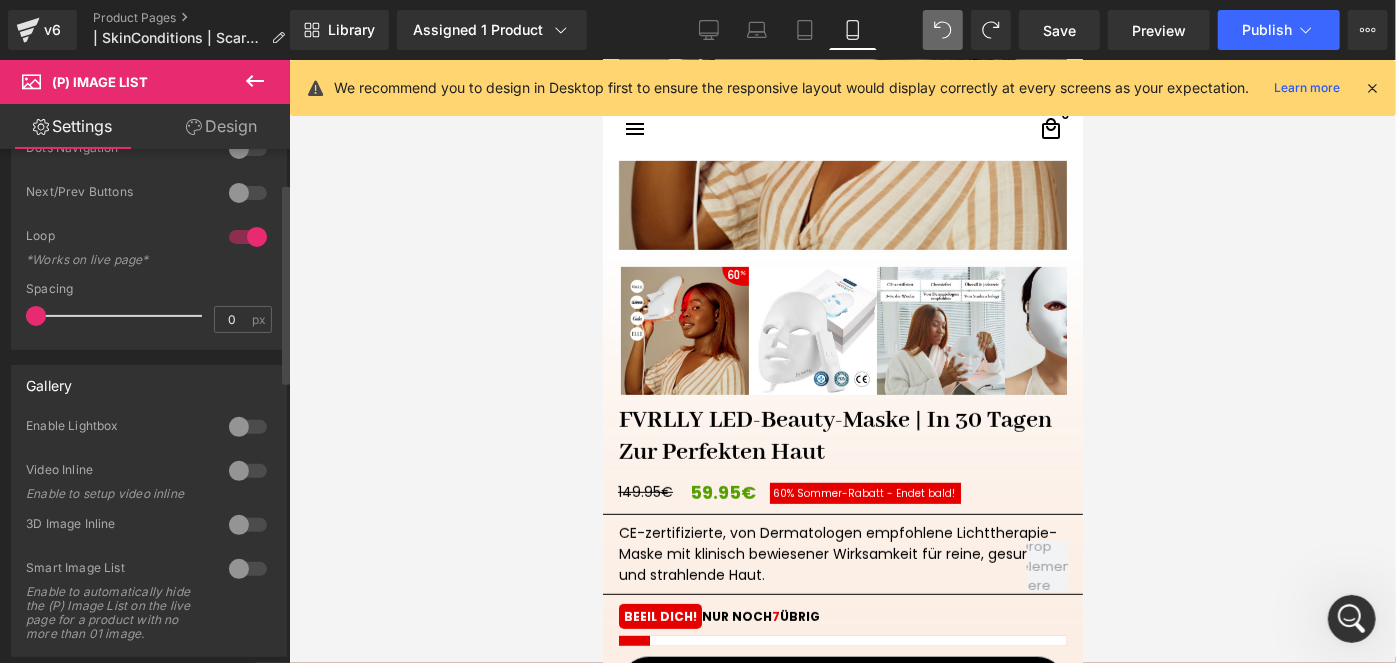 scroll, scrollTop: 272, scrollLeft: 0, axis: vertical 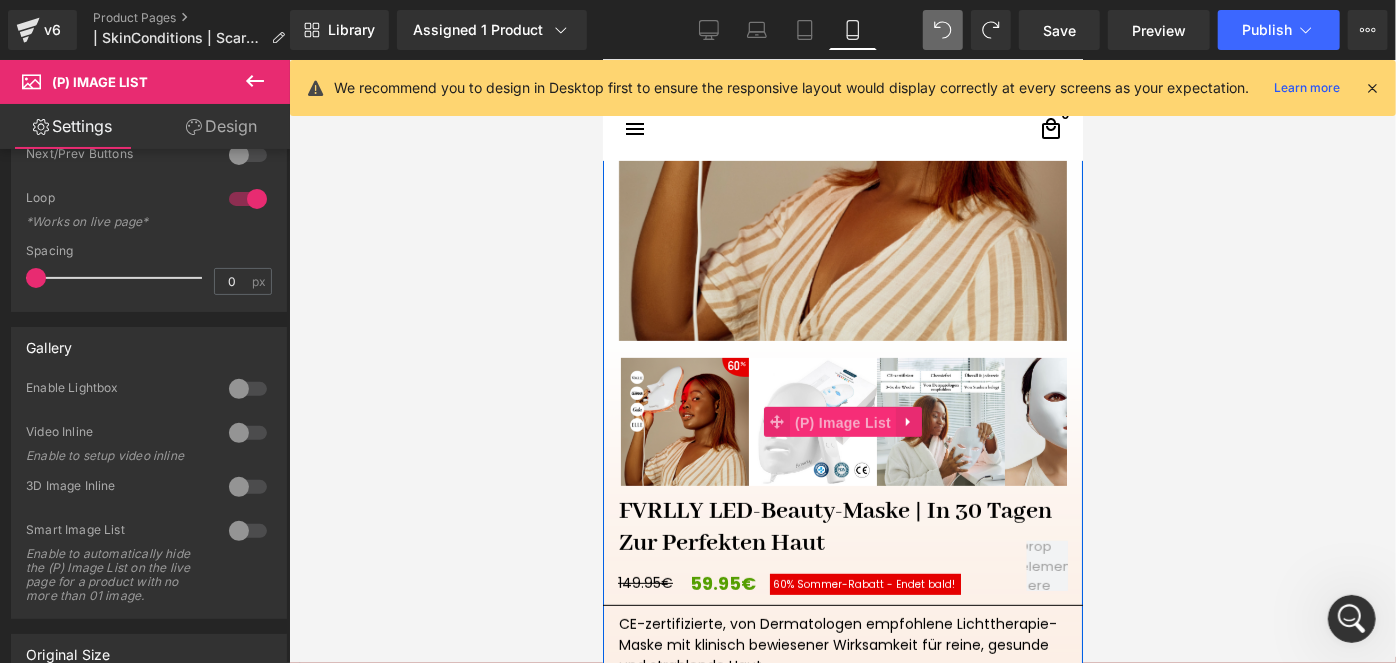 click on "(P) Image List" at bounding box center (842, 422) 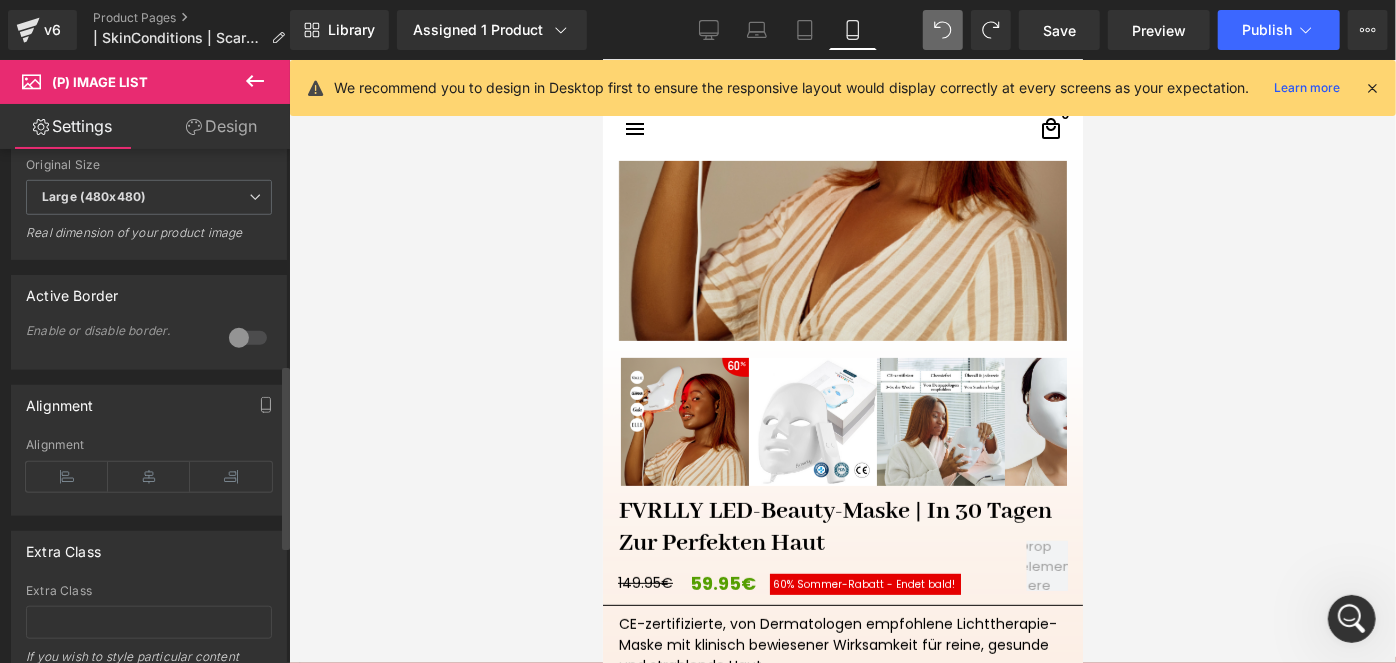 scroll, scrollTop: 818, scrollLeft: 0, axis: vertical 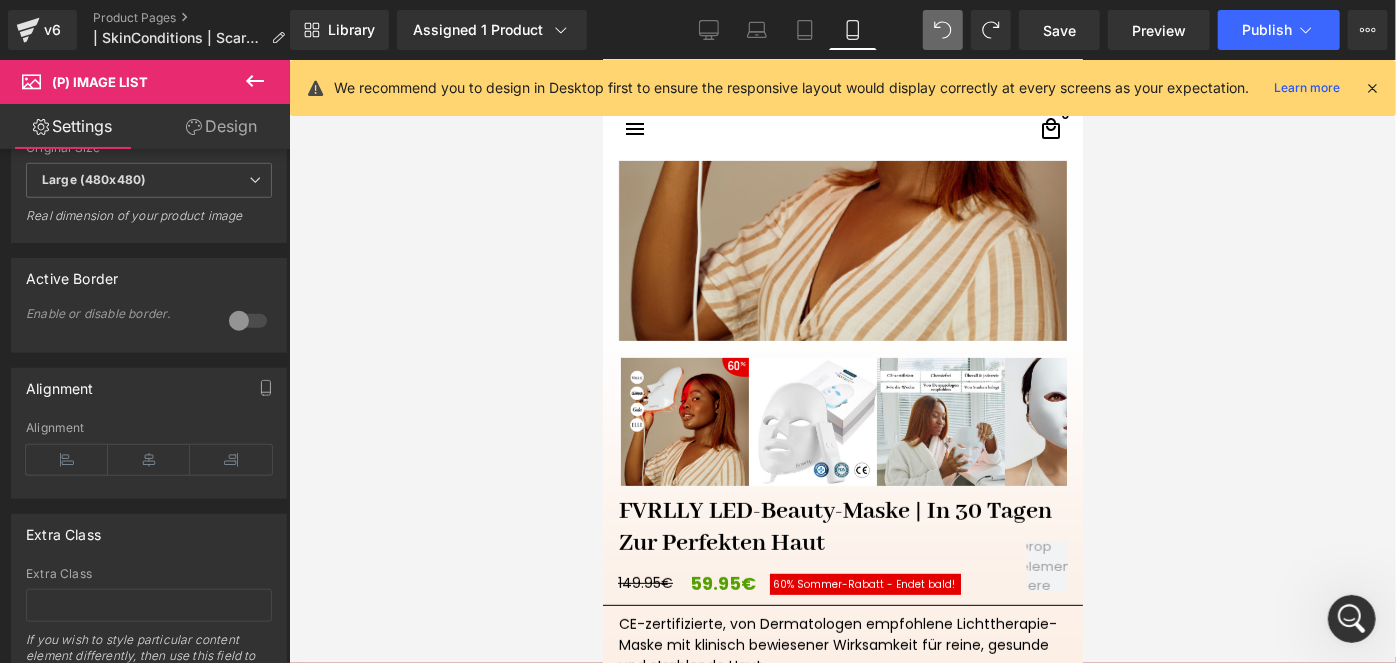 click on "Design" at bounding box center (221, 126) 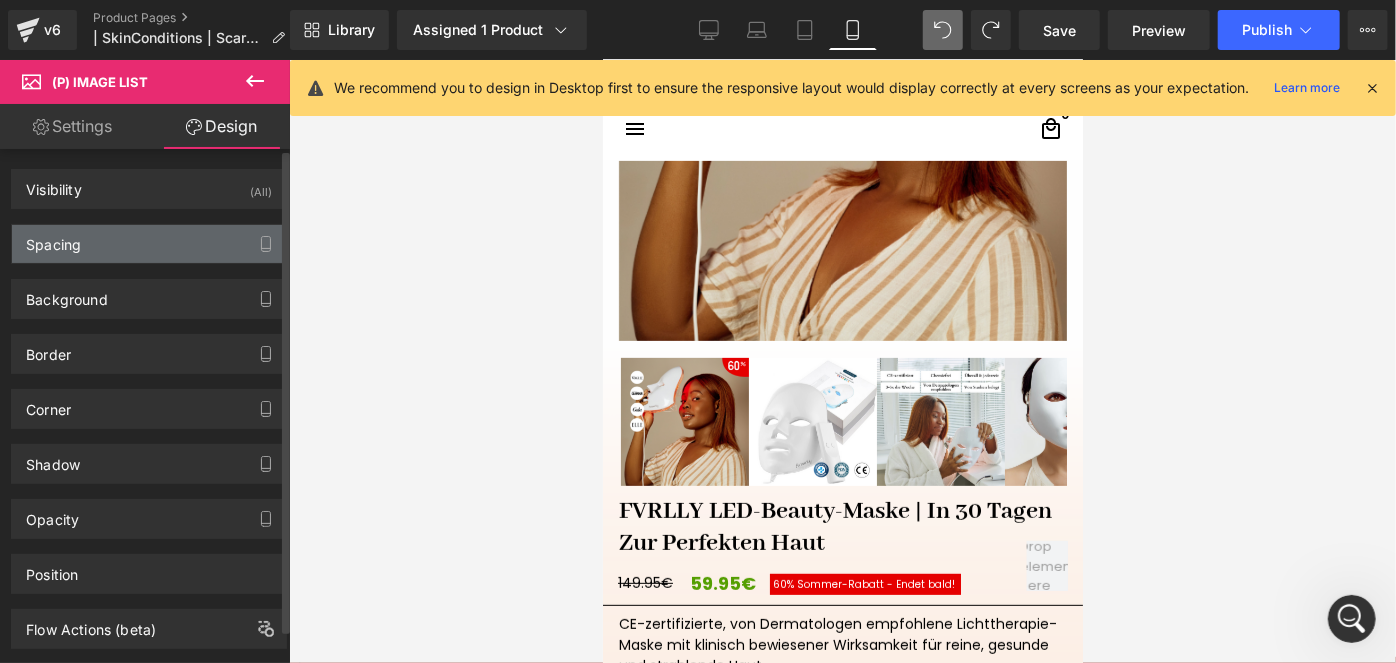 click on "Spacing" at bounding box center [149, 244] 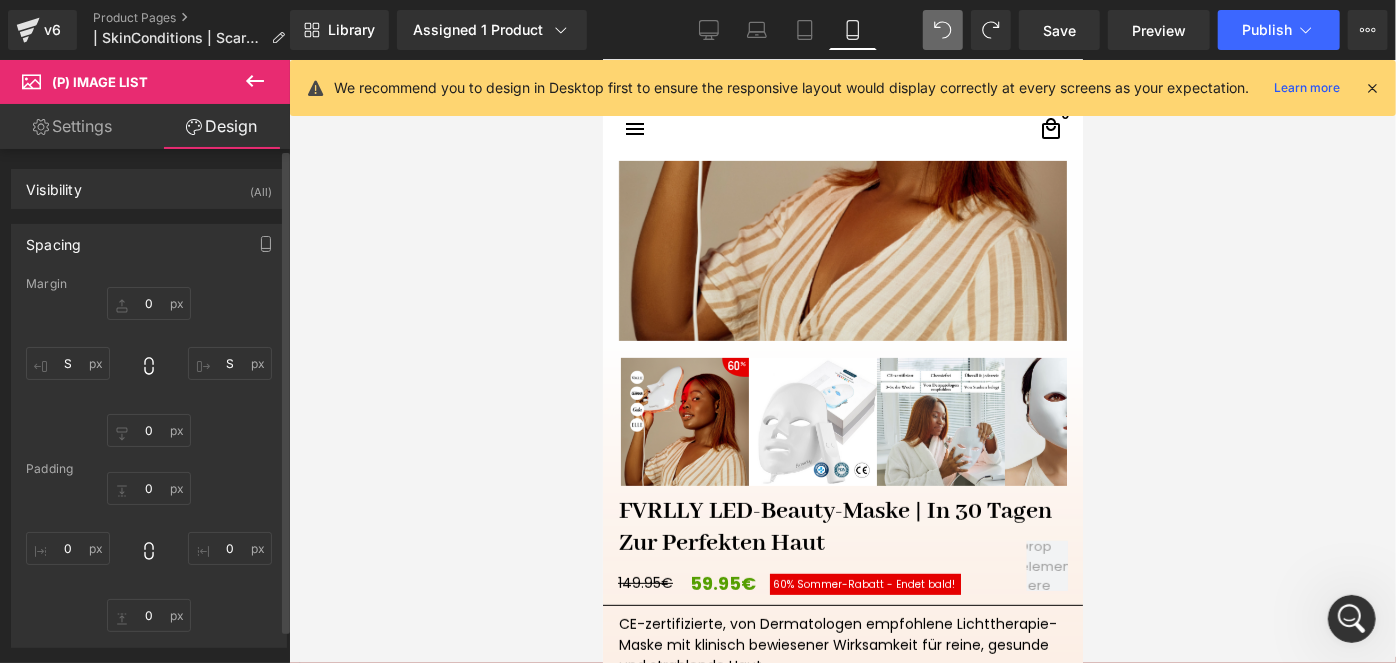 click on "Spacing" at bounding box center (149, 244) 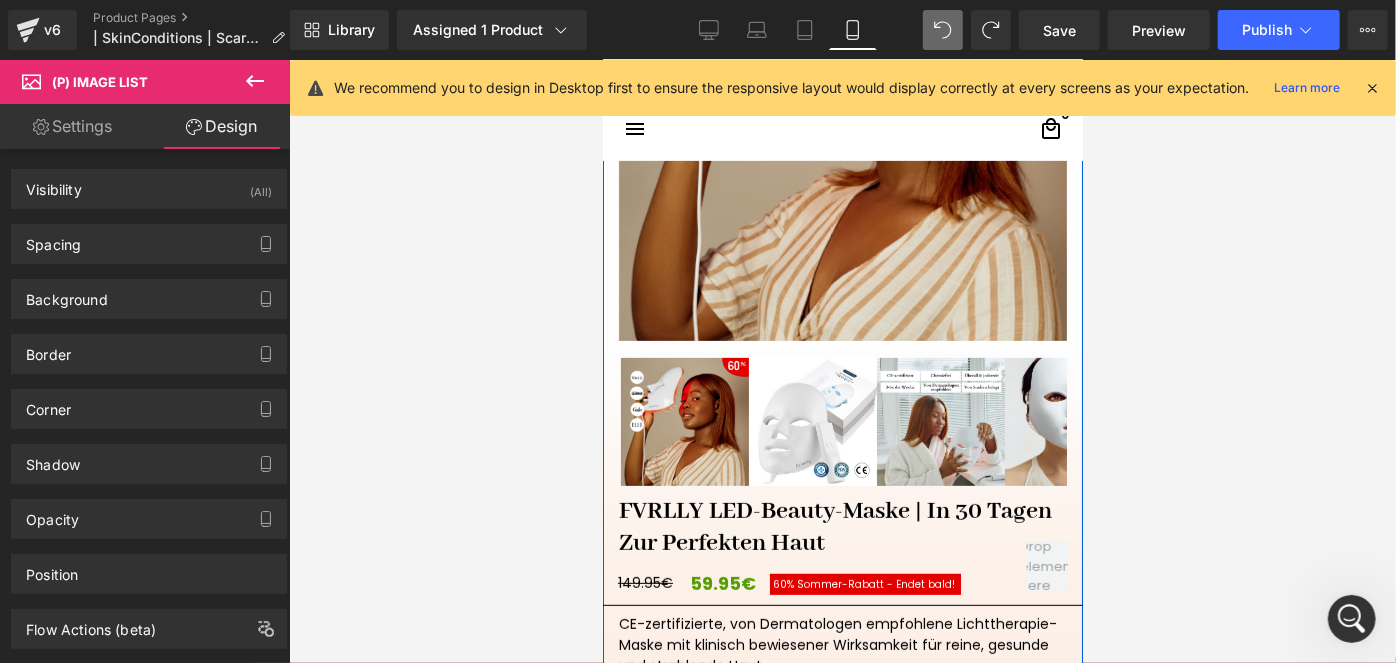 click at bounding box center (842, 116) 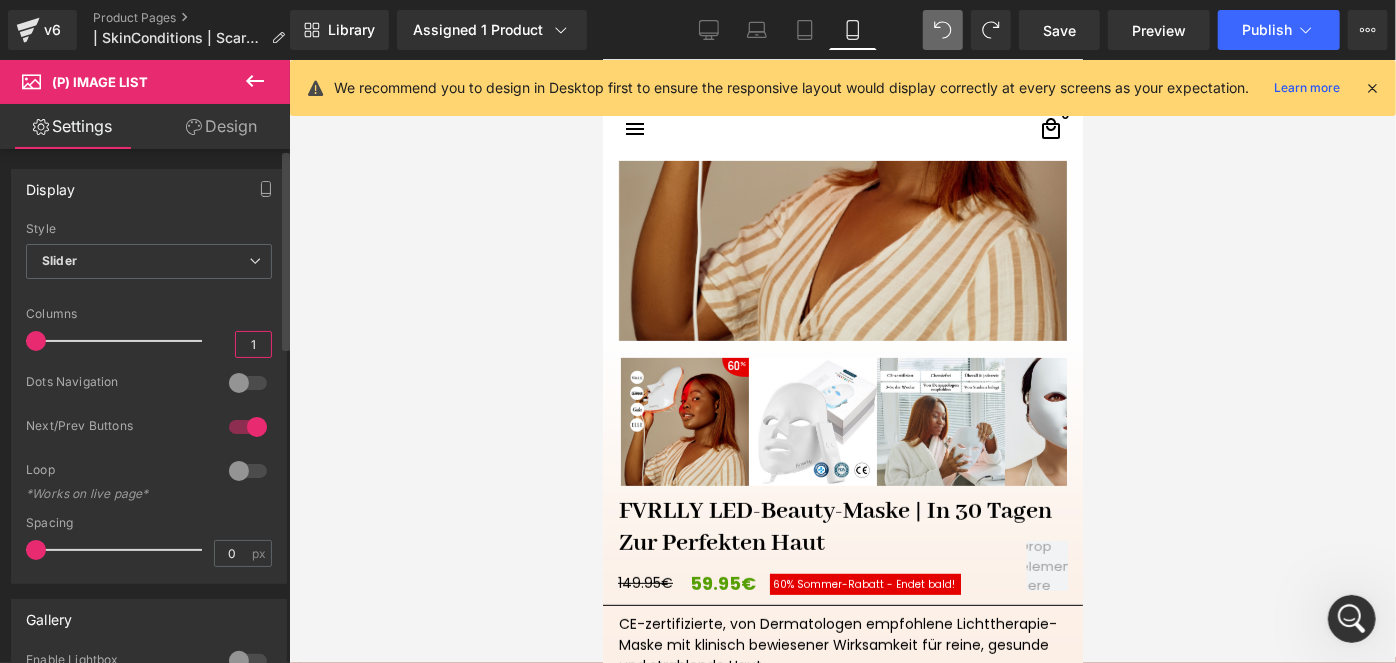 click on "1" at bounding box center [253, 344] 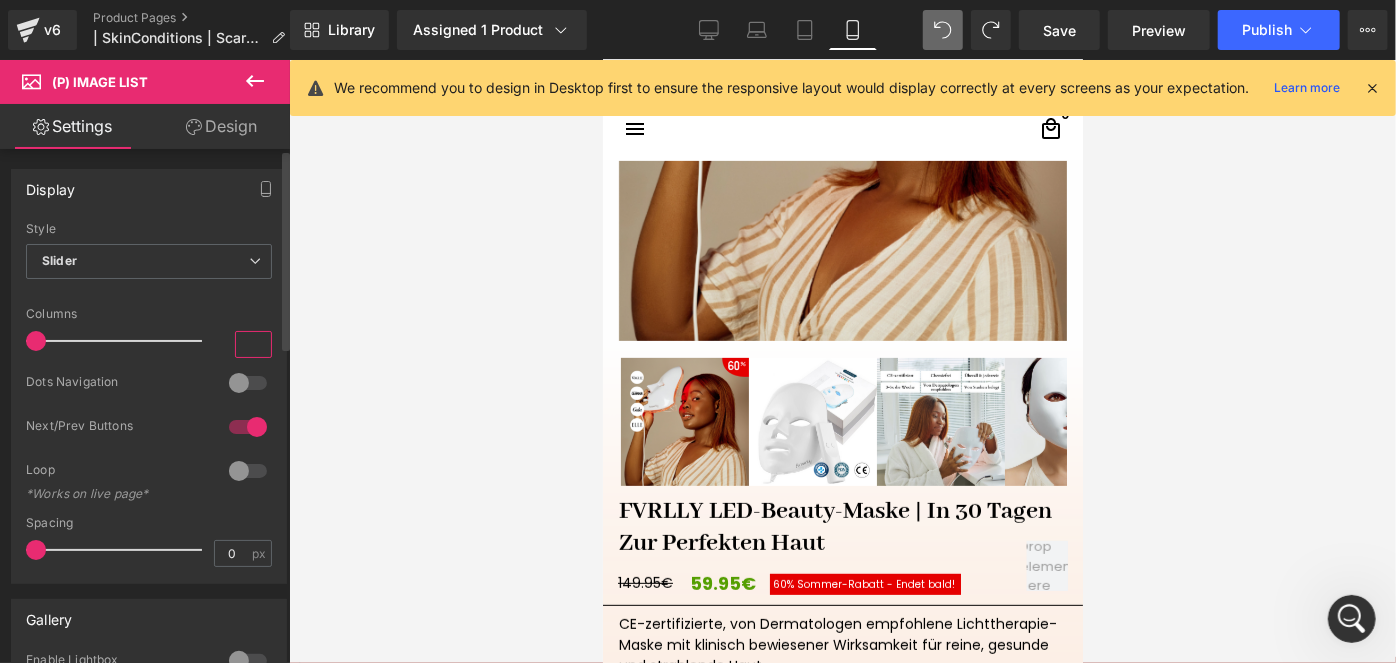 type on "1.1" 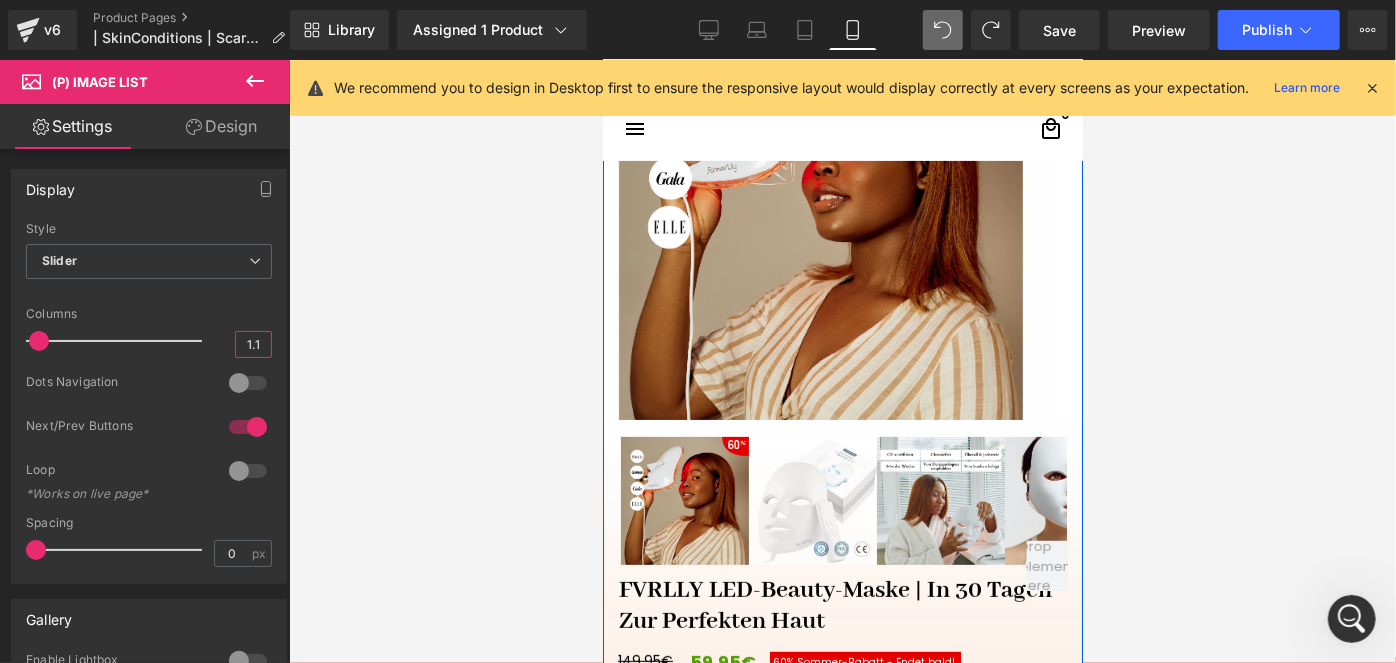 scroll, scrollTop: 337, scrollLeft: 0, axis: vertical 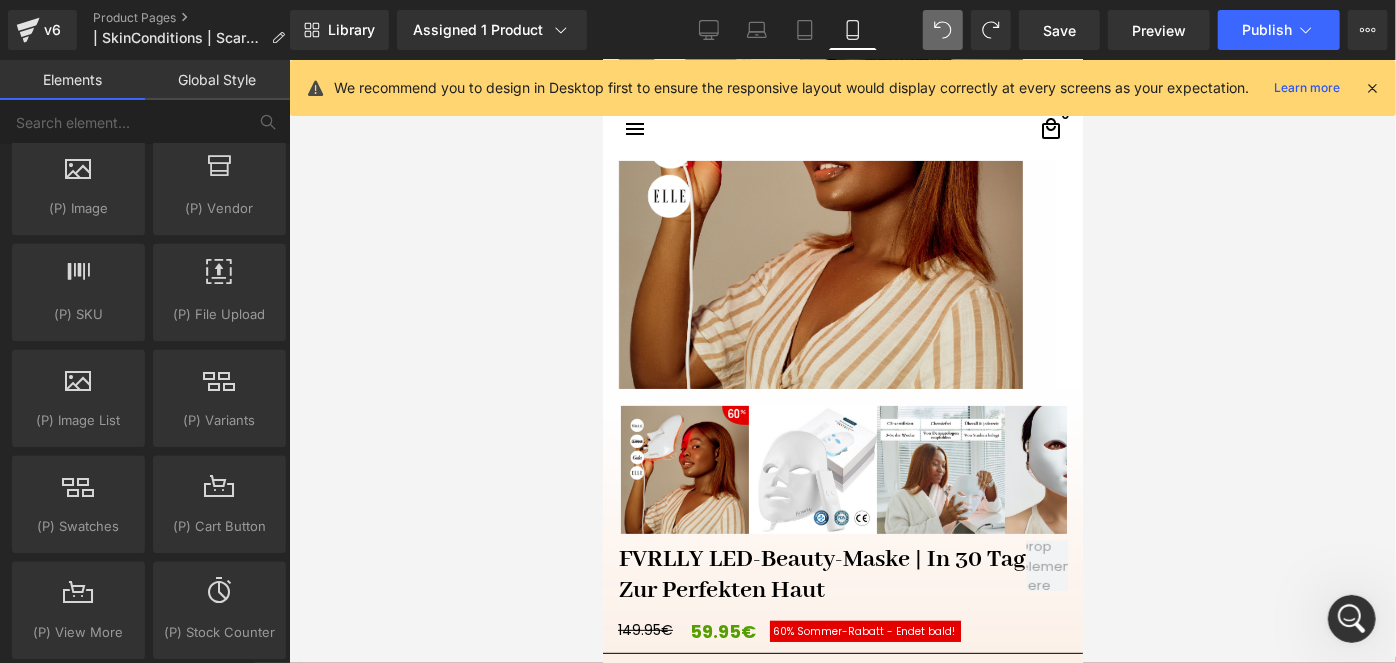 click at bounding box center [842, 361] 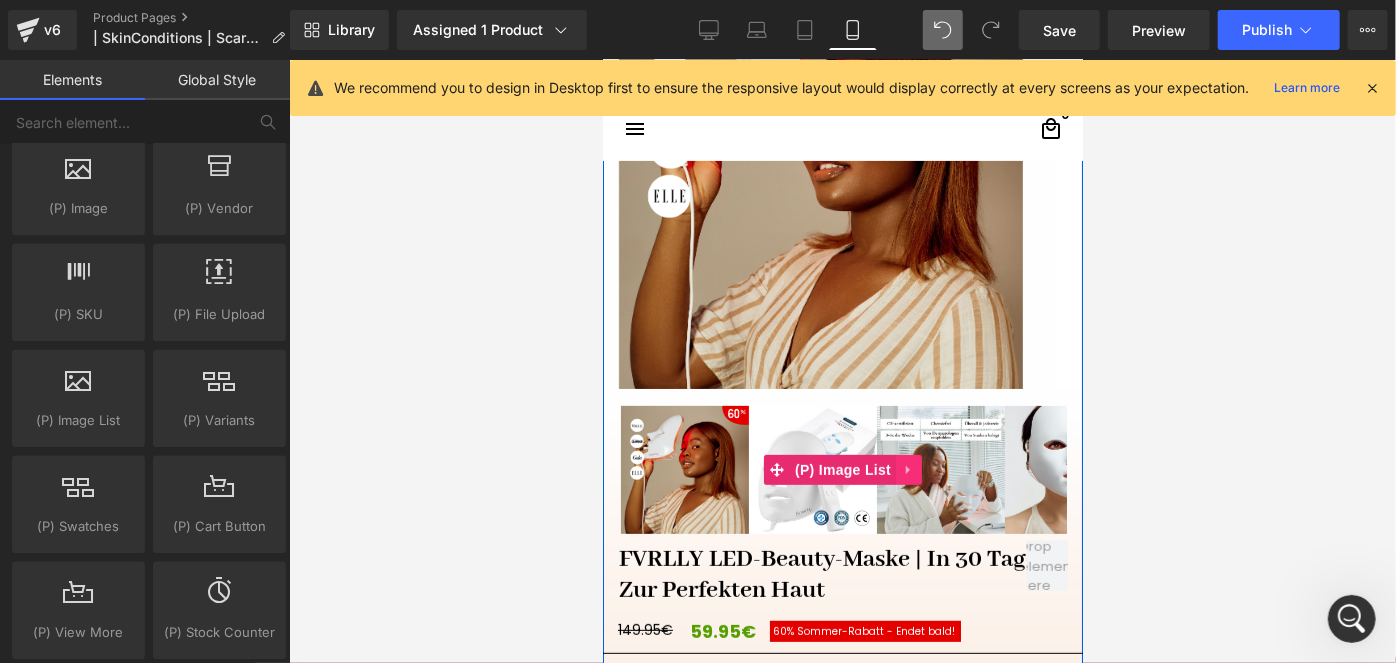 click at bounding box center [908, 469] 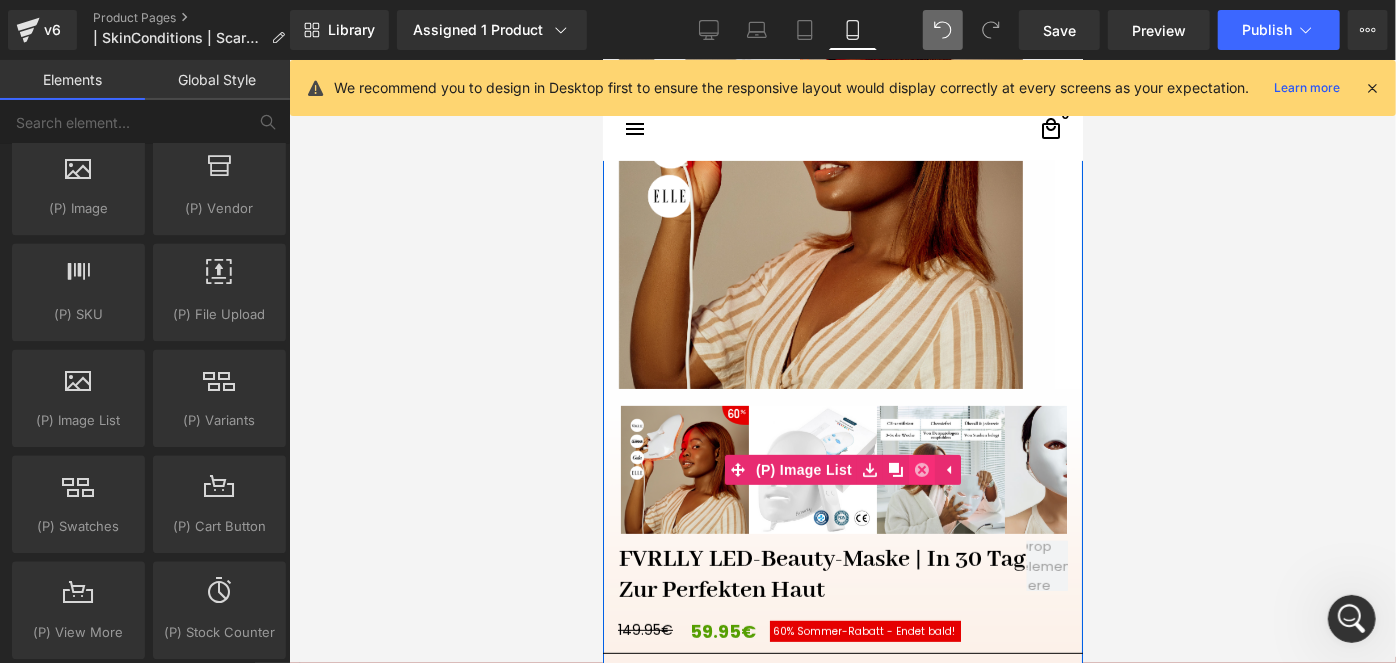 click 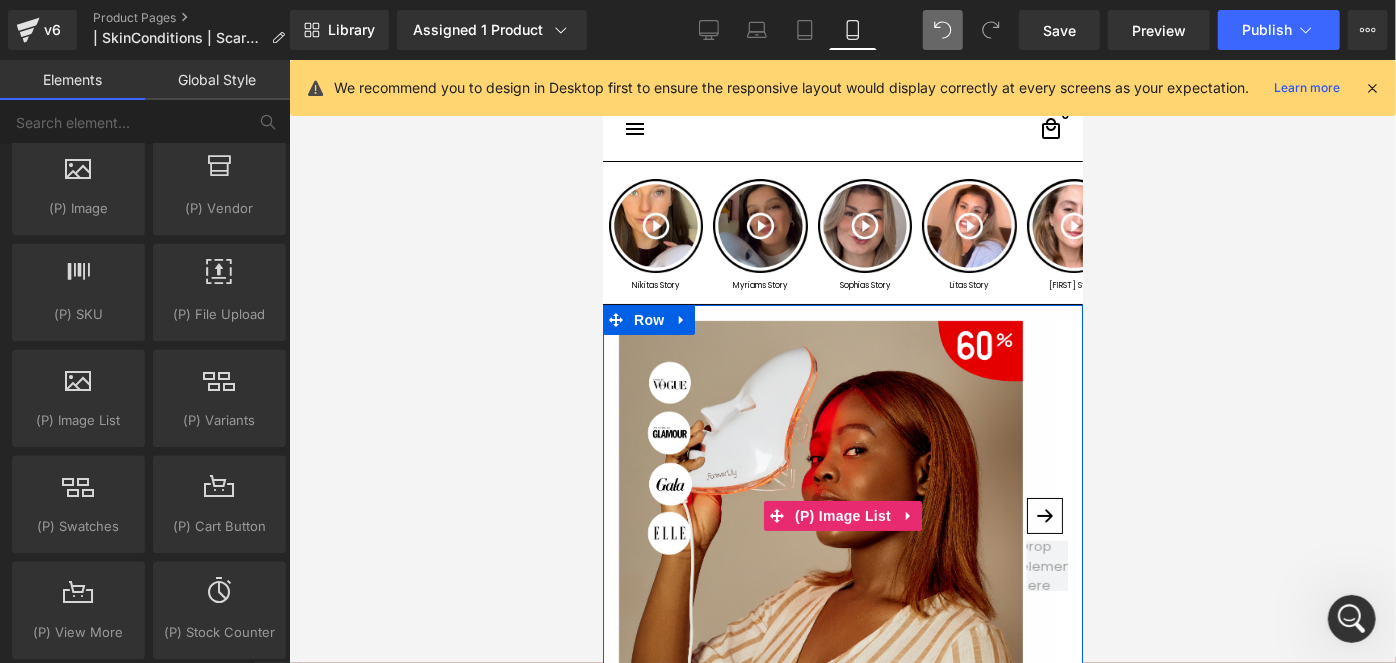 scroll, scrollTop: 181, scrollLeft: 0, axis: vertical 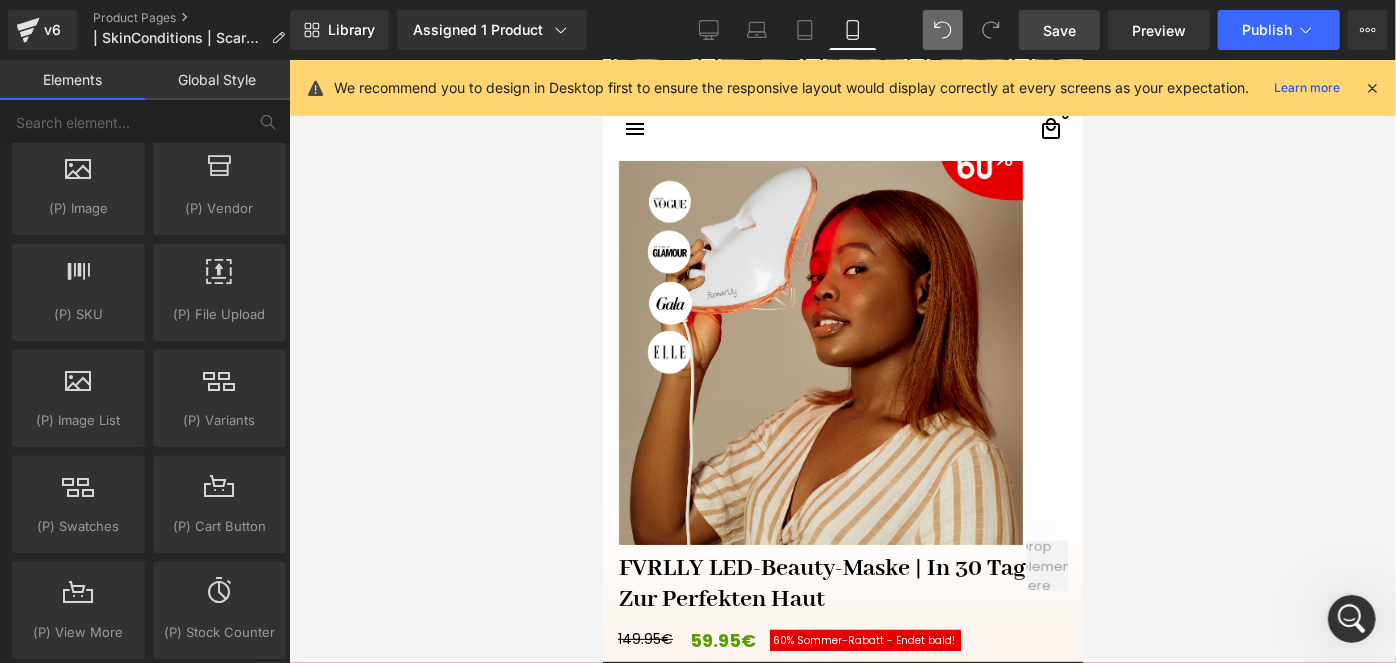 click on "Save" at bounding box center [1059, 30] 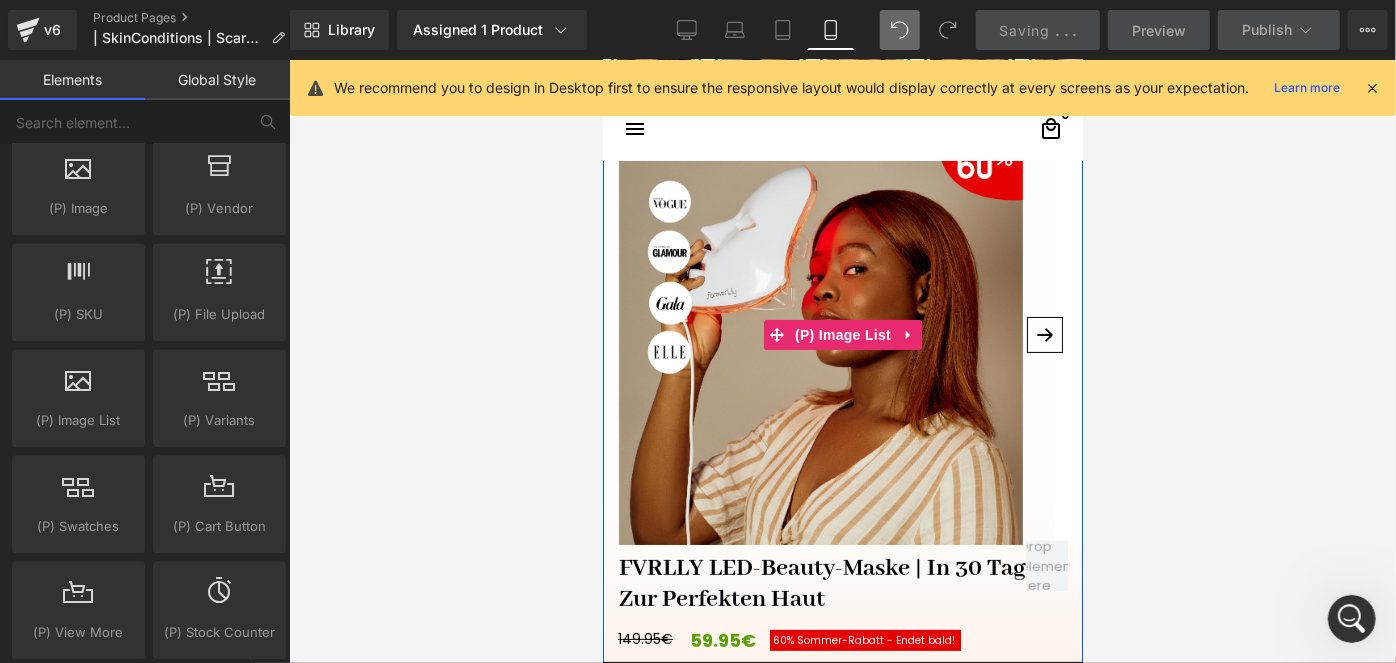 click on "›" at bounding box center [1044, 334] 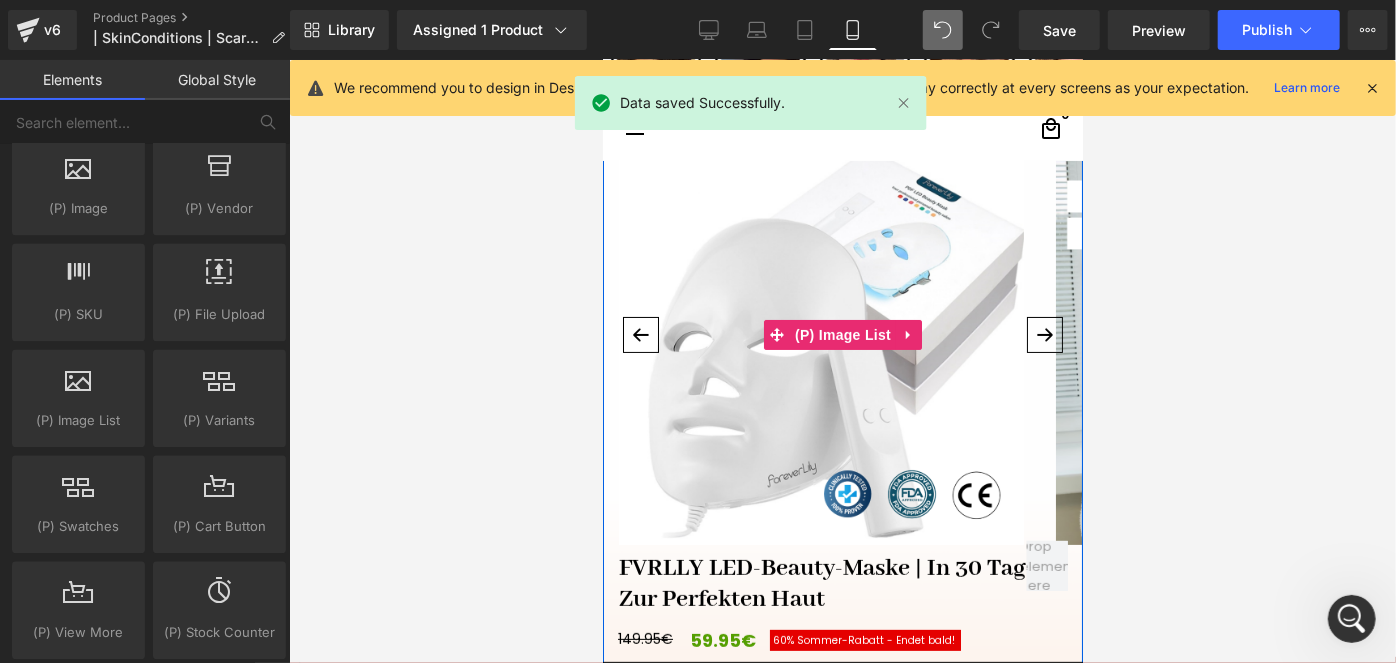 click on "›" at bounding box center [1044, 334] 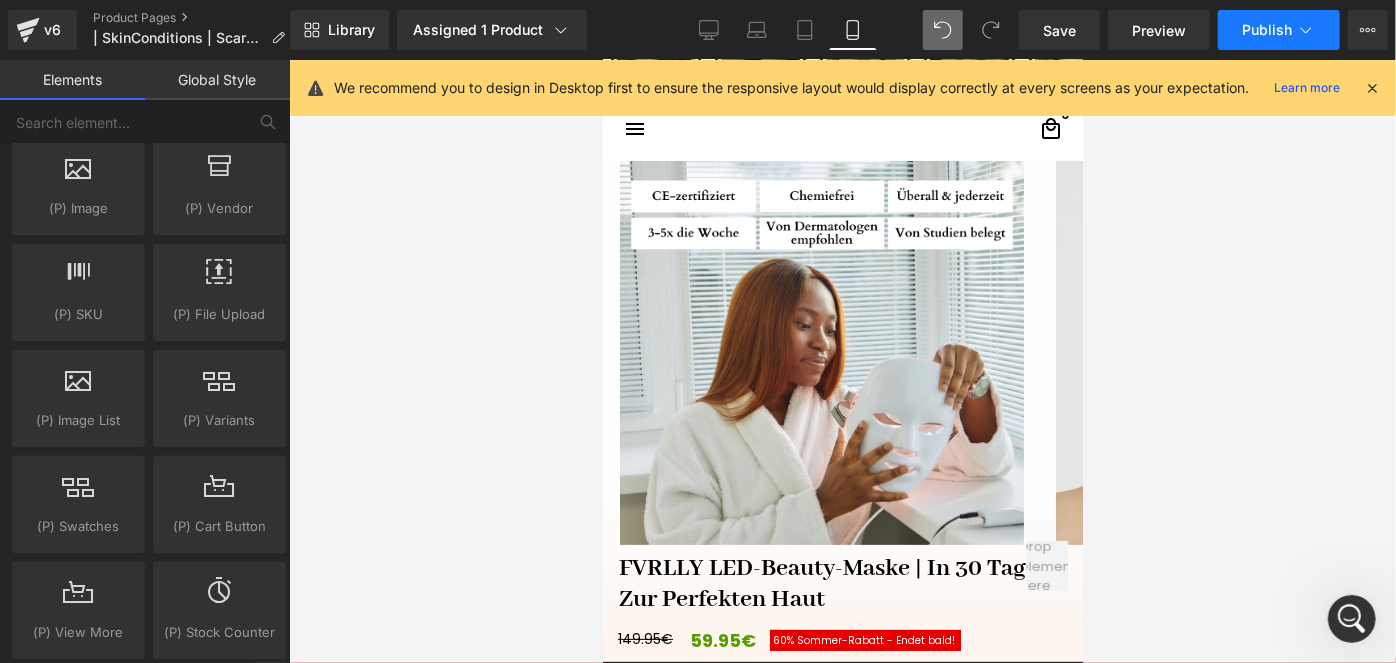 click on "Publish" at bounding box center (1267, 30) 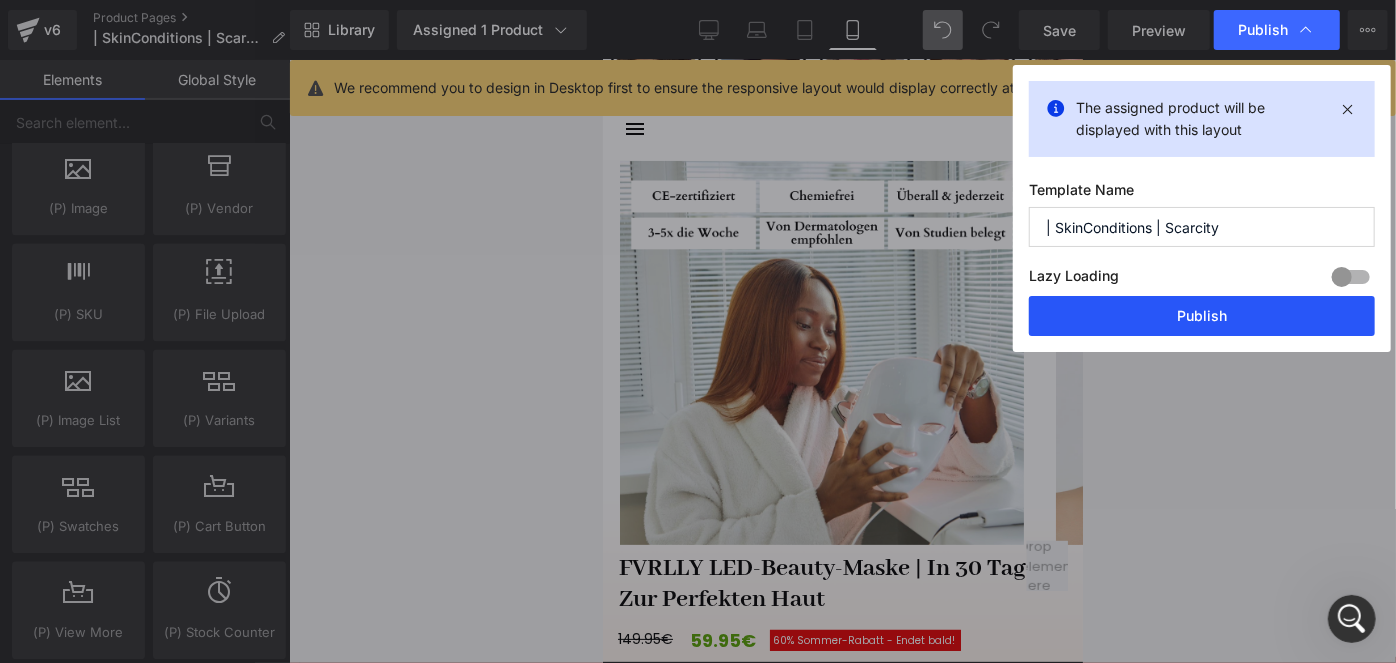 click on "Publish" at bounding box center [1202, 316] 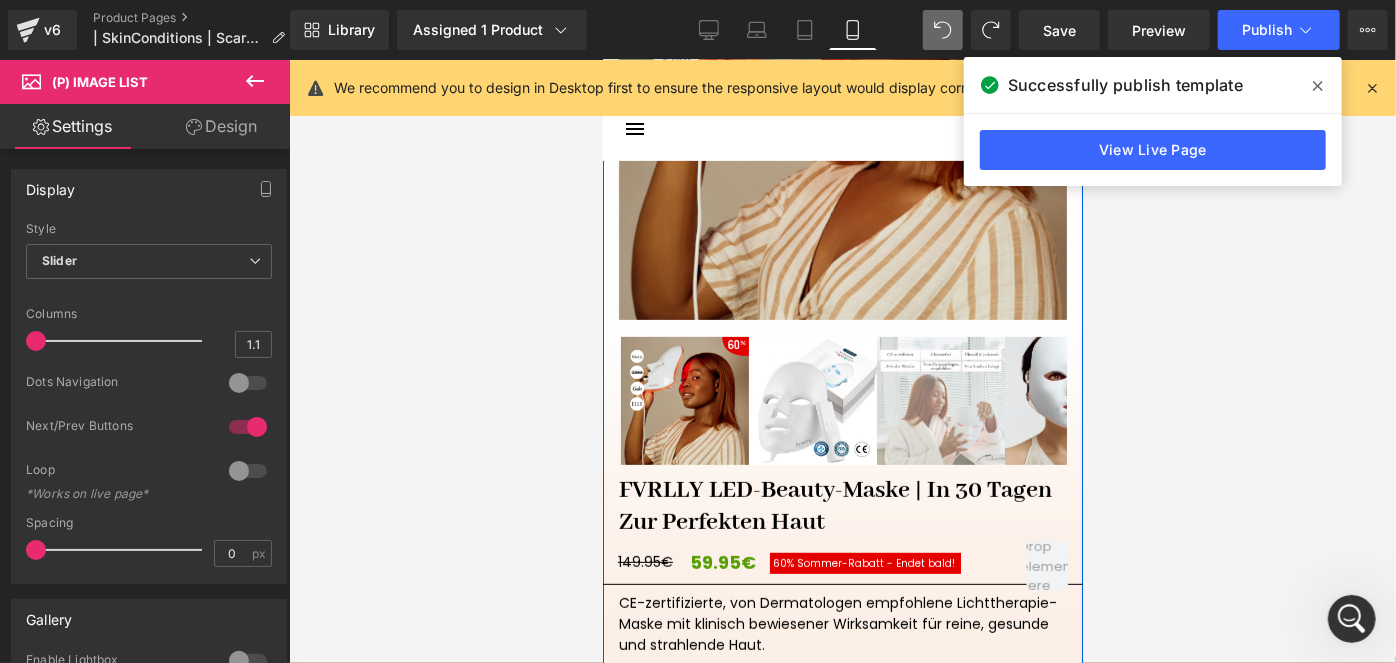 scroll, scrollTop: 454, scrollLeft: 0, axis: vertical 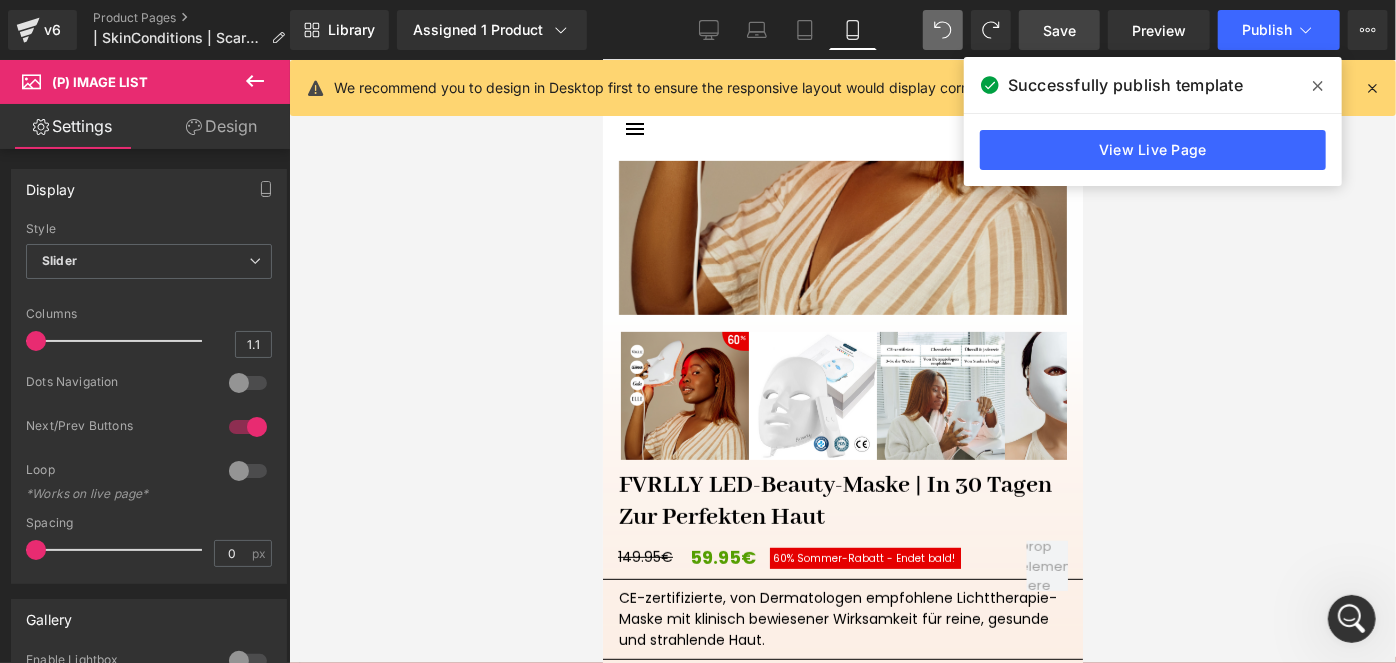 click on "Save" at bounding box center [1059, 30] 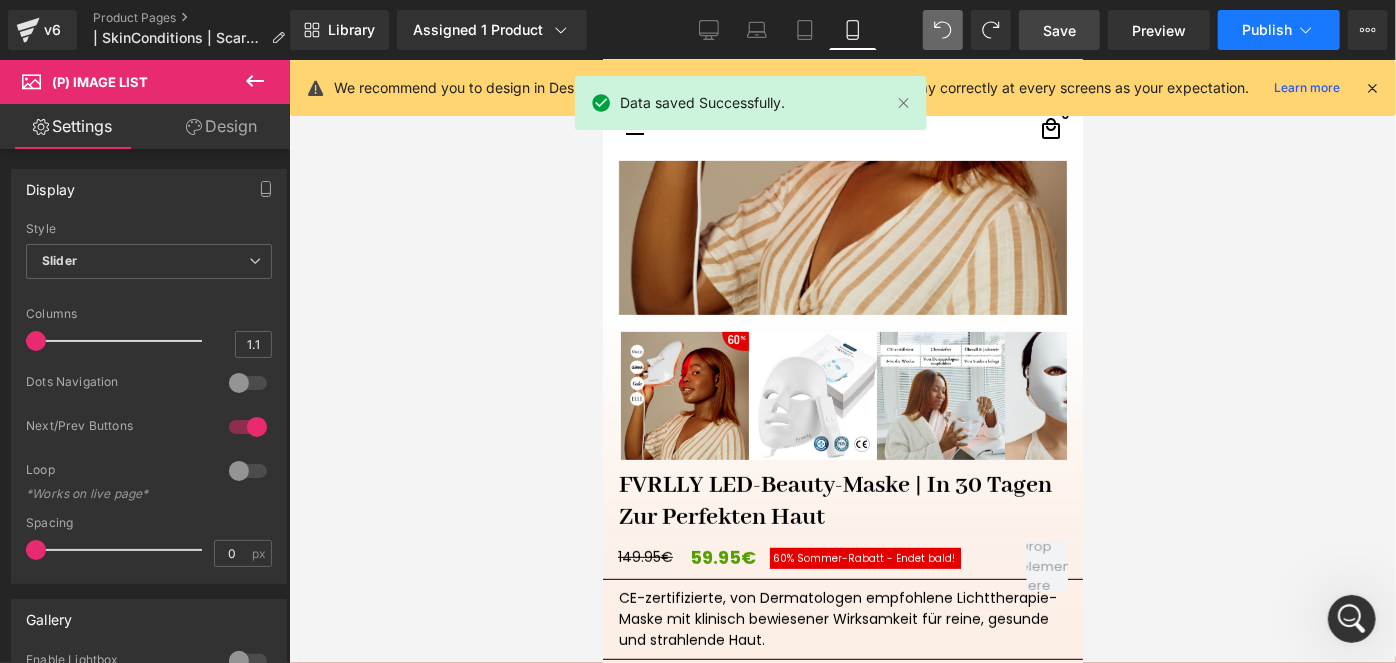 click on "Publish" at bounding box center [1267, 30] 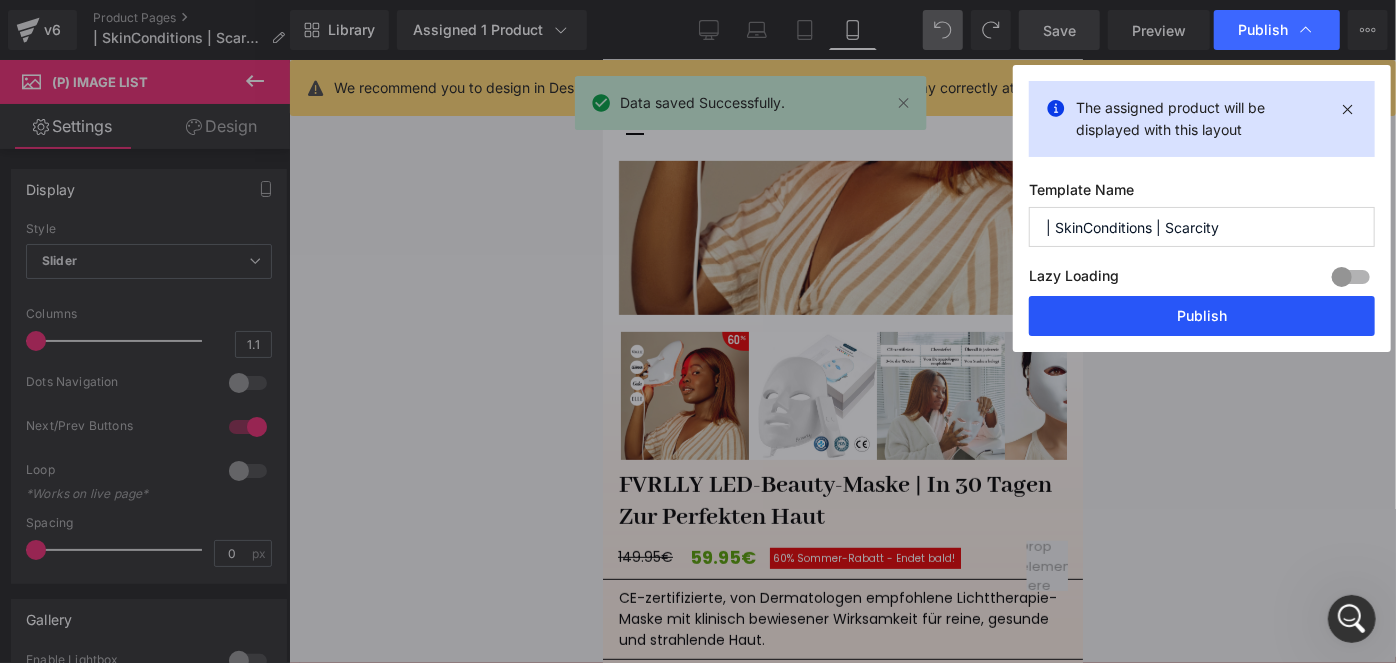 click on "Publish" at bounding box center (1202, 316) 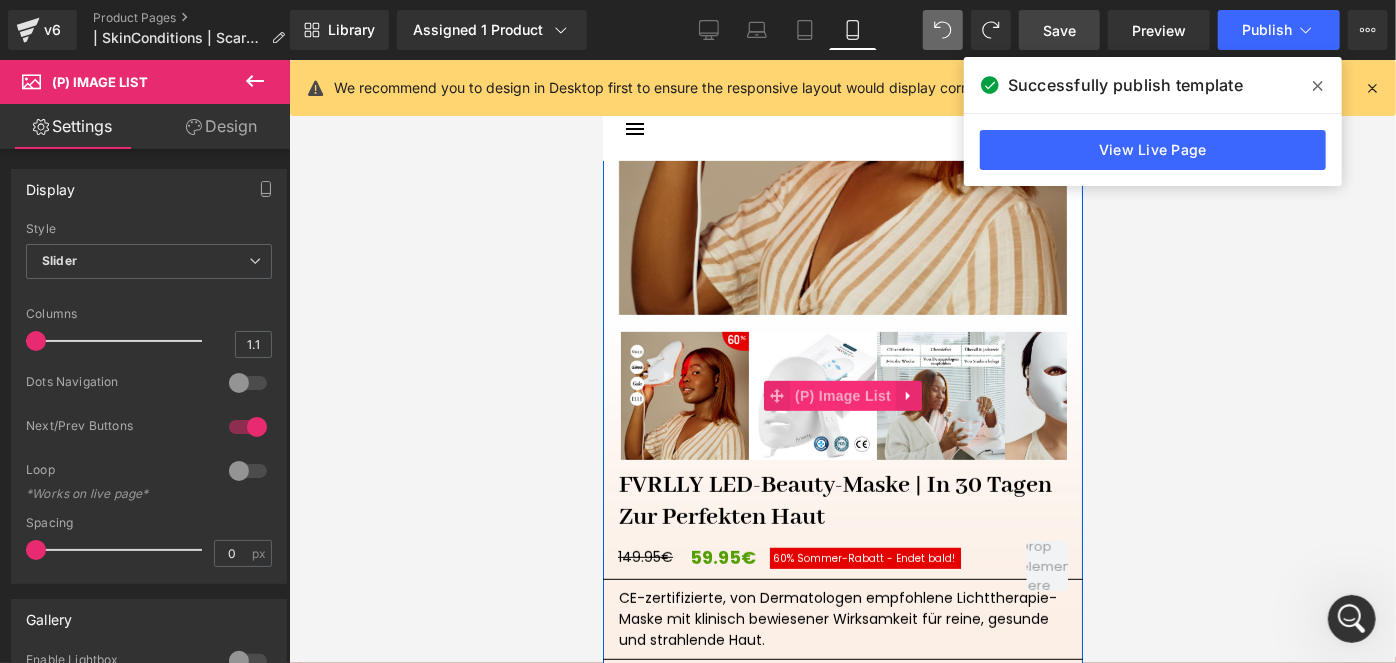click on "(P) Image List" at bounding box center [842, 395] 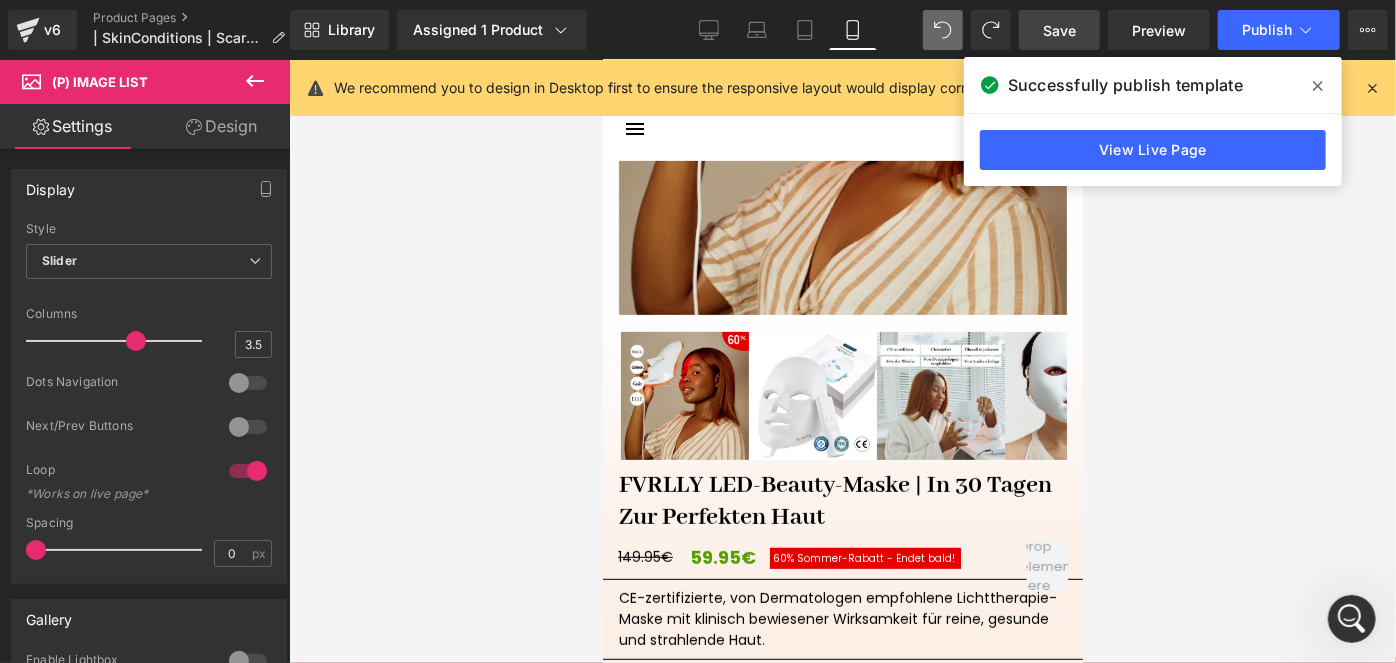 click on "Design" at bounding box center (221, 126) 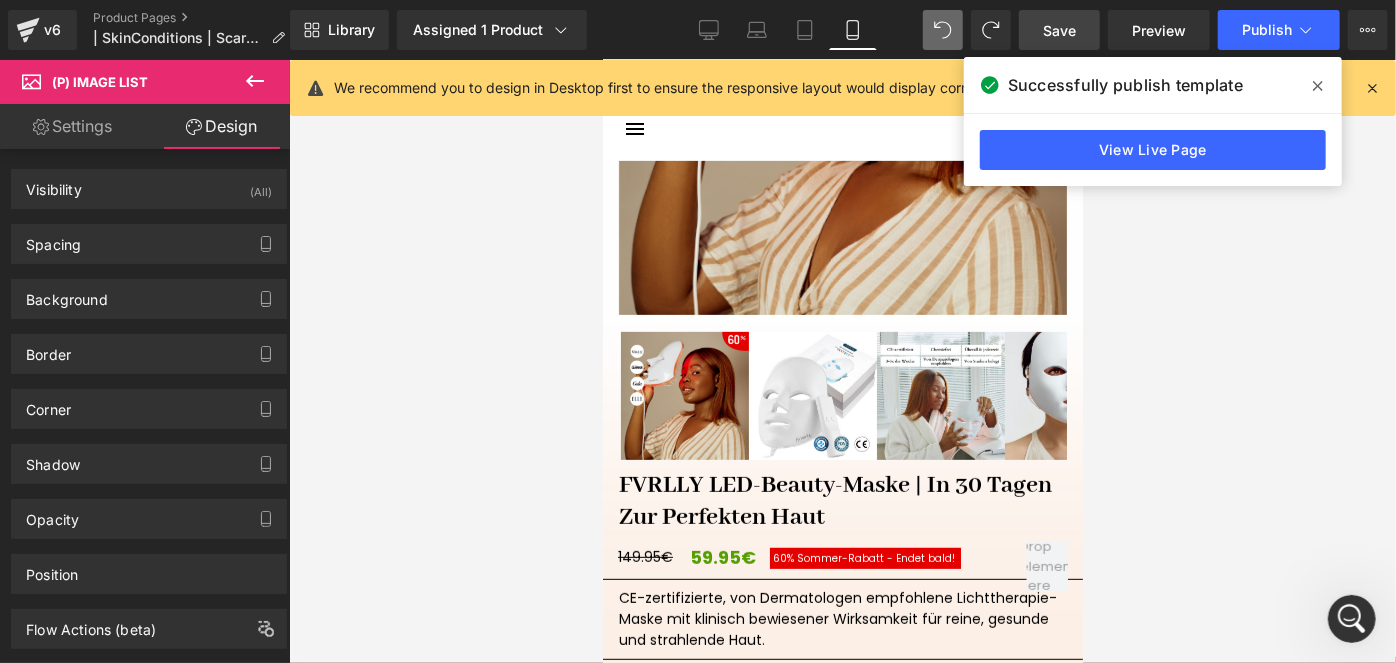 click on "Settings" at bounding box center [72, 126] 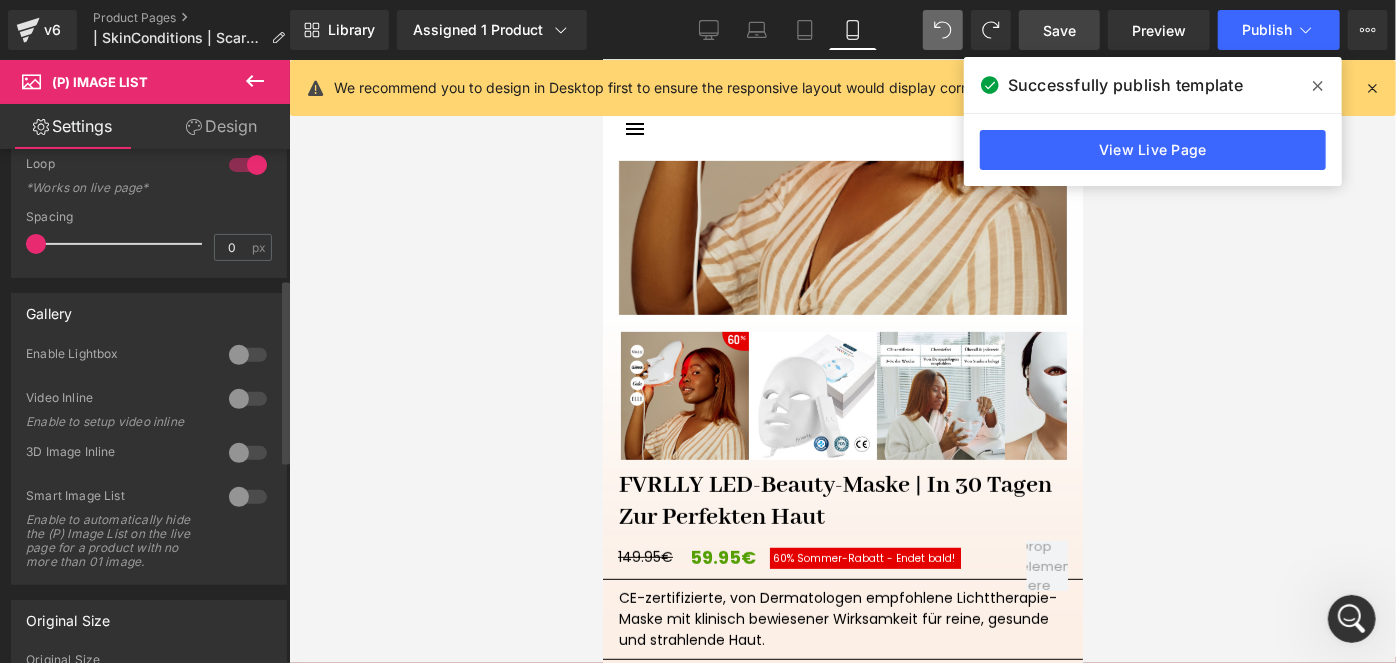 scroll, scrollTop: 363, scrollLeft: 0, axis: vertical 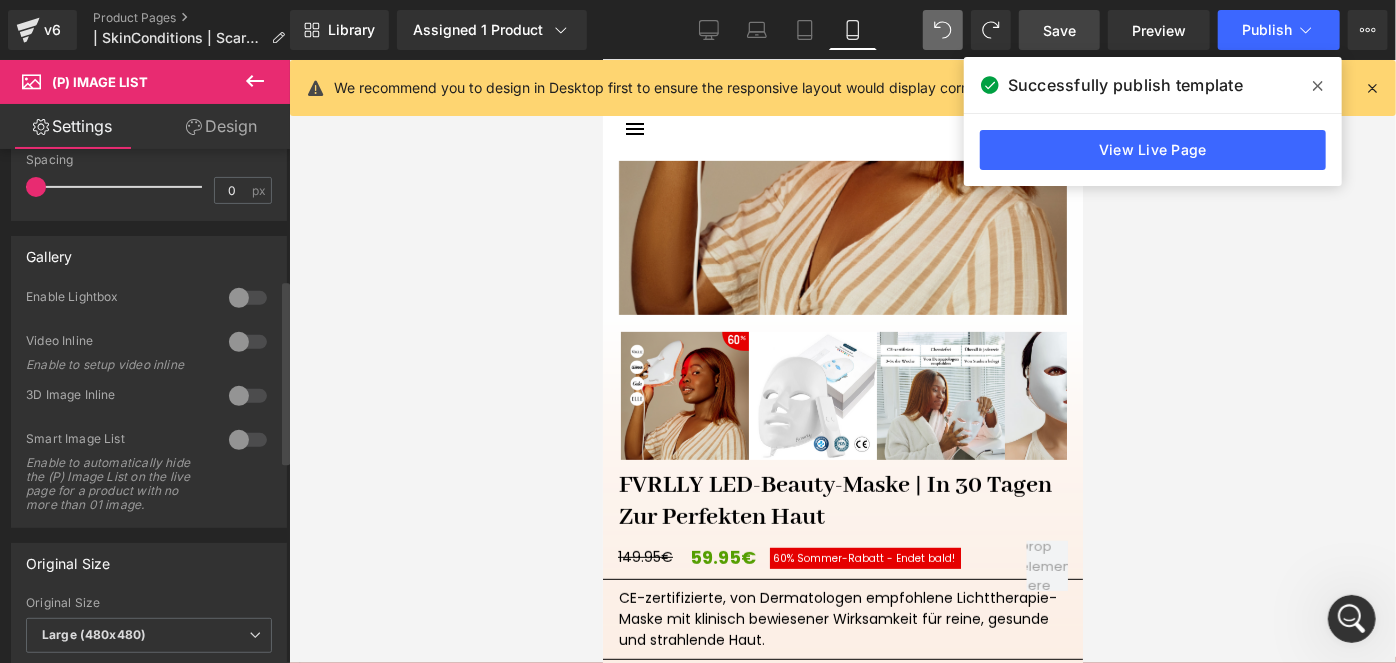 click at bounding box center (248, 298) 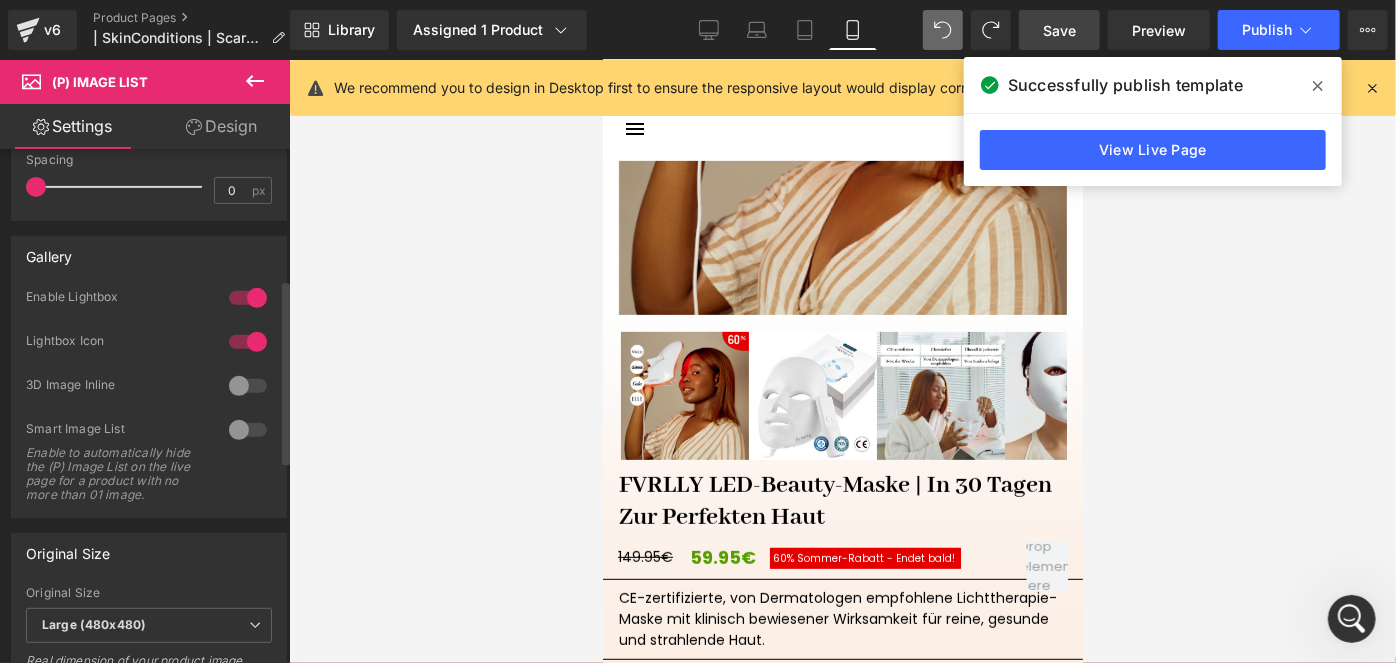 click at bounding box center (248, 298) 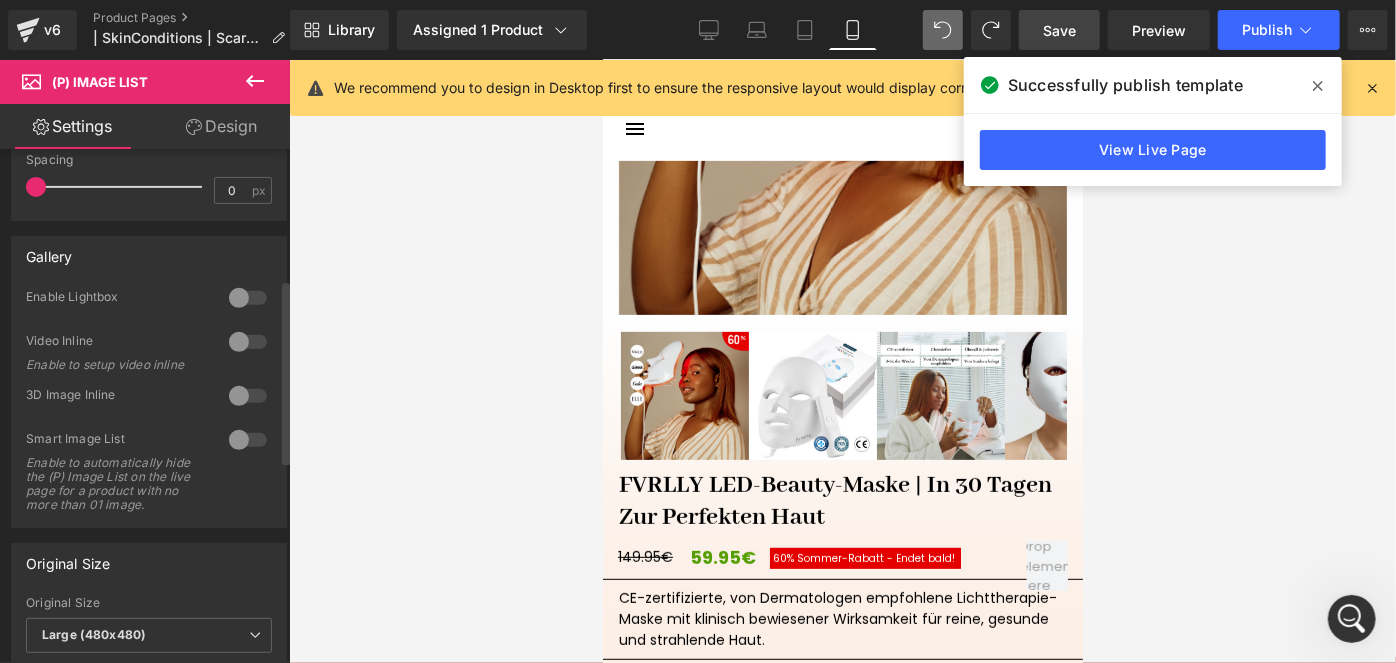 click at bounding box center [248, 396] 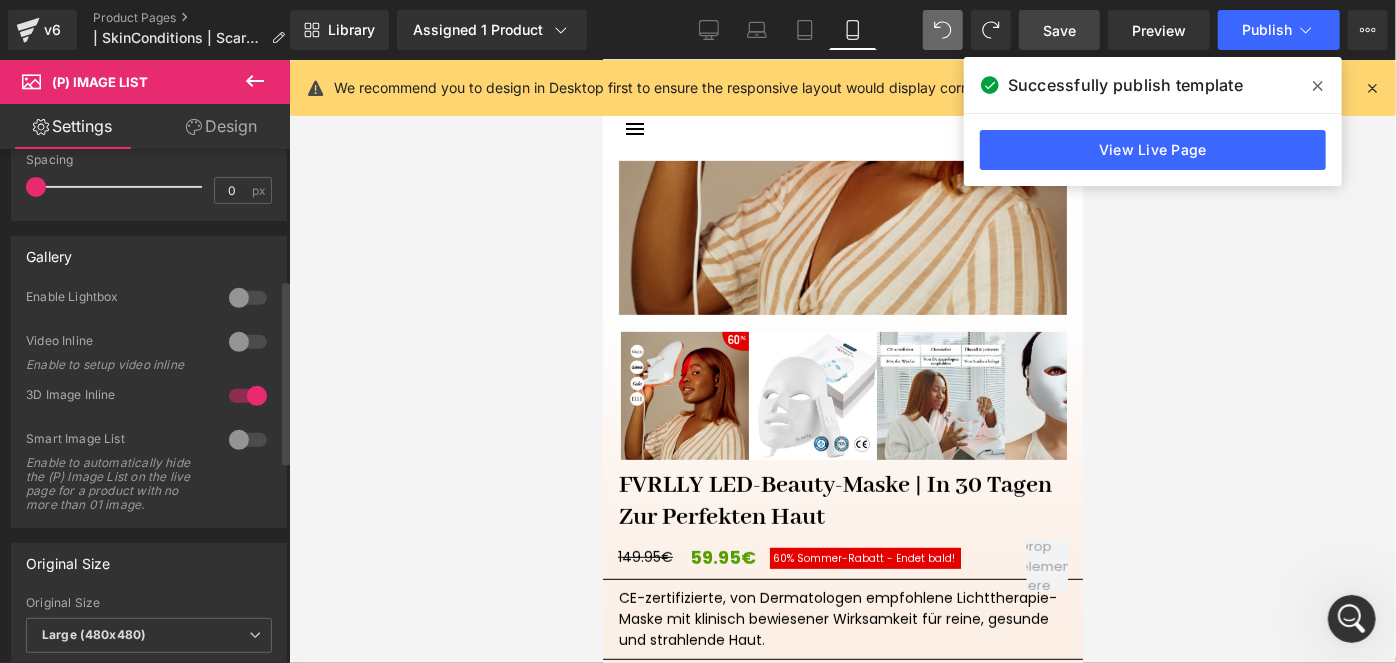 click at bounding box center (248, 396) 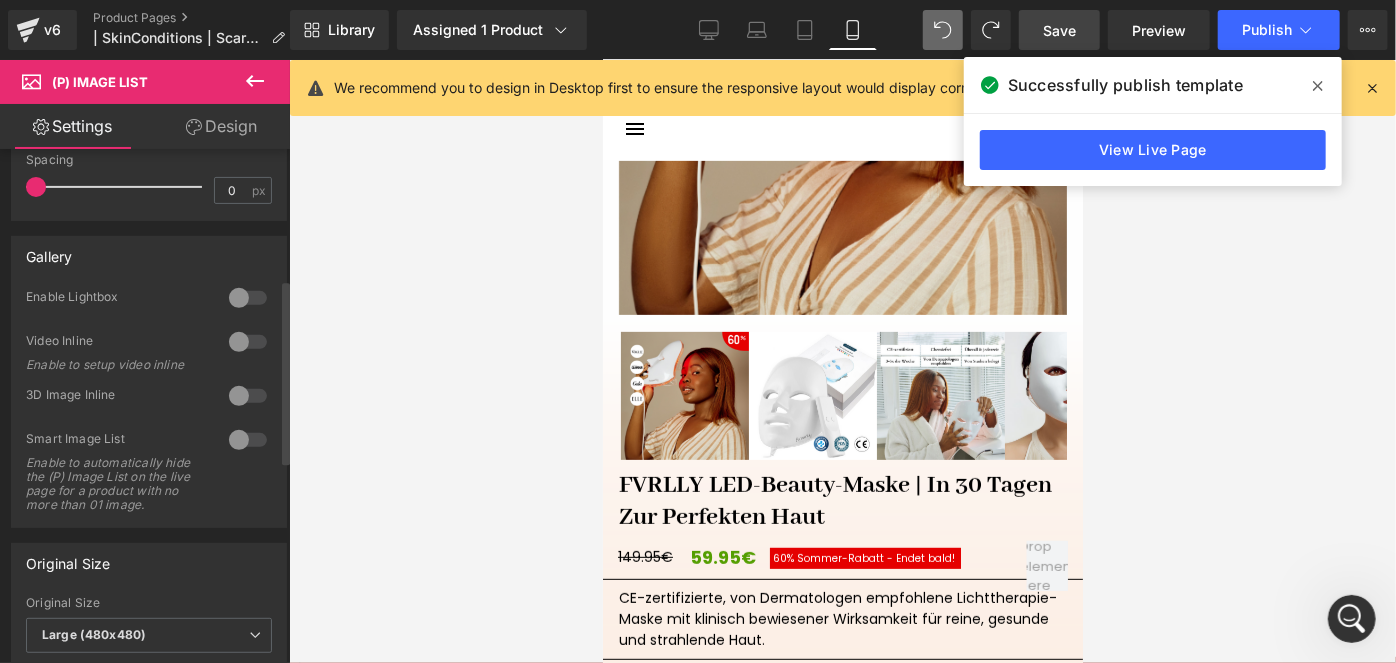 click at bounding box center (248, 440) 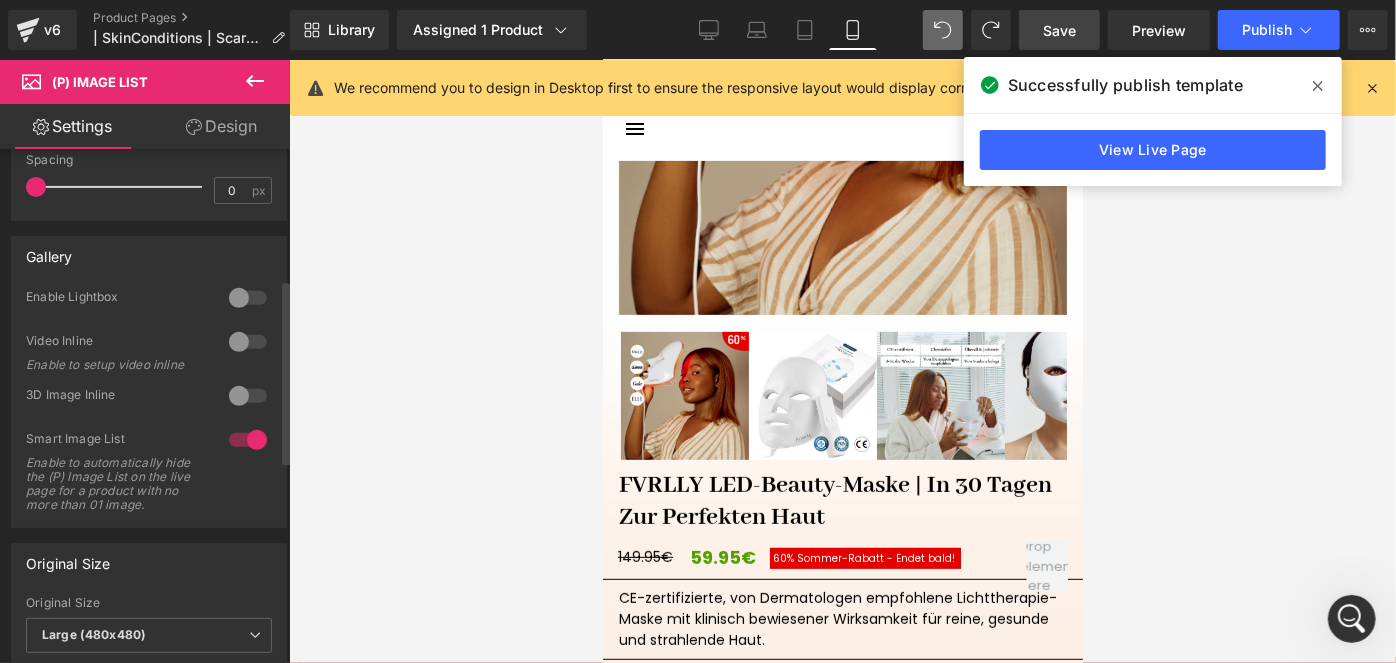click at bounding box center [248, 440] 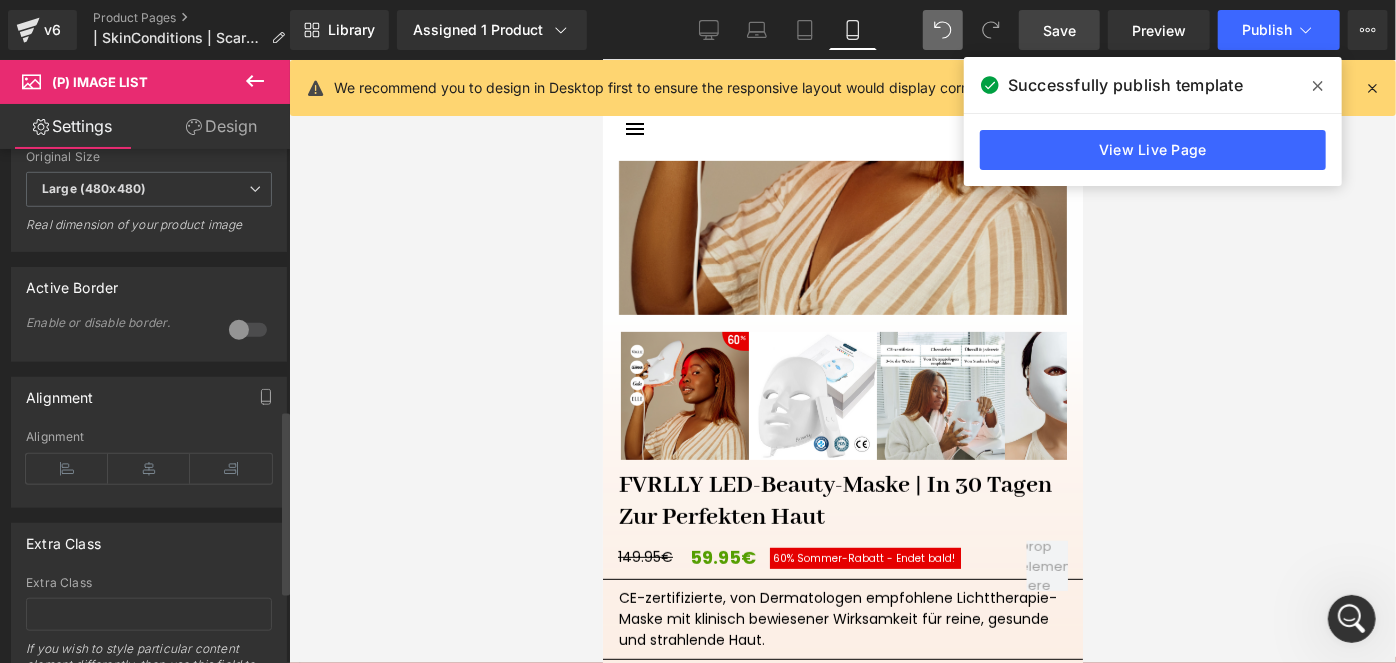 scroll, scrollTop: 909, scrollLeft: 0, axis: vertical 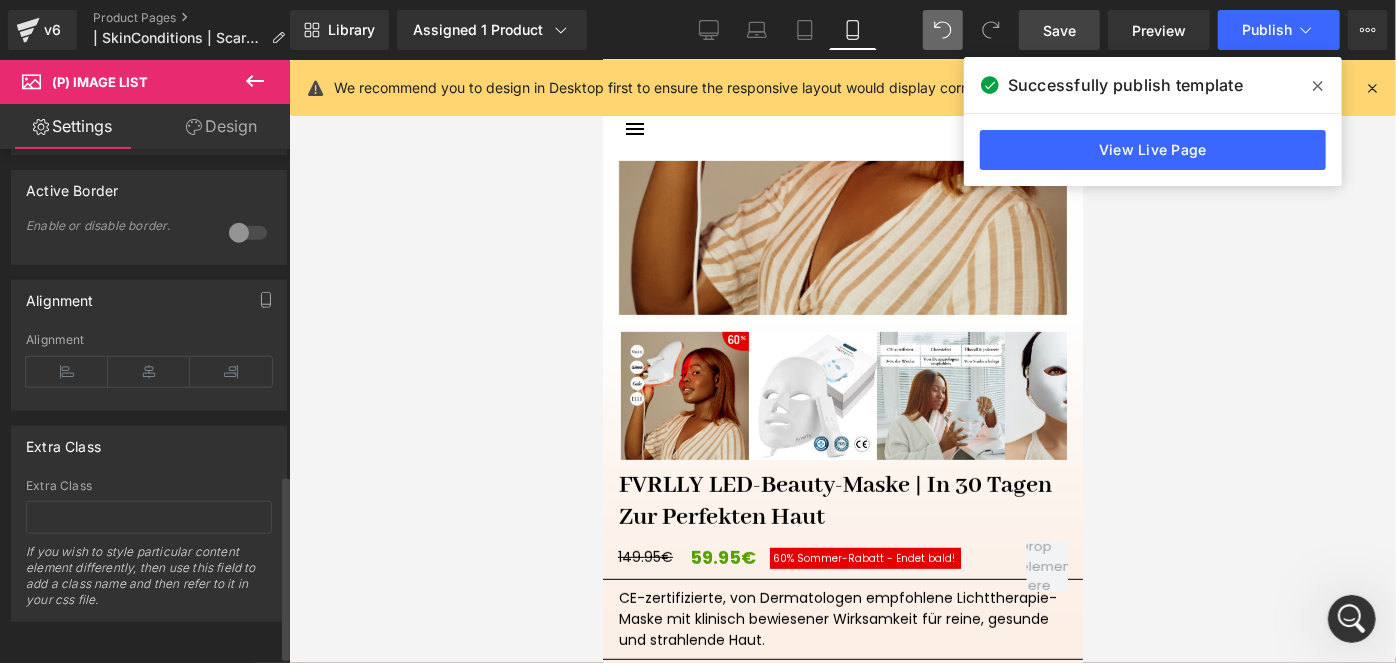 click at bounding box center (248, 233) 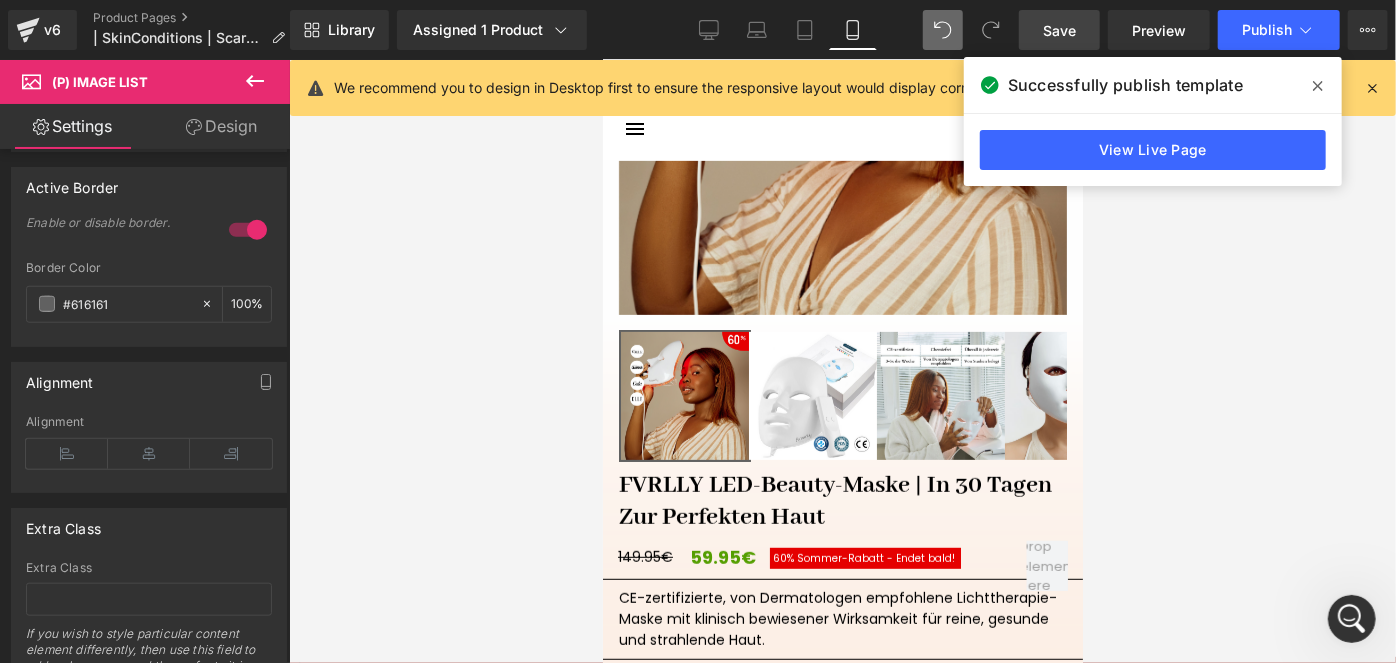 drag, startPoint x: 1054, startPoint y: 18, endPoint x: 357, endPoint y: 60, distance: 698.2643 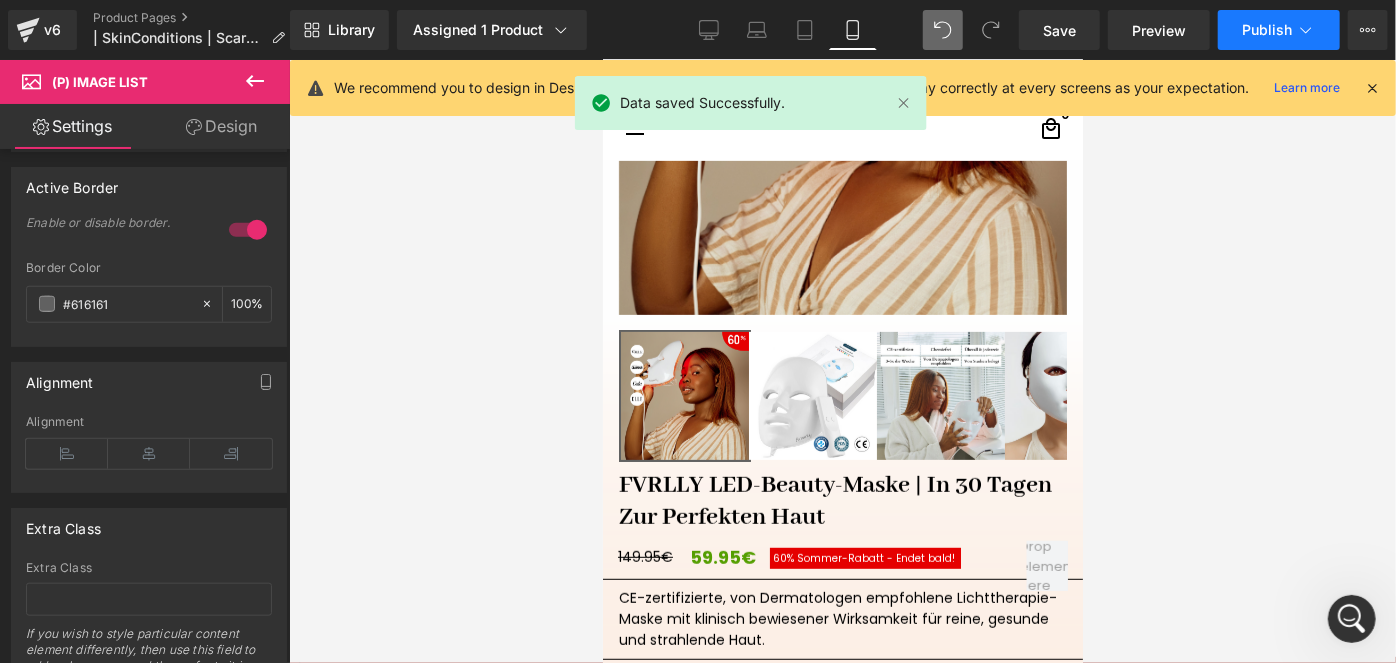 click on "Publish" at bounding box center (1279, 30) 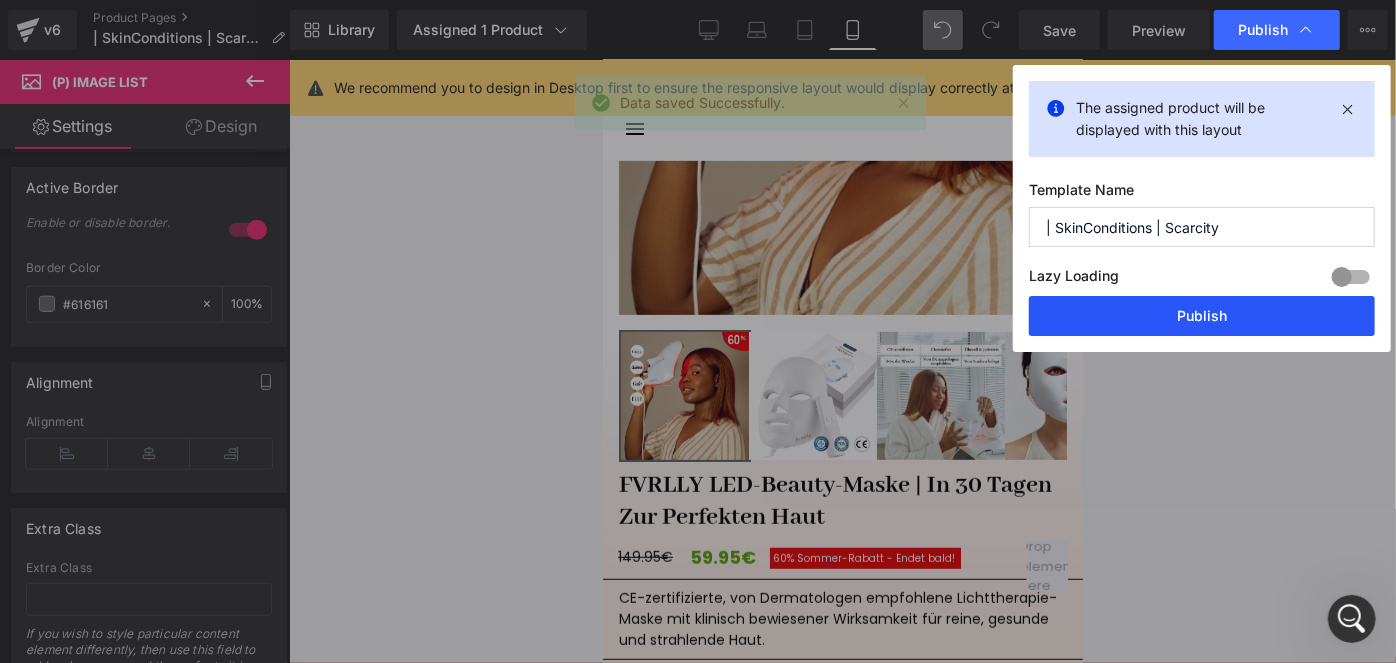 click on "Publish" at bounding box center [1202, 316] 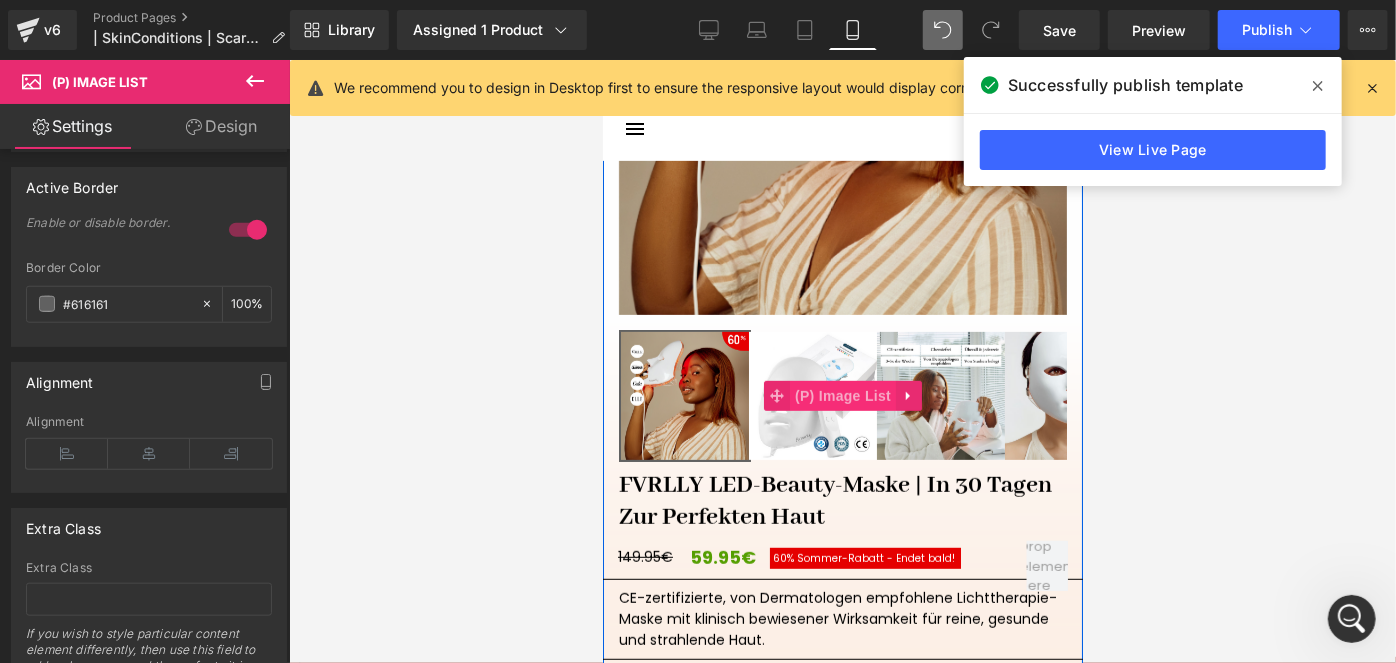 click on "(P) Image List" at bounding box center (842, 395) 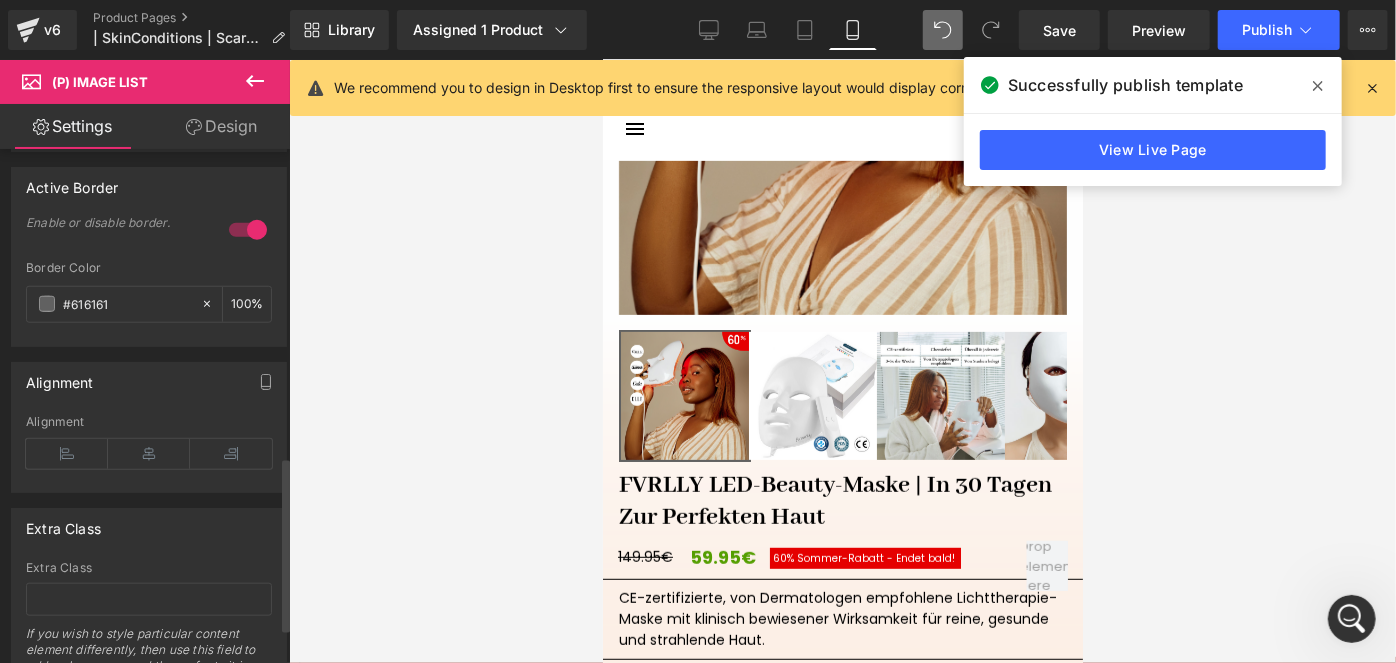 click at bounding box center (248, 230) 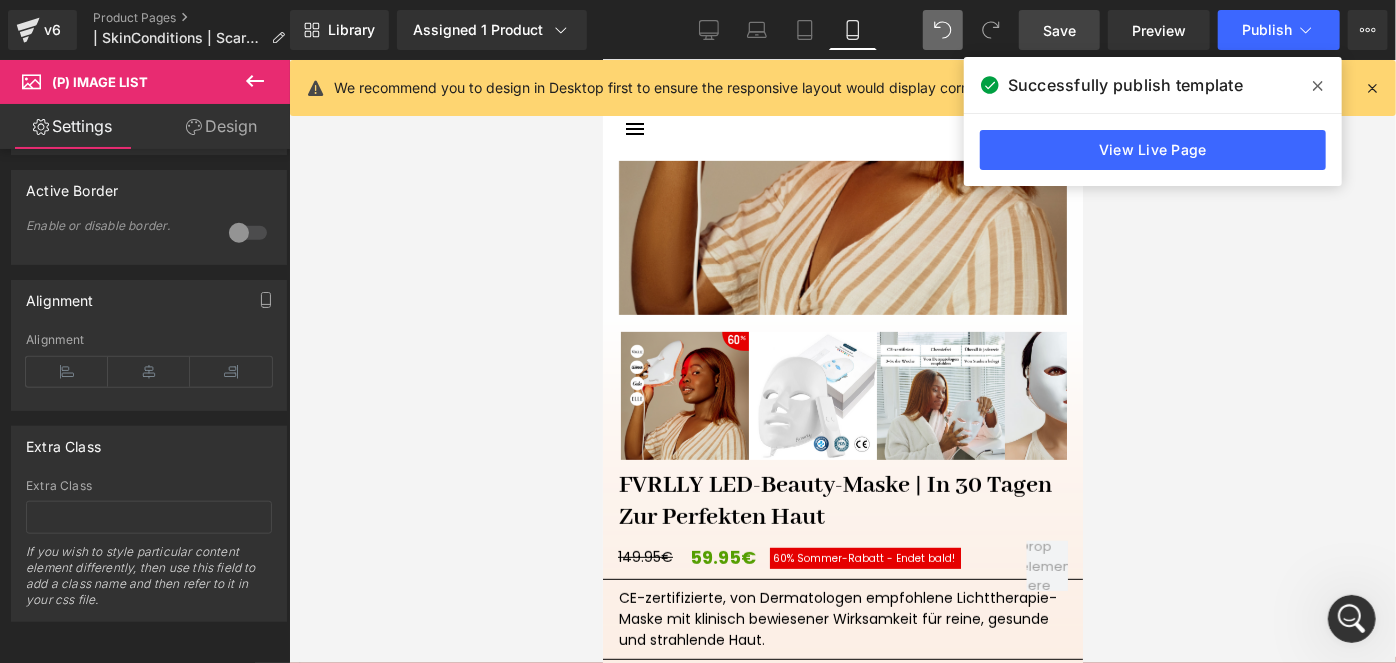 click on "Save" at bounding box center [1059, 30] 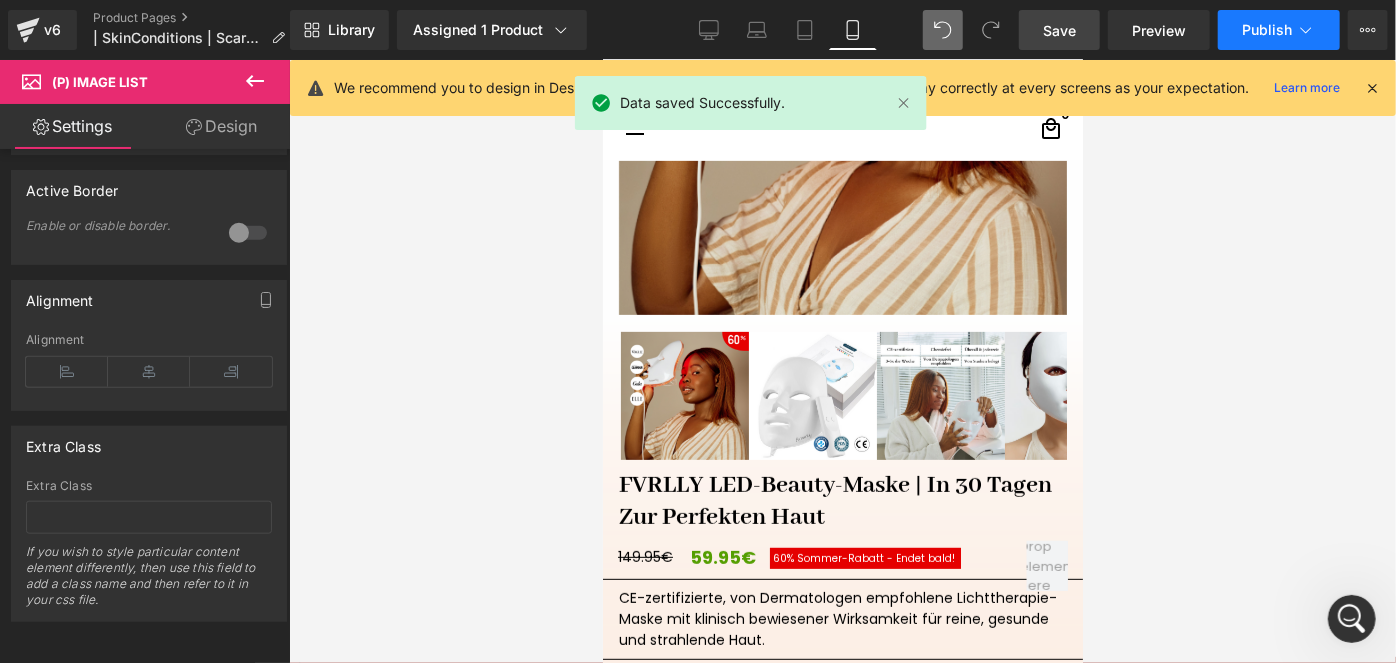 click on "Publish" at bounding box center (1267, 30) 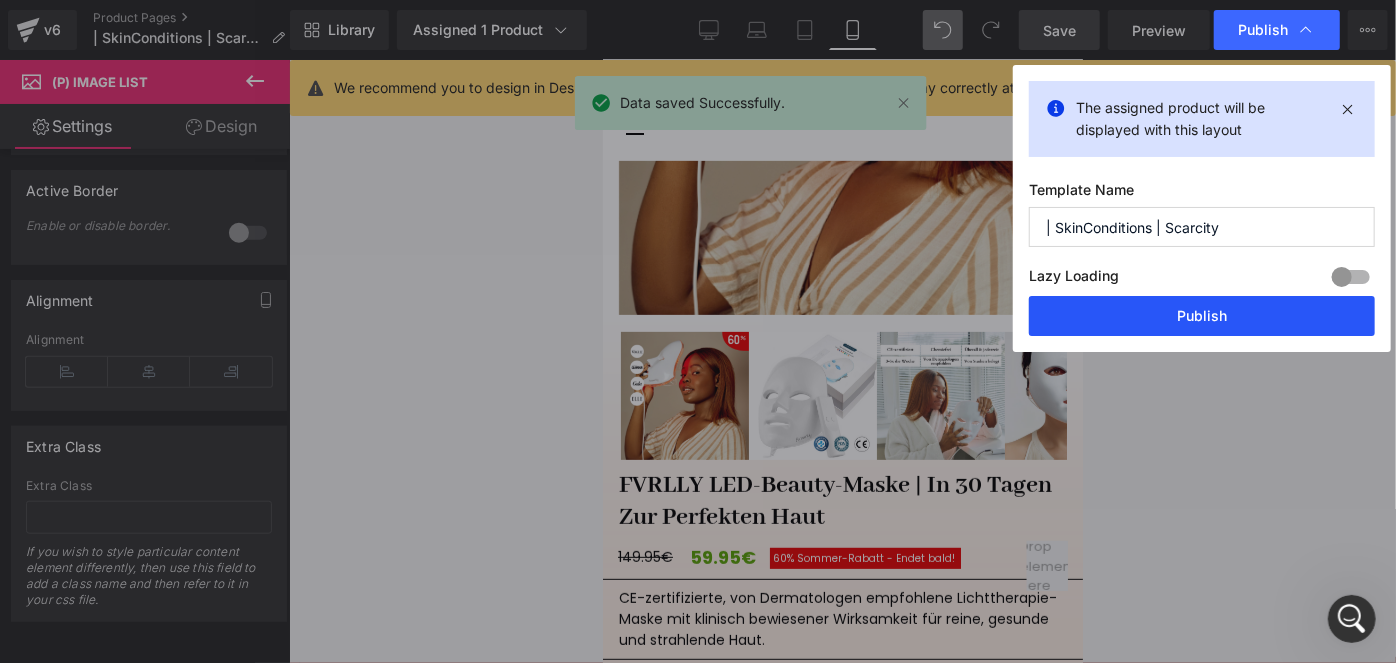 click on "Publish" at bounding box center [1202, 316] 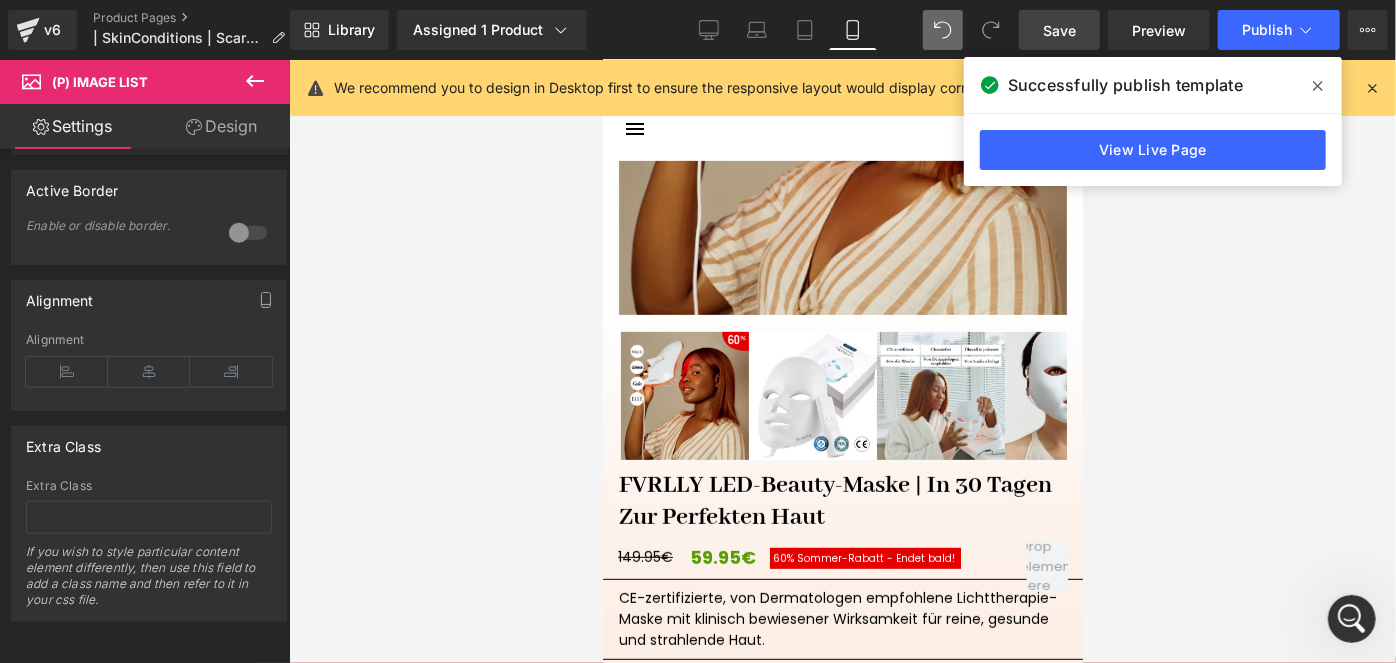 click 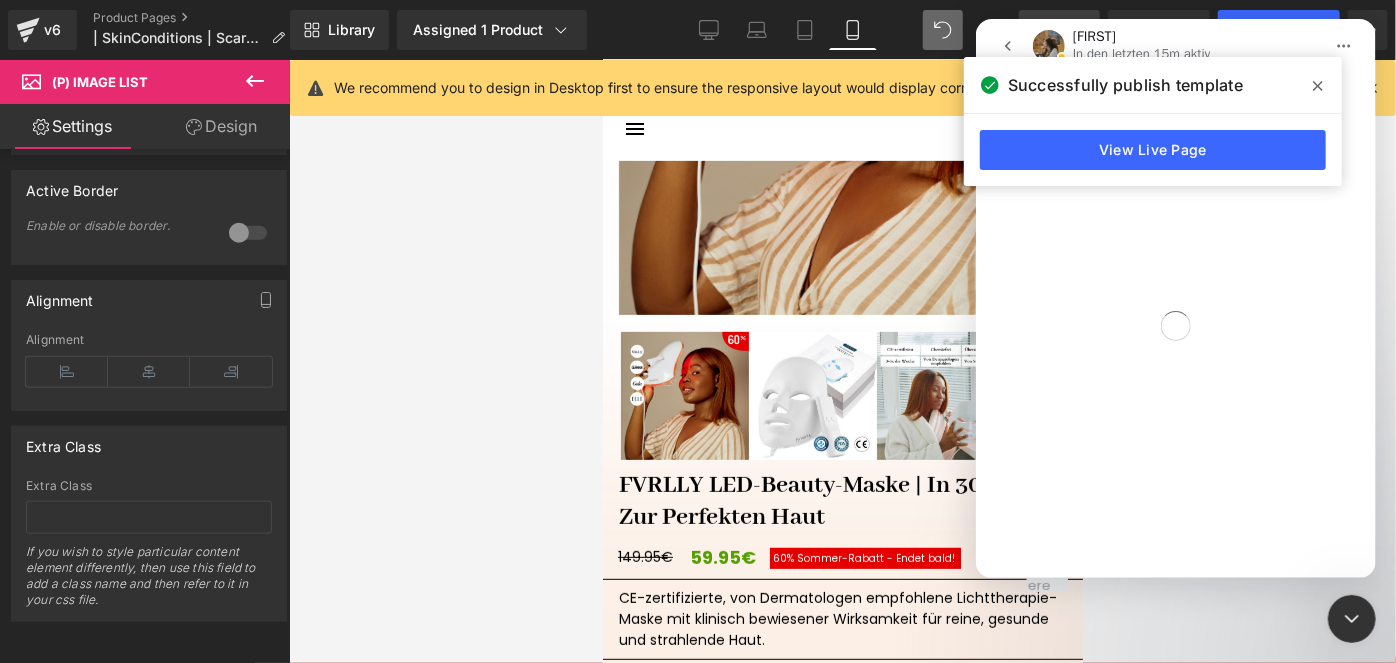 click at bounding box center [1318, 86] 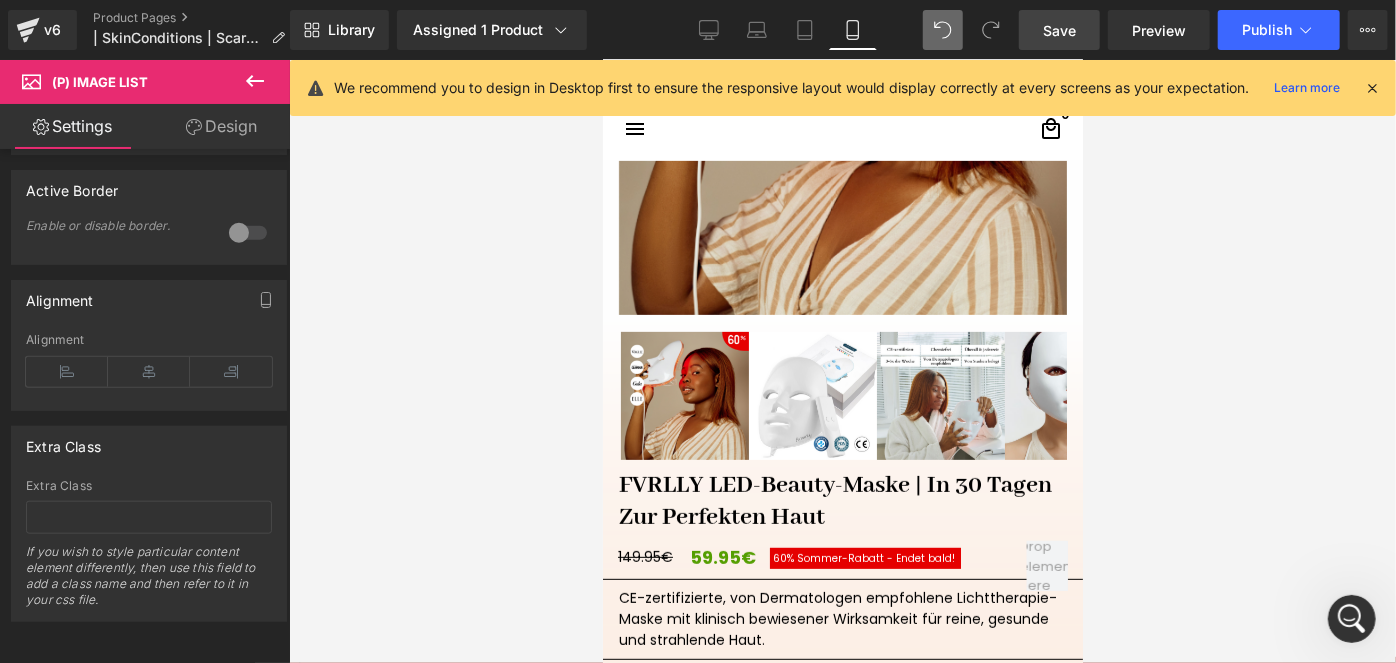 scroll, scrollTop: 3677, scrollLeft: 0, axis: vertical 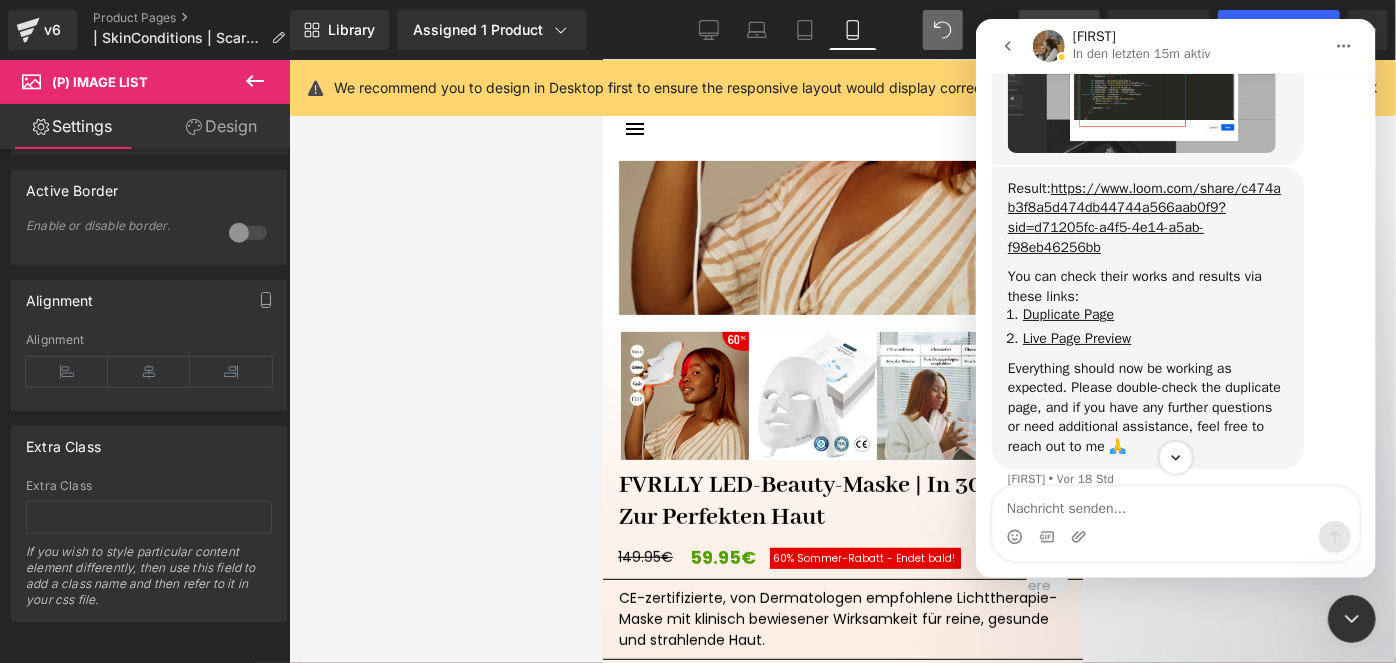 click 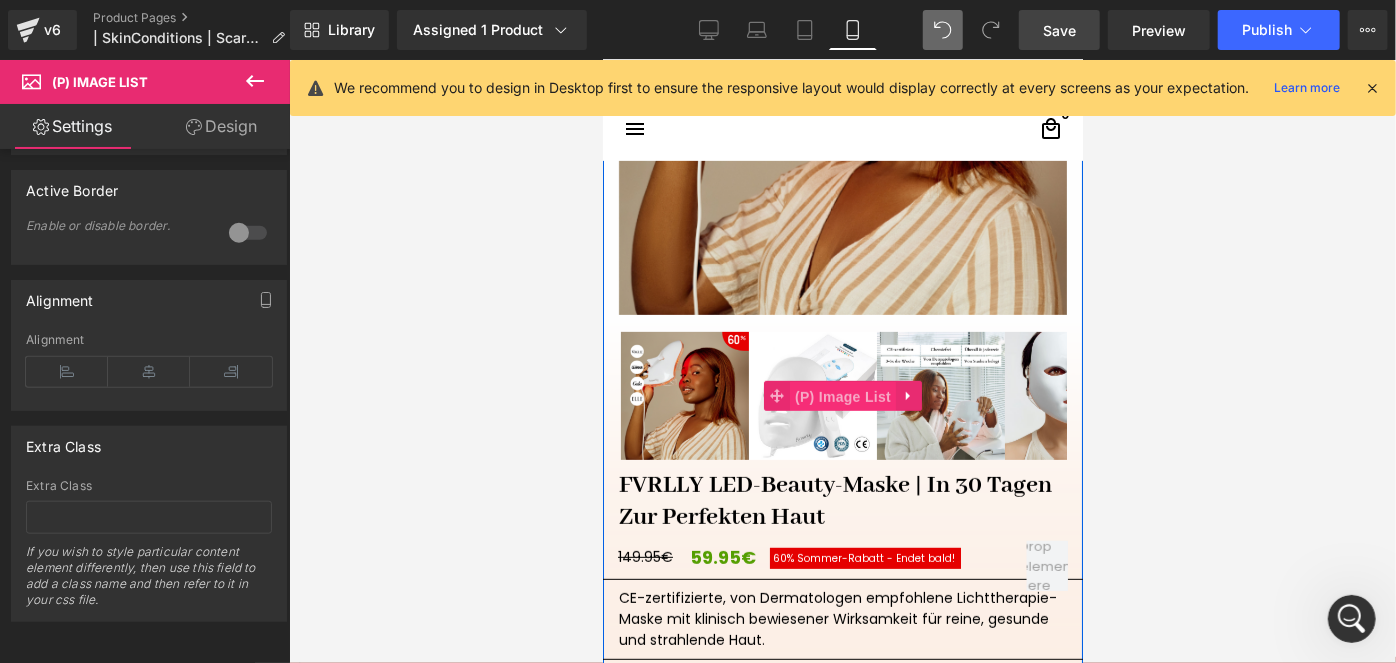 click on "(P) Image List" at bounding box center (842, 396) 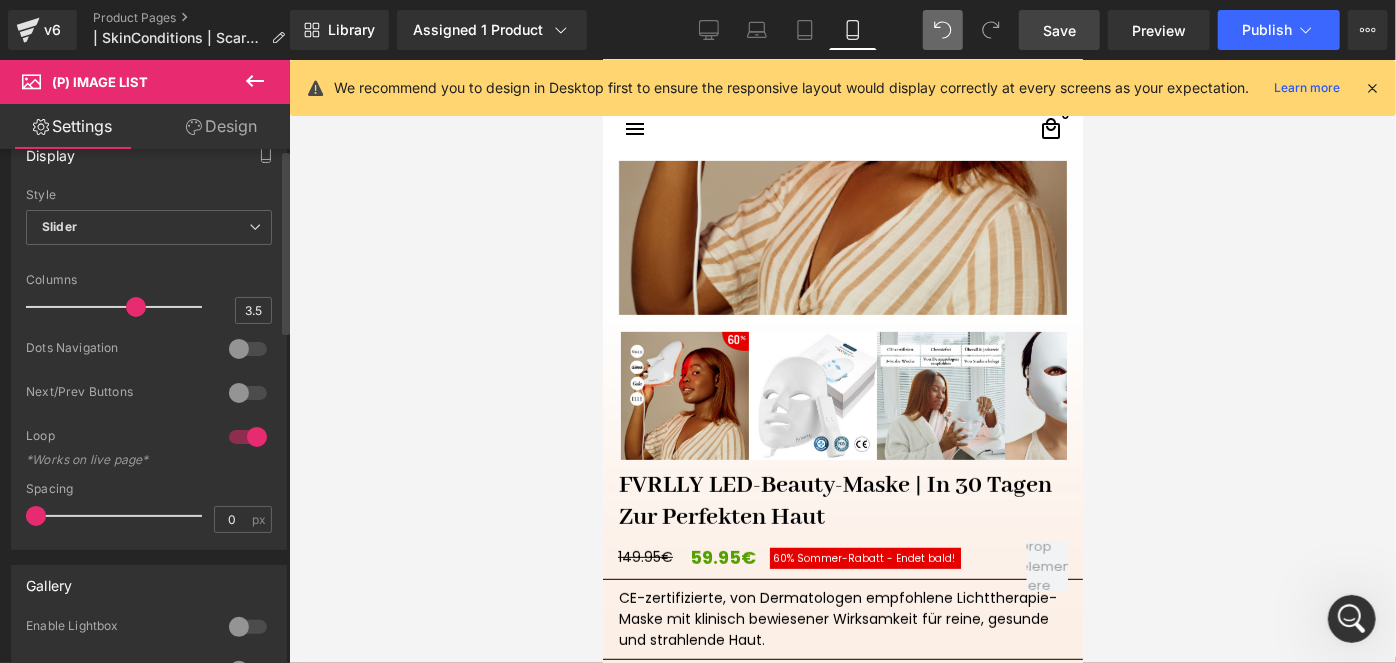 scroll, scrollTop: 0, scrollLeft: 0, axis: both 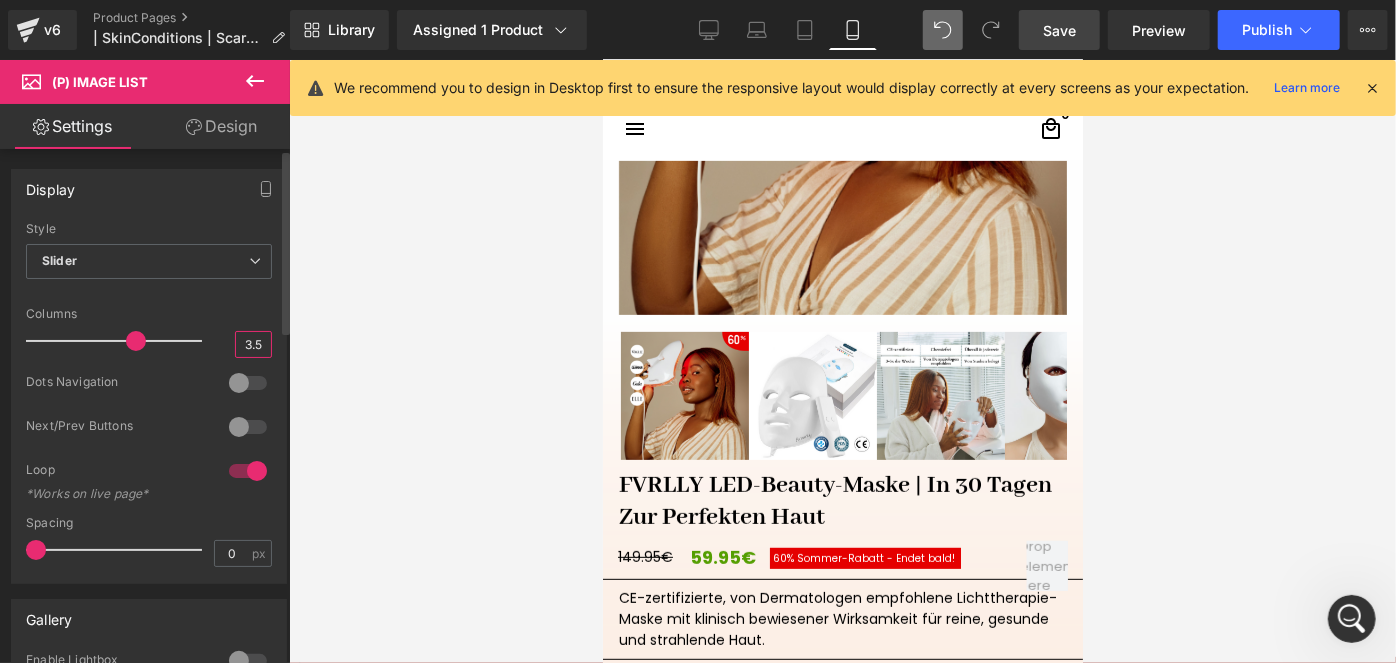 click on "3.5" at bounding box center (253, 344) 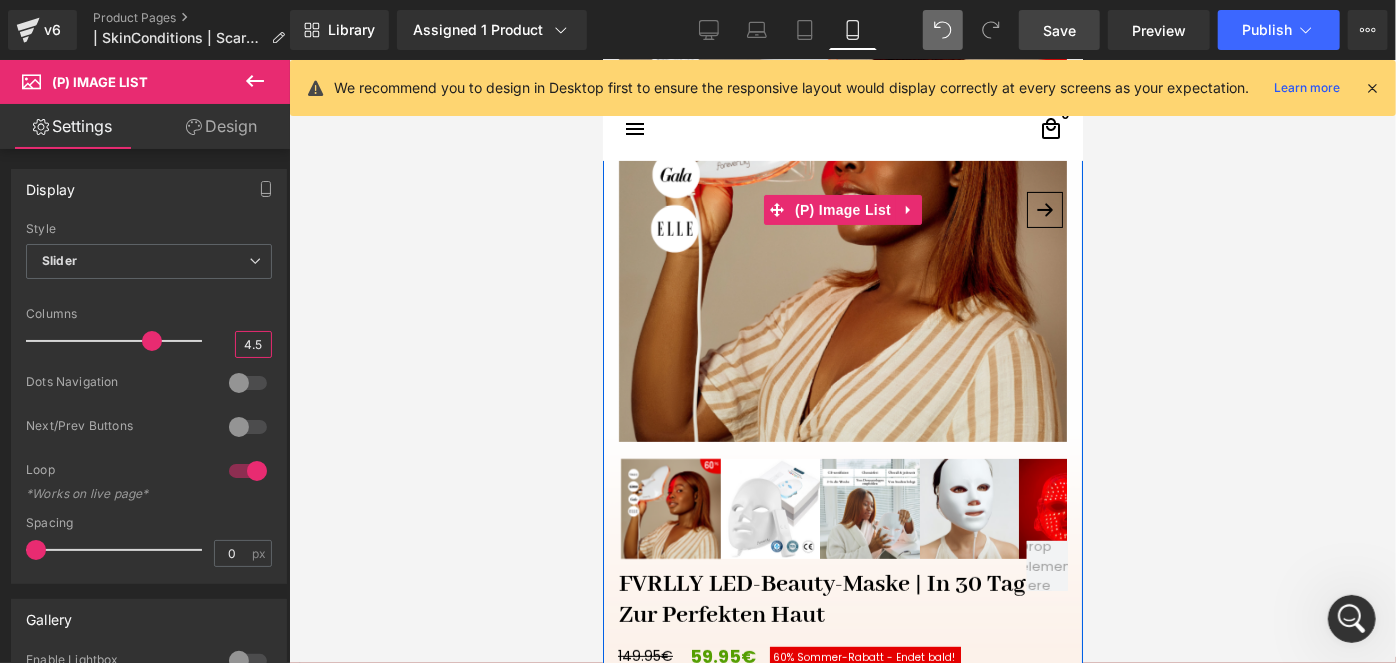 scroll, scrollTop: 181, scrollLeft: 0, axis: vertical 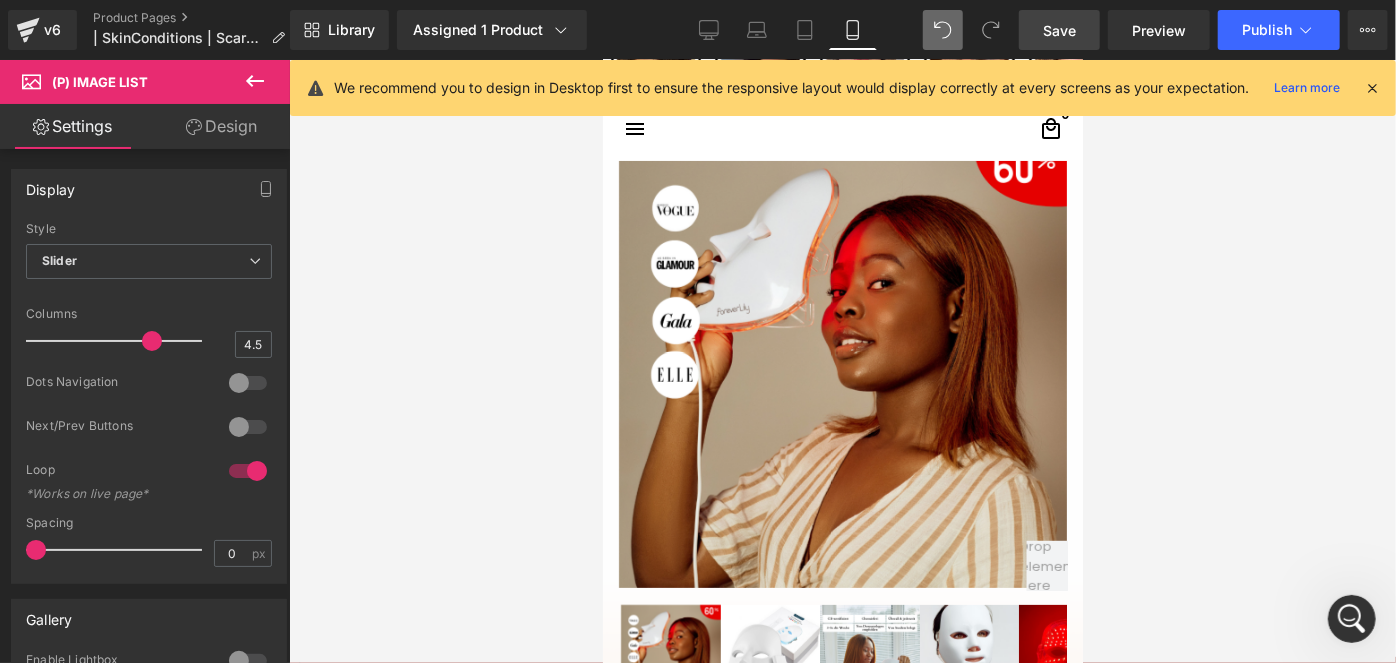 click on "Save" at bounding box center [1059, 30] 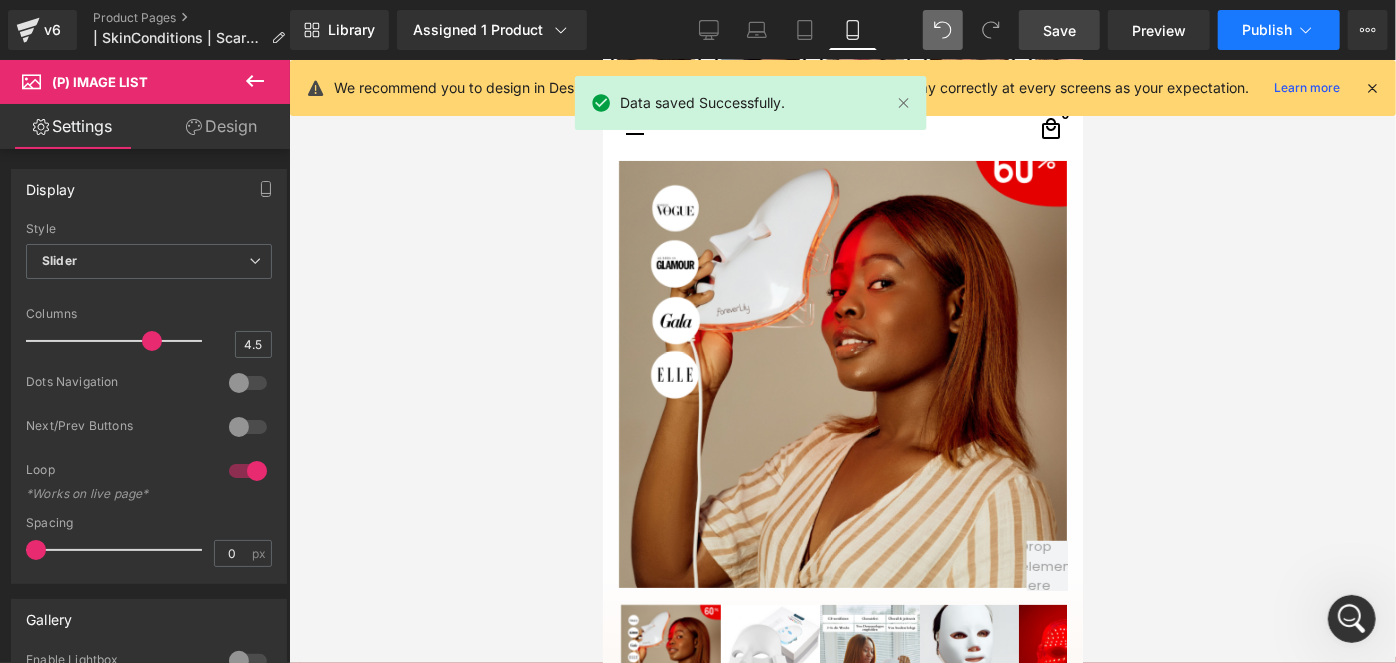 click on "Publish" at bounding box center [1267, 30] 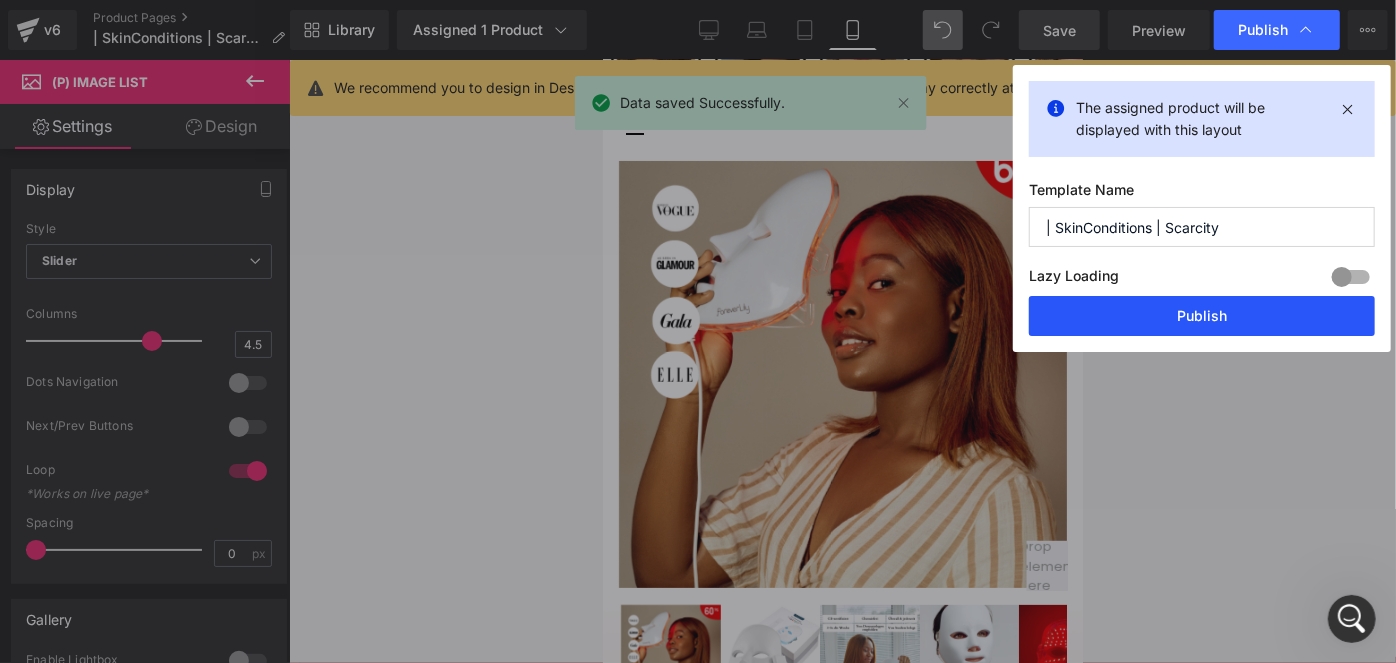 click on "Publish" at bounding box center [1202, 316] 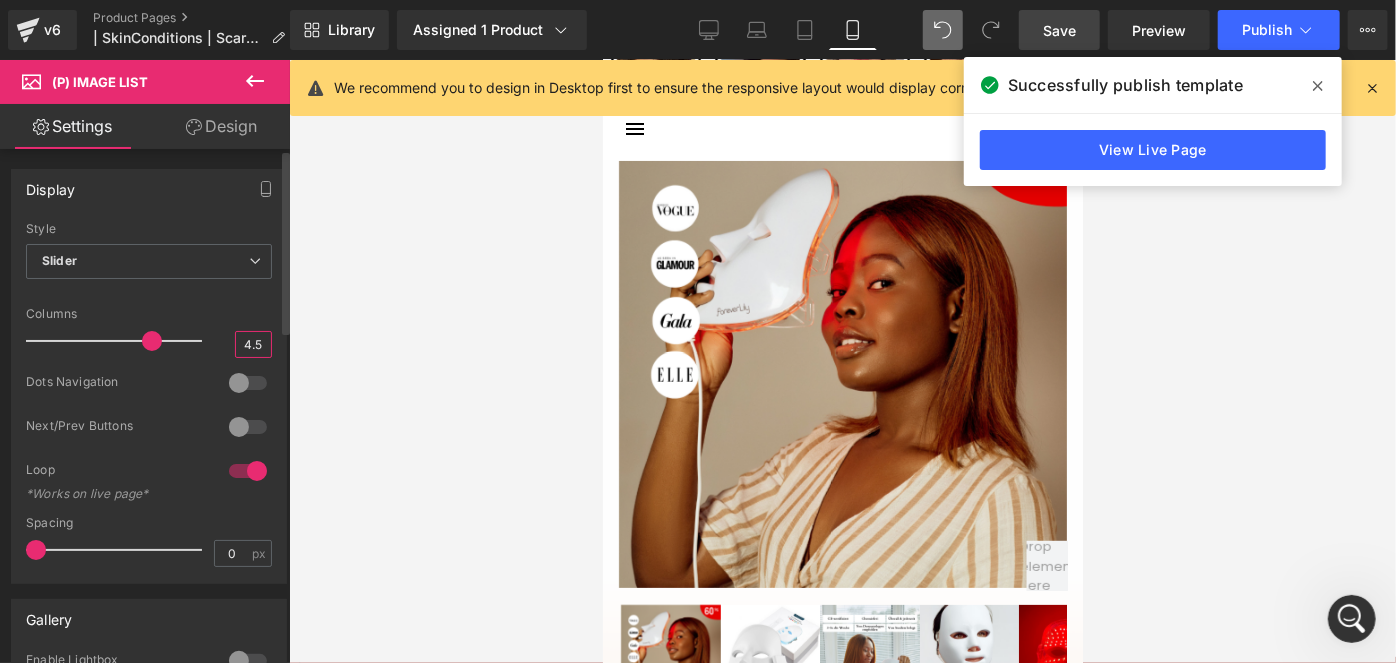 click on "4.5" at bounding box center (253, 344) 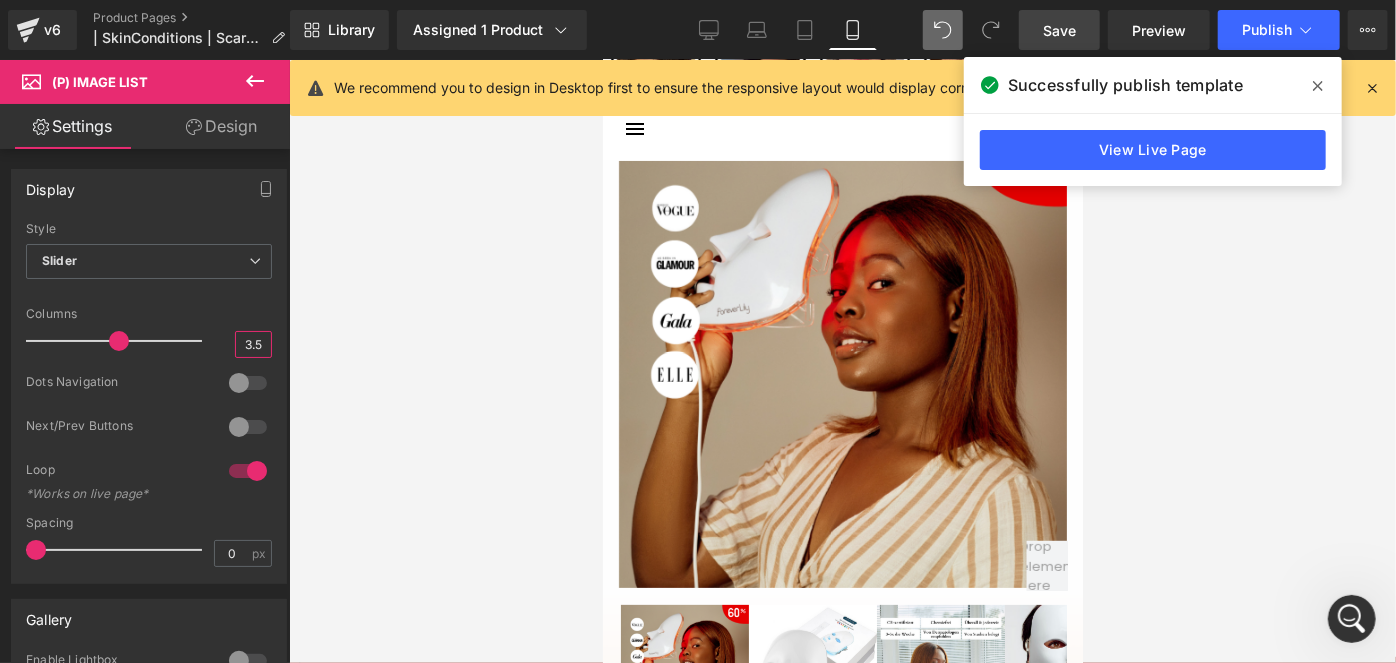 type on "3.5" 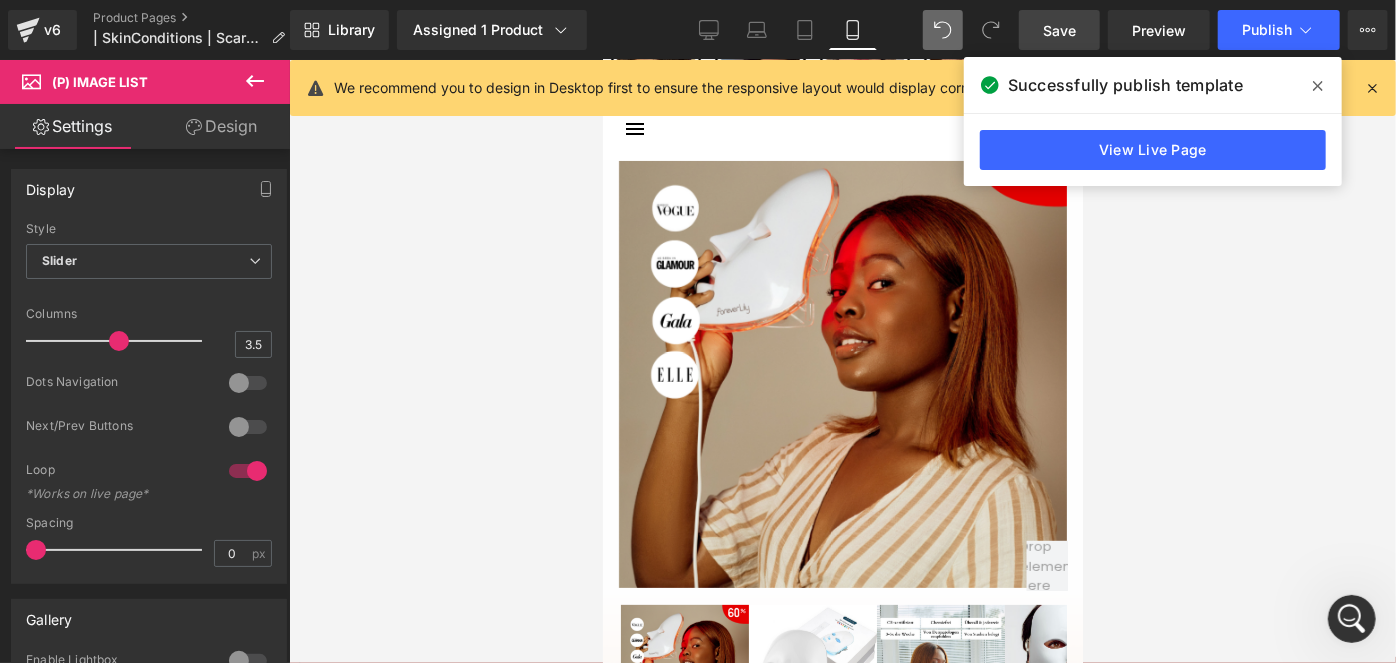 click on "Save" at bounding box center [1059, 30] 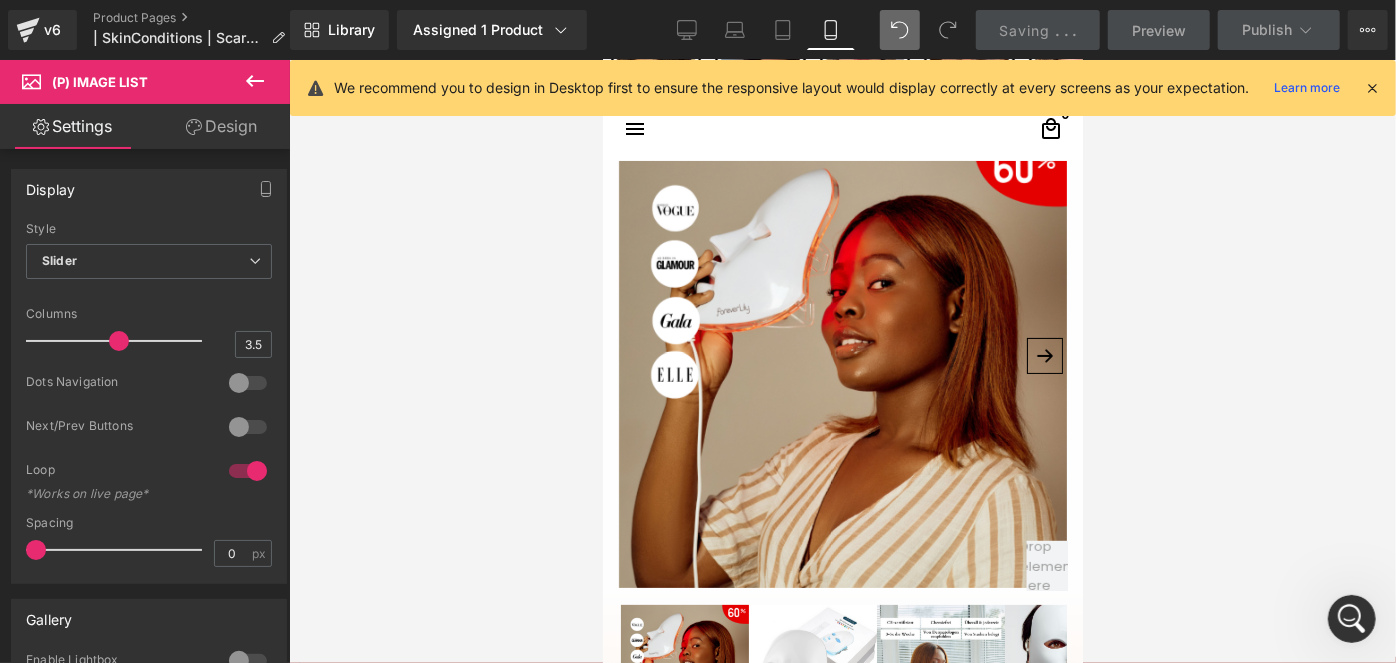 scroll, scrollTop: 454, scrollLeft: 0, axis: vertical 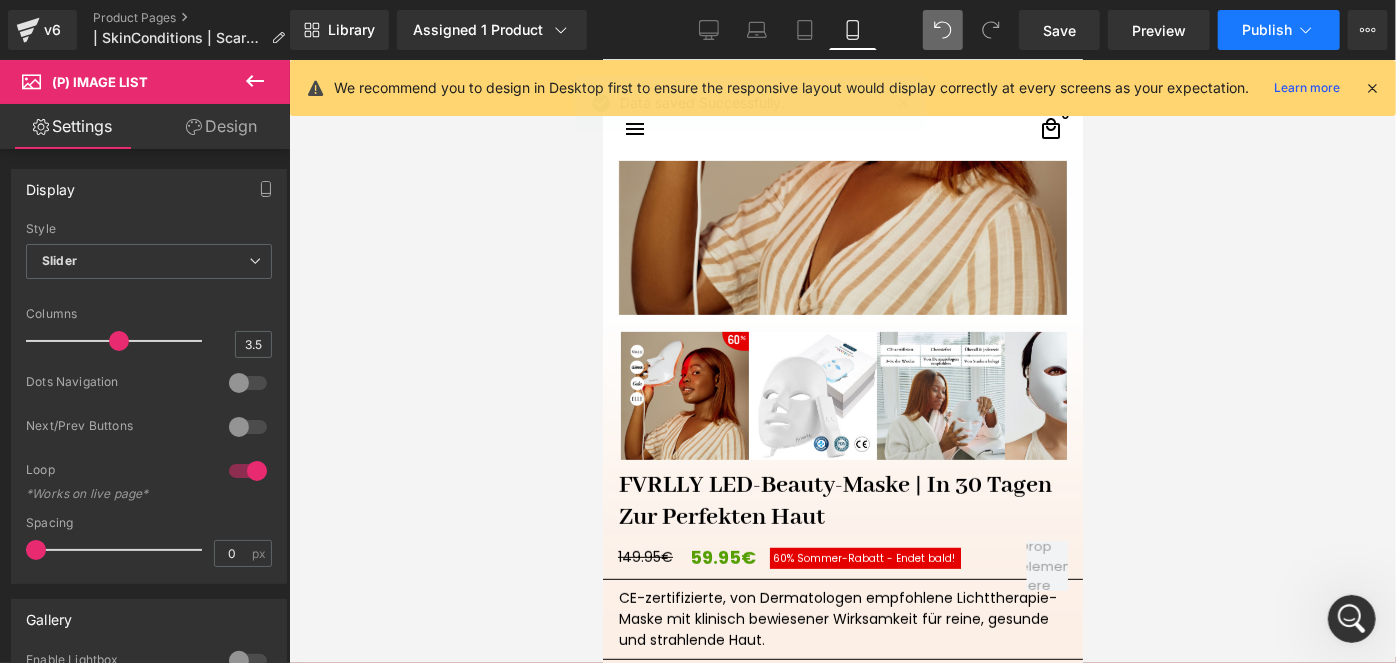 click on "Publish" at bounding box center [1267, 30] 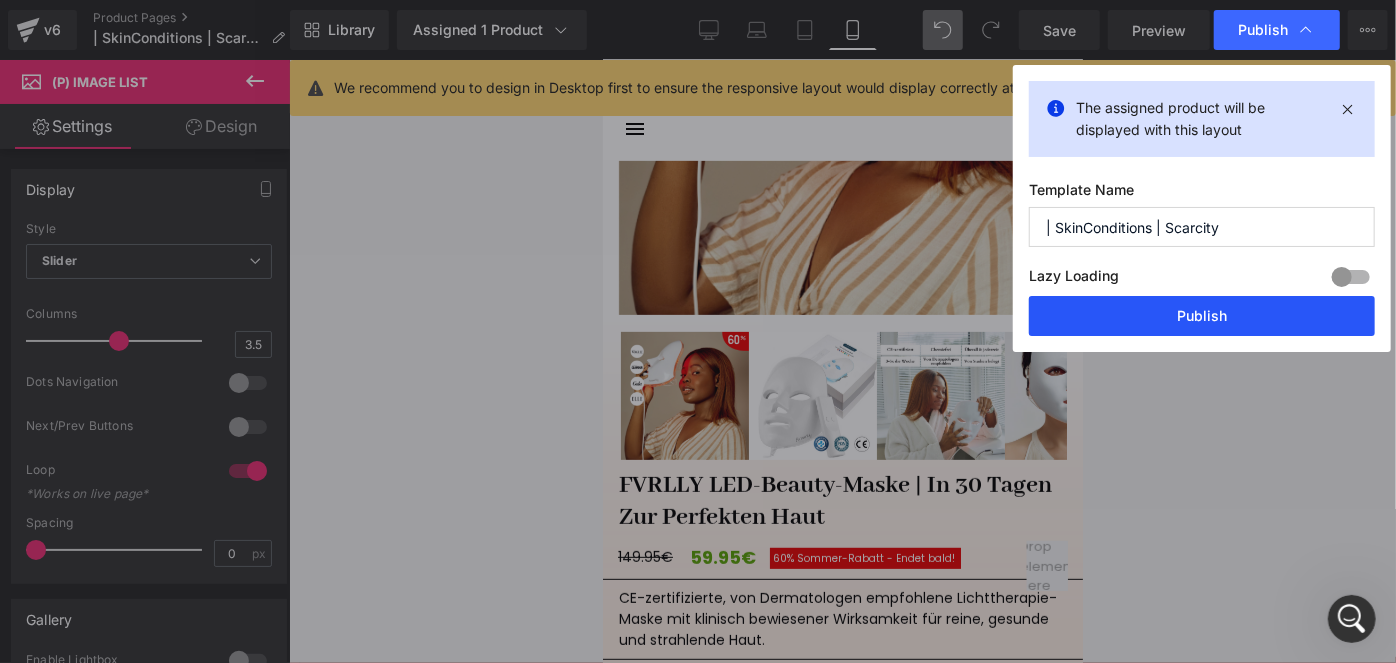 click on "Publish" at bounding box center [1202, 316] 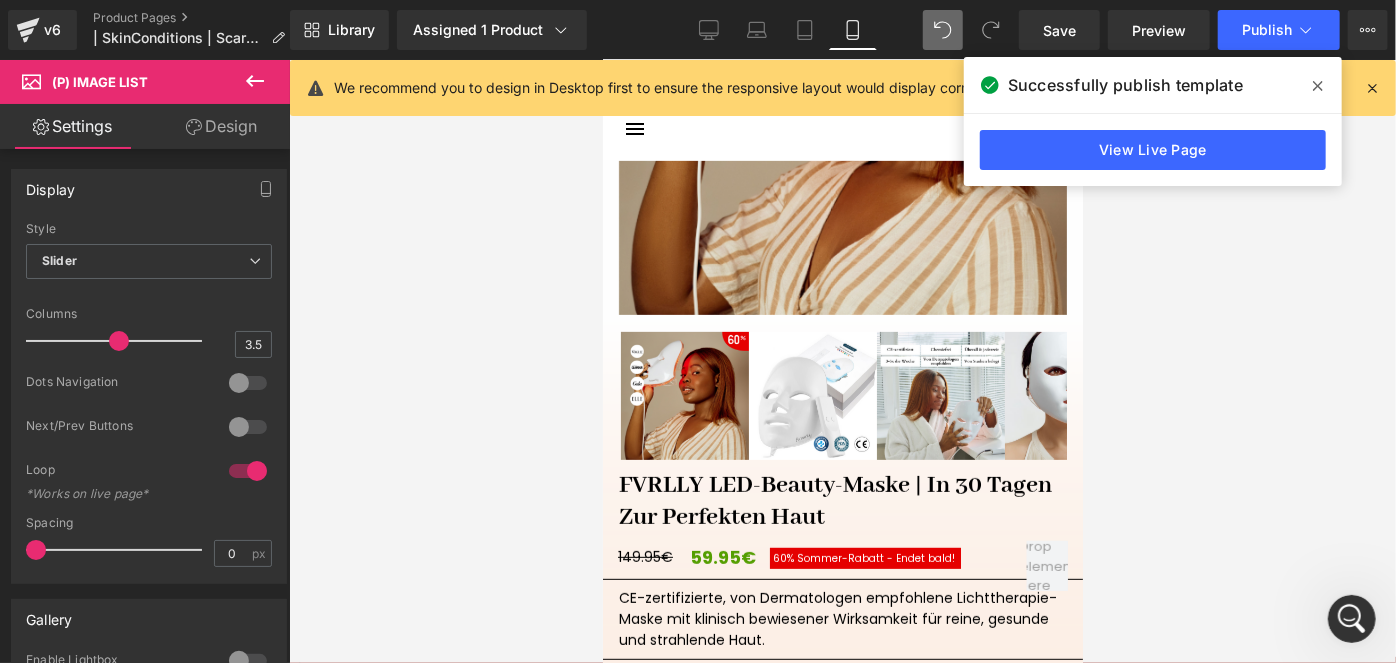 click 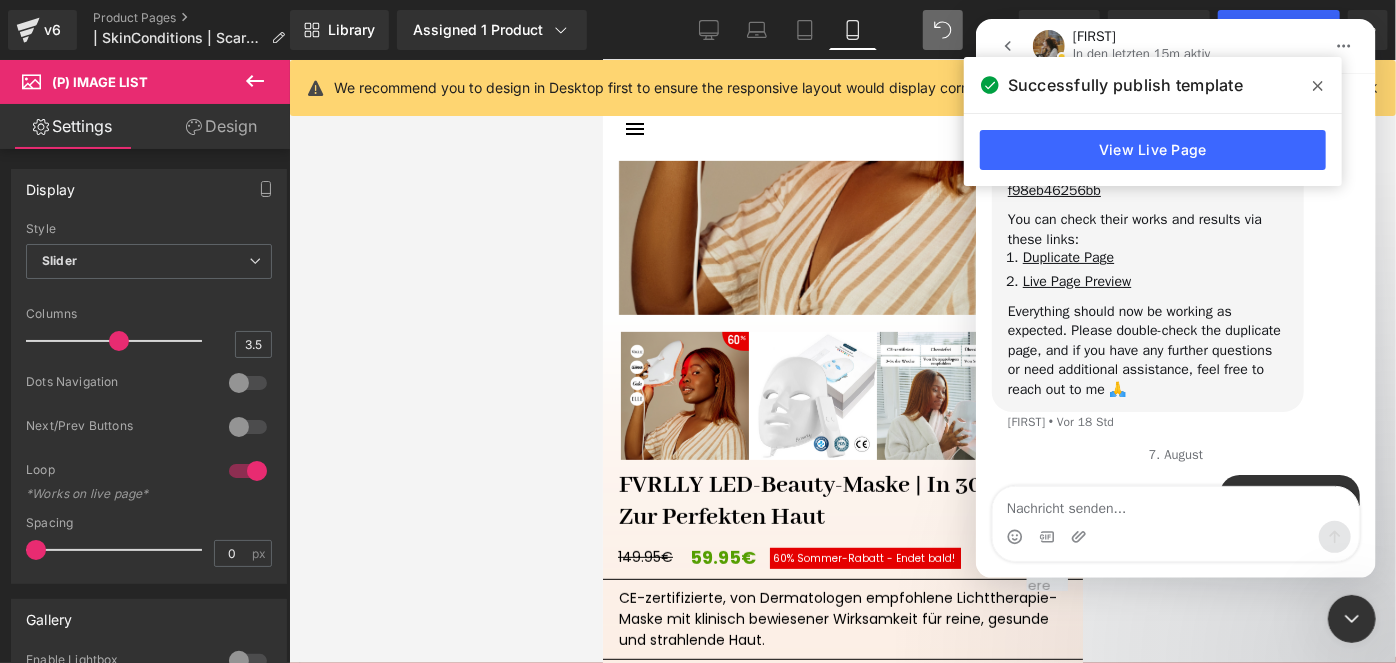 click 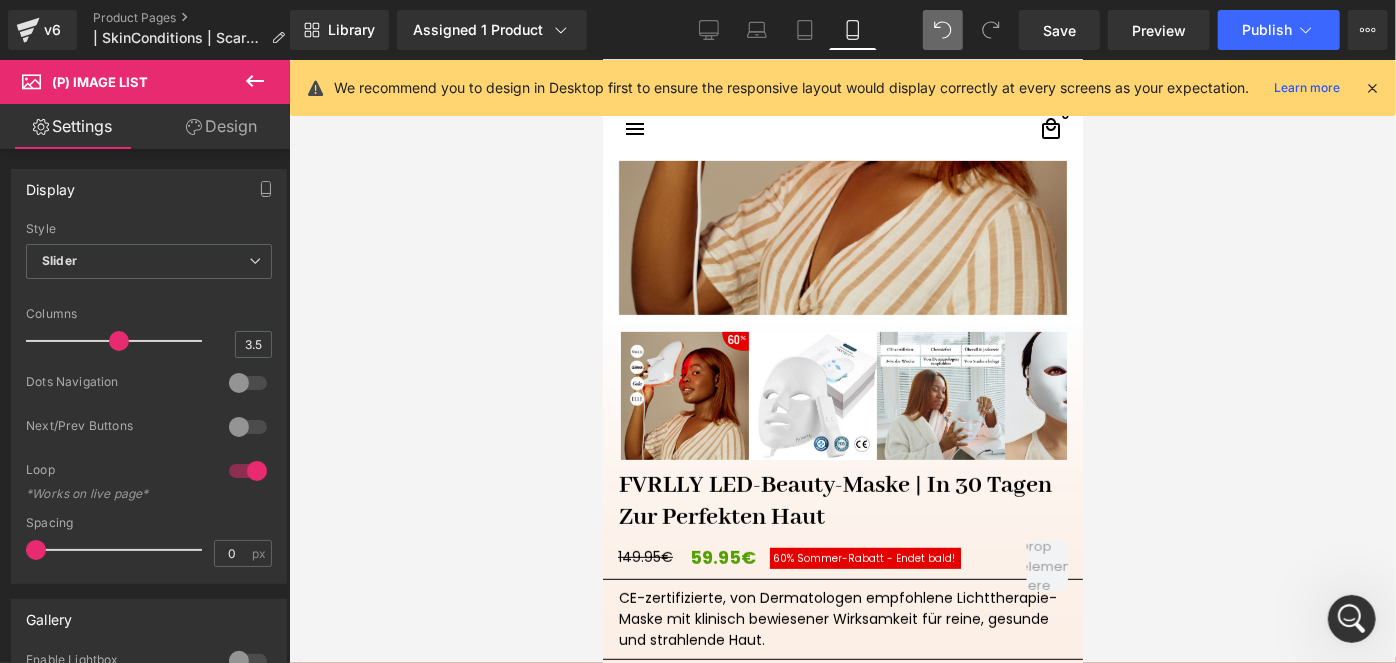 scroll, scrollTop: 3745, scrollLeft: 0, axis: vertical 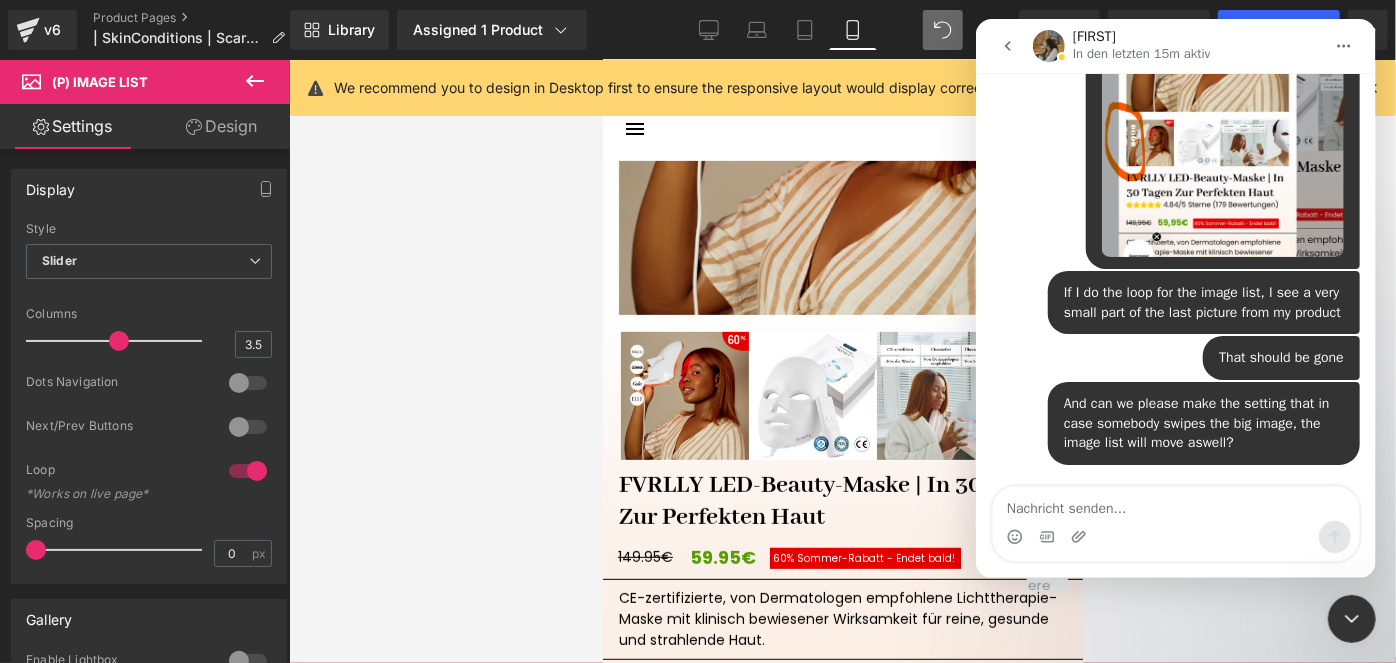 click at bounding box center [698, 301] 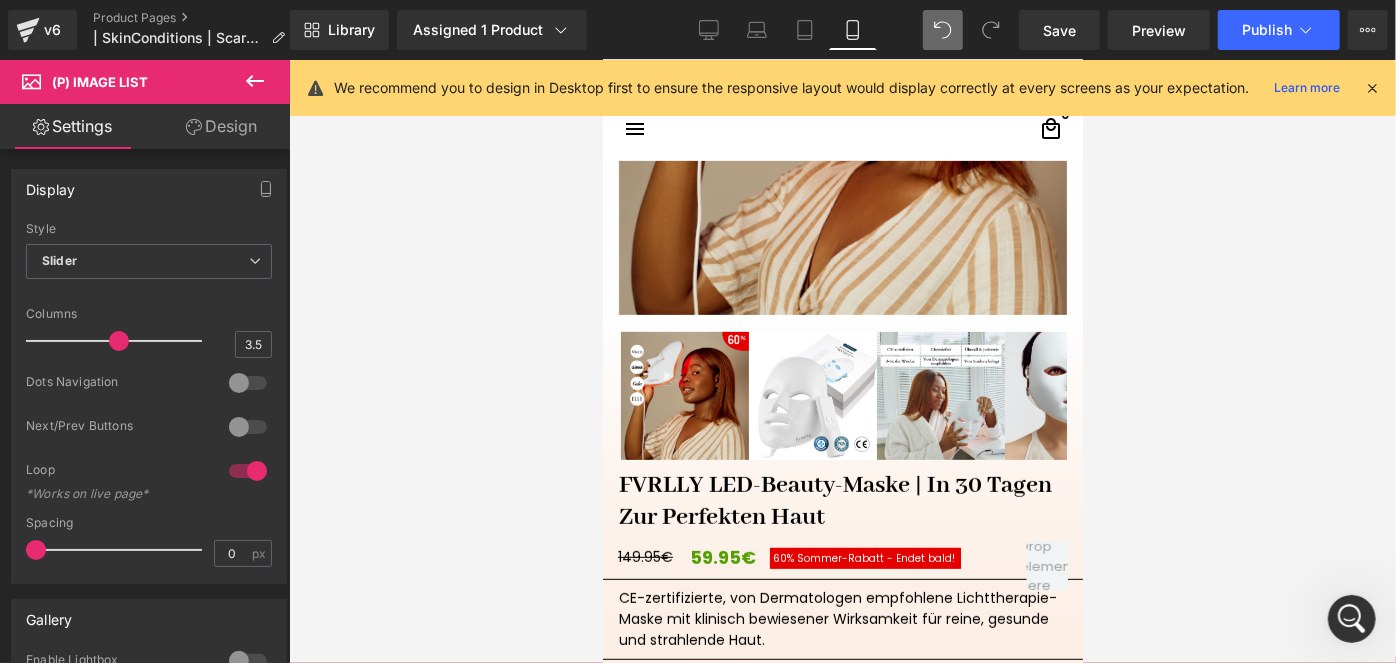 click on "v6" at bounding box center [52, 30] 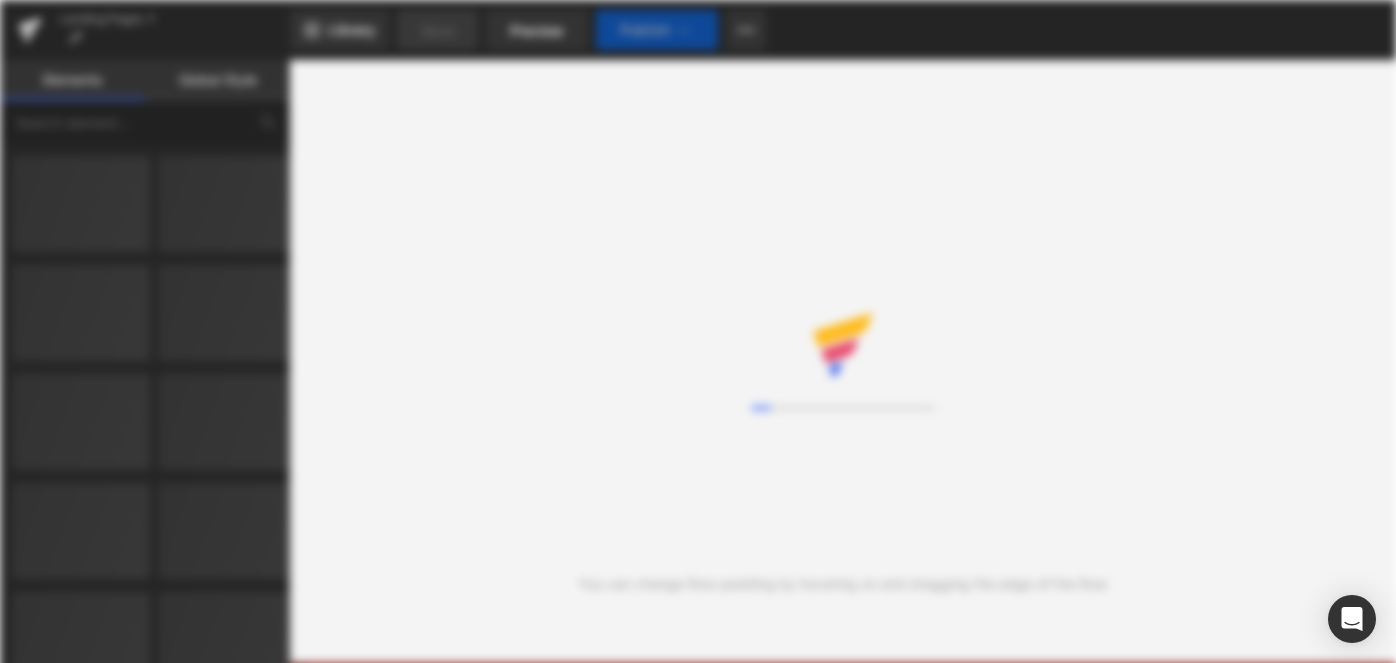 scroll, scrollTop: 0, scrollLeft: 0, axis: both 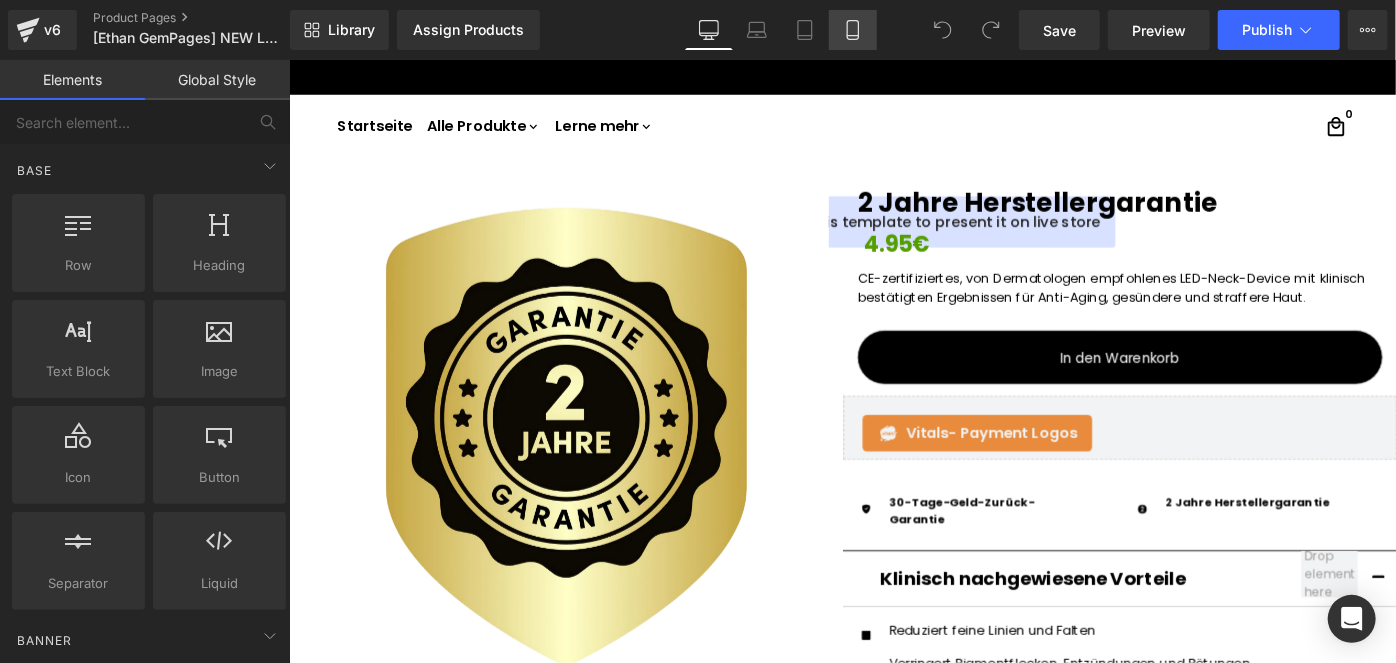 click 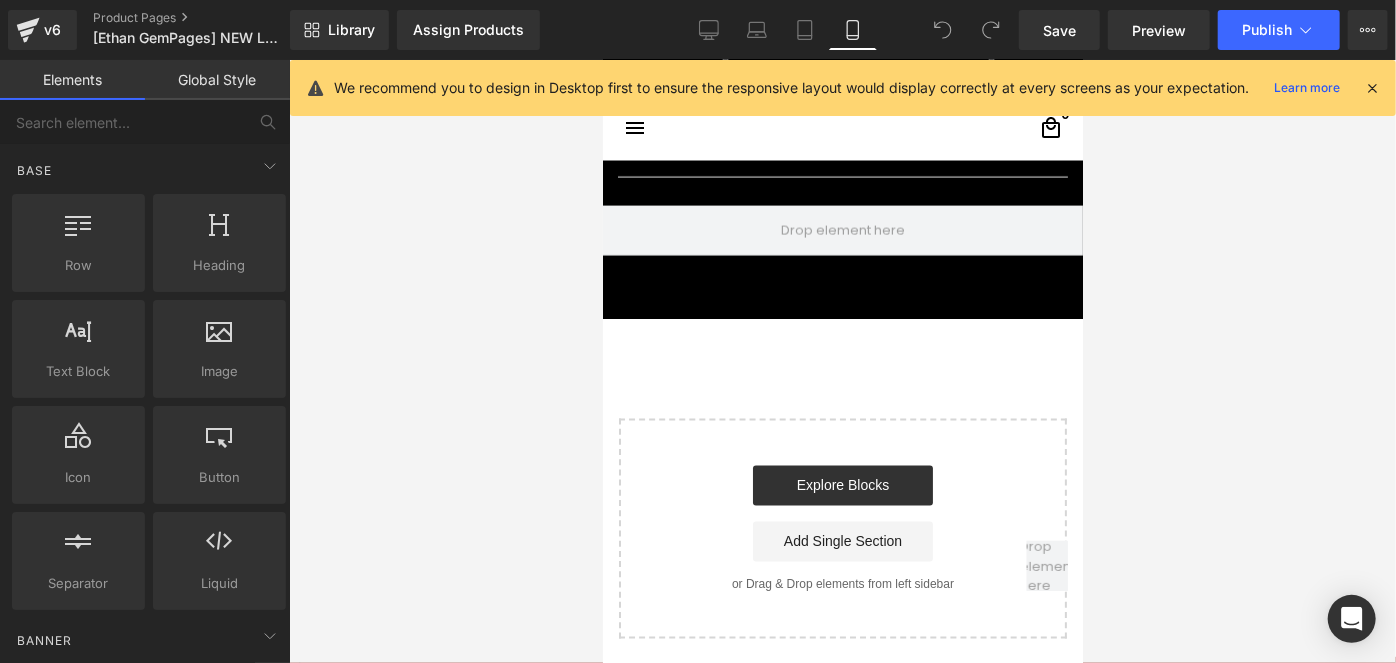 scroll, scrollTop: 5783, scrollLeft: 0, axis: vertical 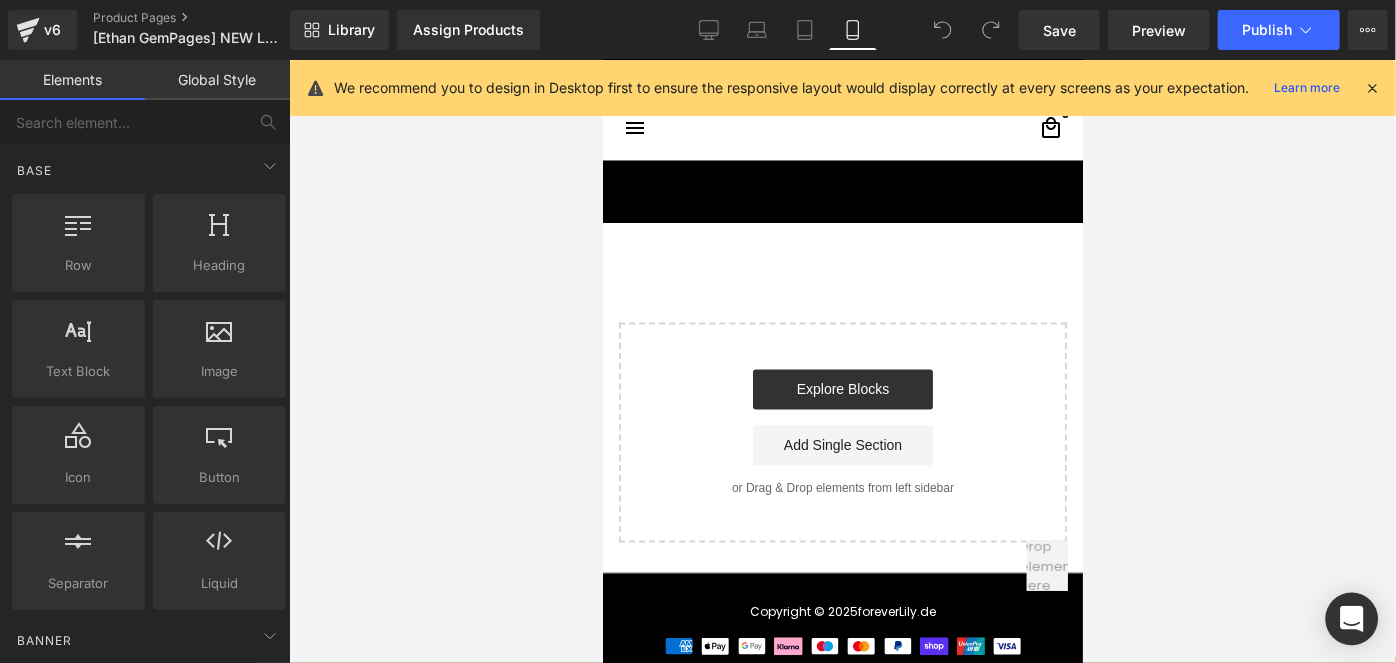 click 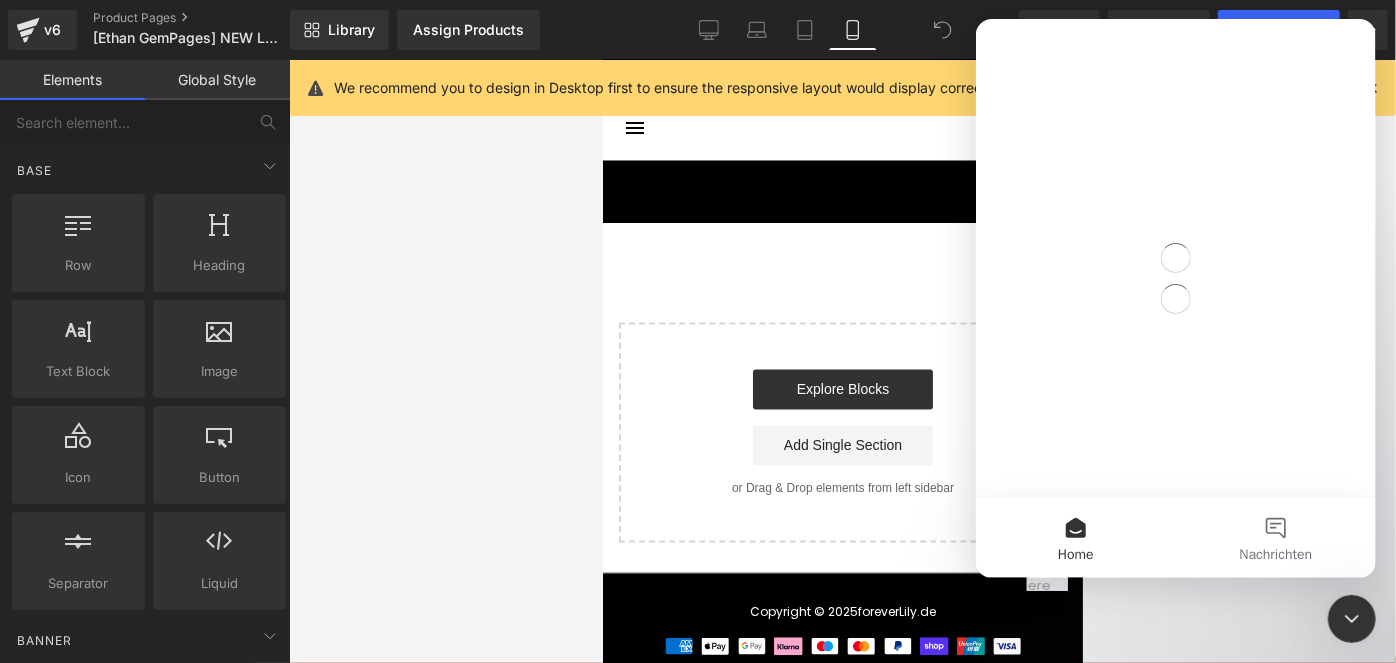 scroll, scrollTop: 0, scrollLeft: 0, axis: both 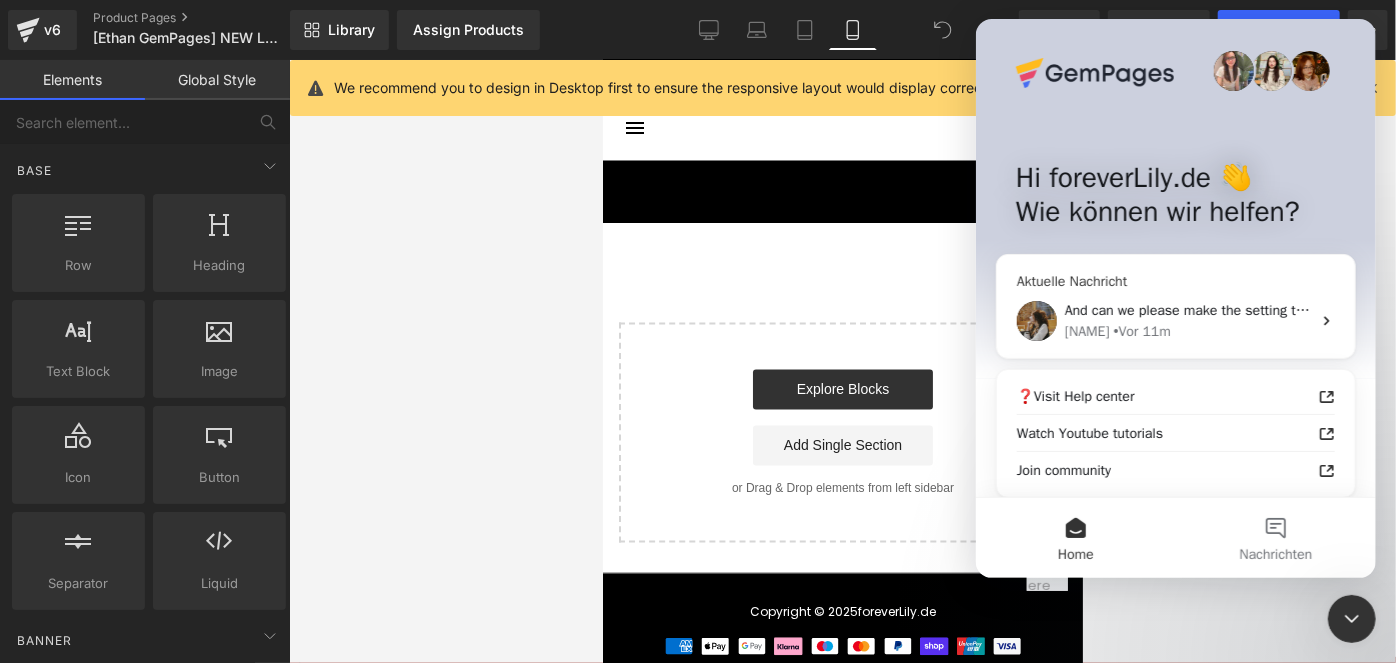 click on "Roxanne •  Vor 11m" at bounding box center (1187, 331) 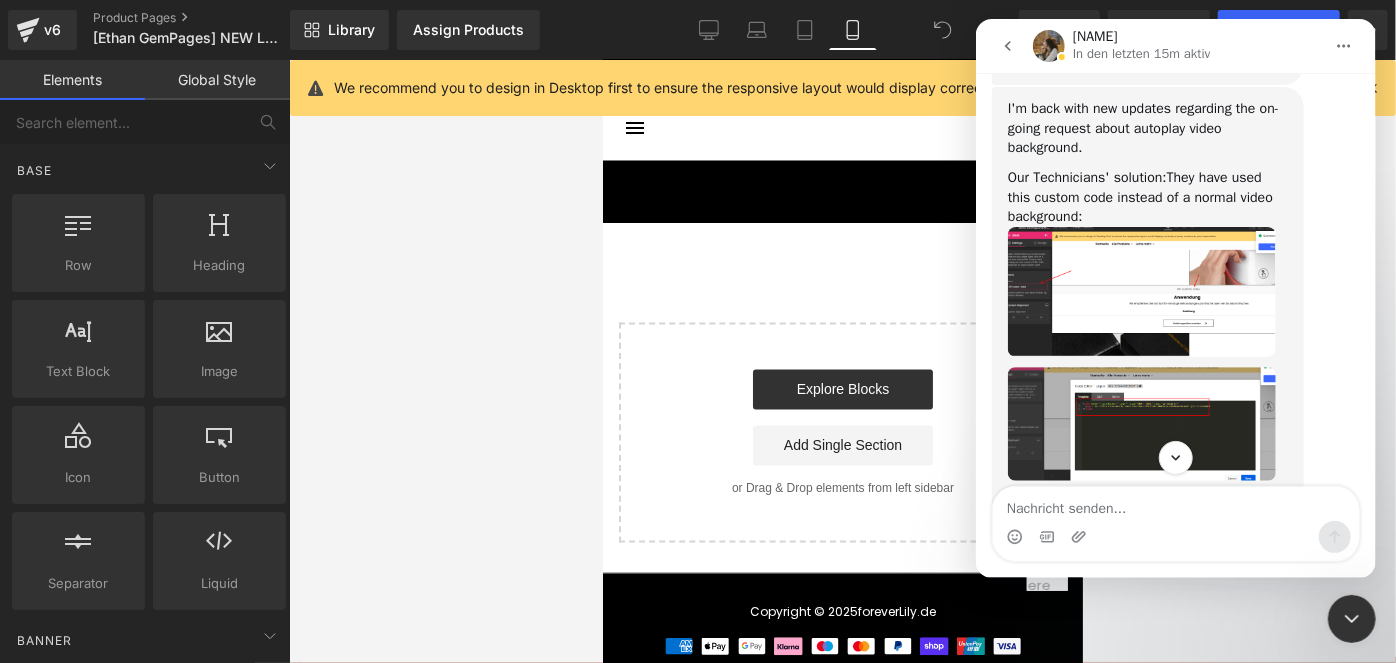 scroll, scrollTop: 2823, scrollLeft: 0, axis: vertical 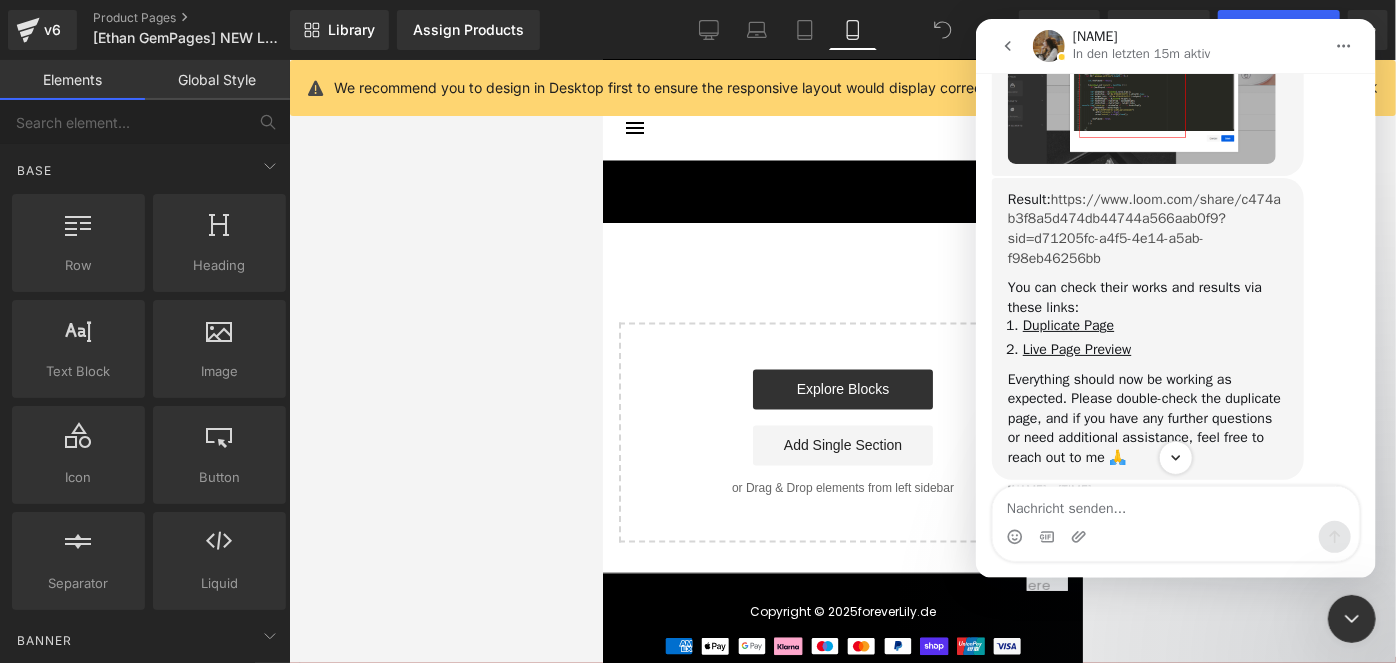click on "https://www.loom.com/share/c474ab3f8a5d474db44744a566aab0f9?sid=d71205fc-a4f5-4e14-a5ab-f98eb46256bb" at bounding box center [1143, 229] 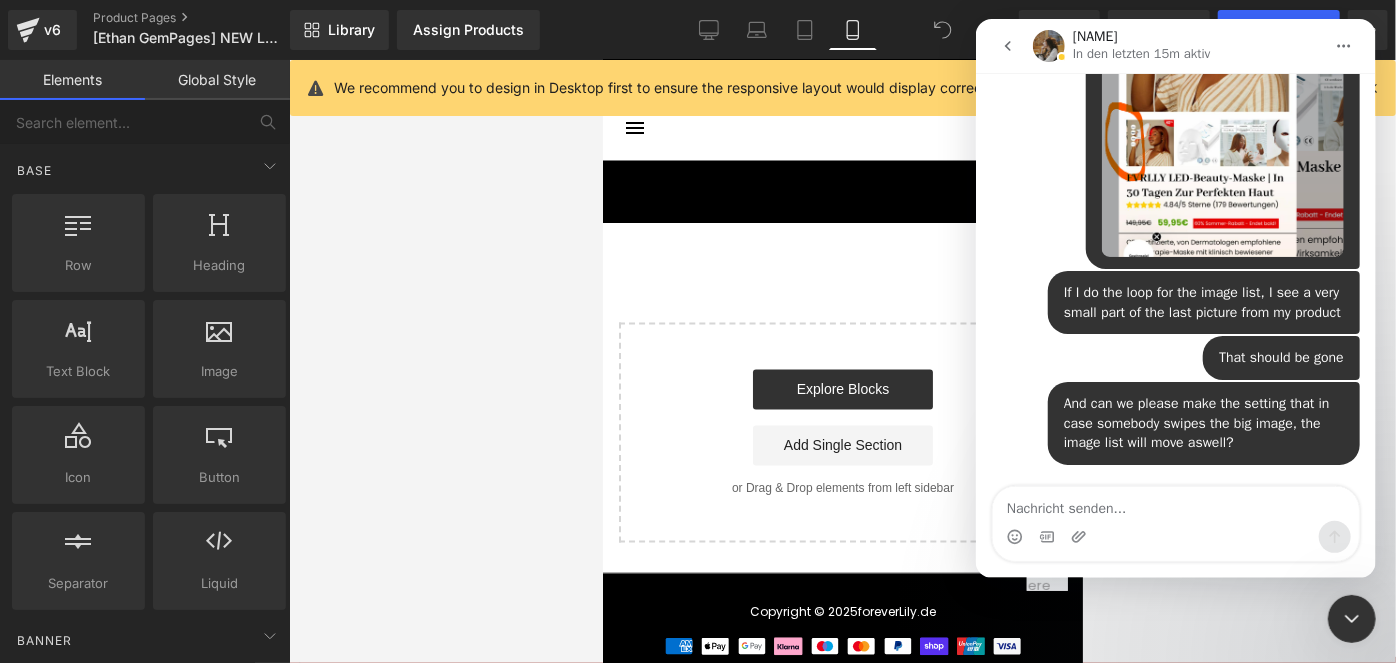 scroll, scrollTop: 3745, scrollLeft: 0, axis: vertical 